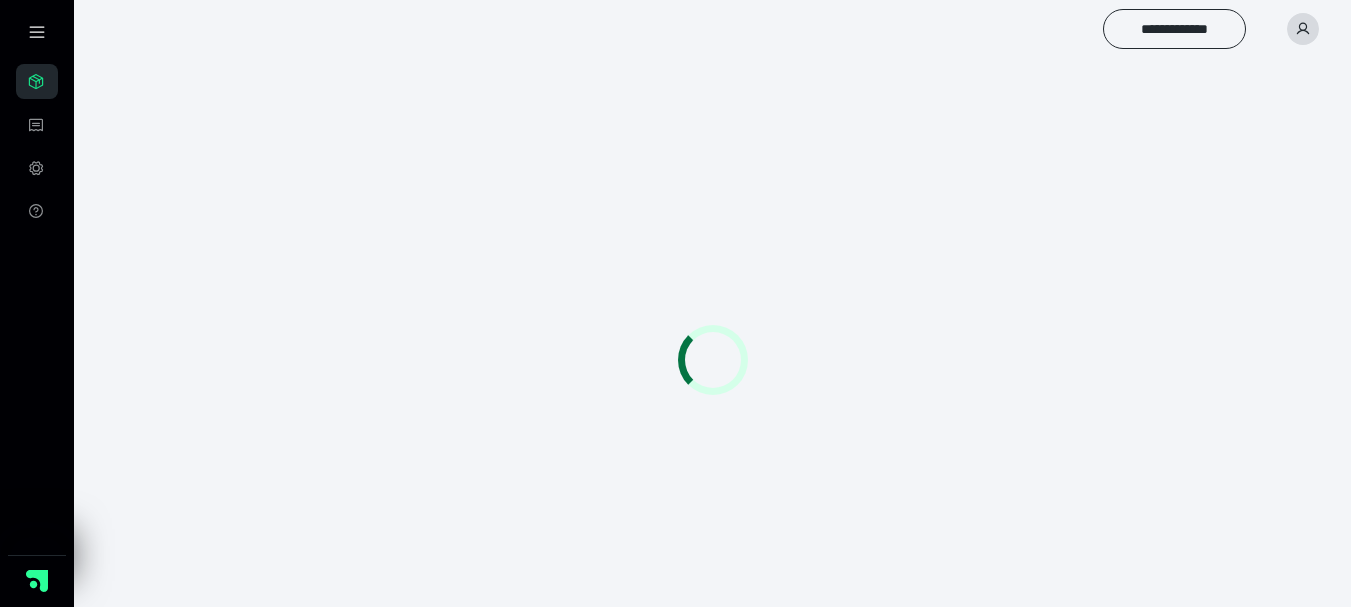 scroll, scrollTop: 0, scrollLeft: 0, axis: both 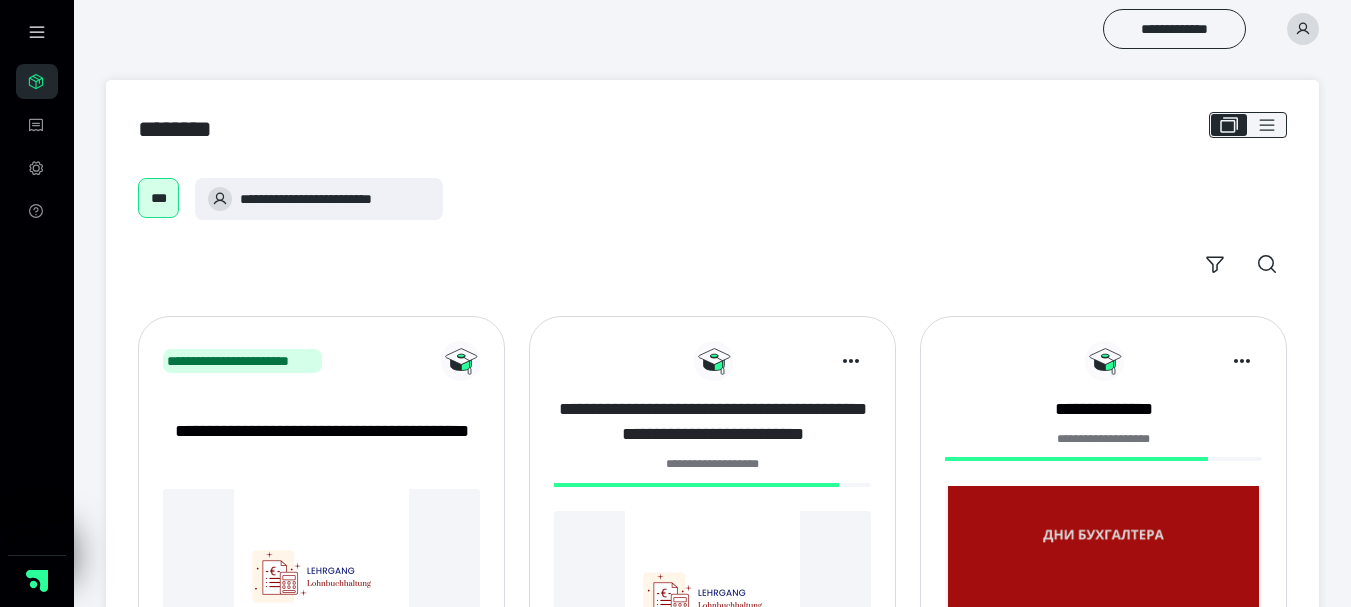 click on "**********" at bounding box center (712, 422) 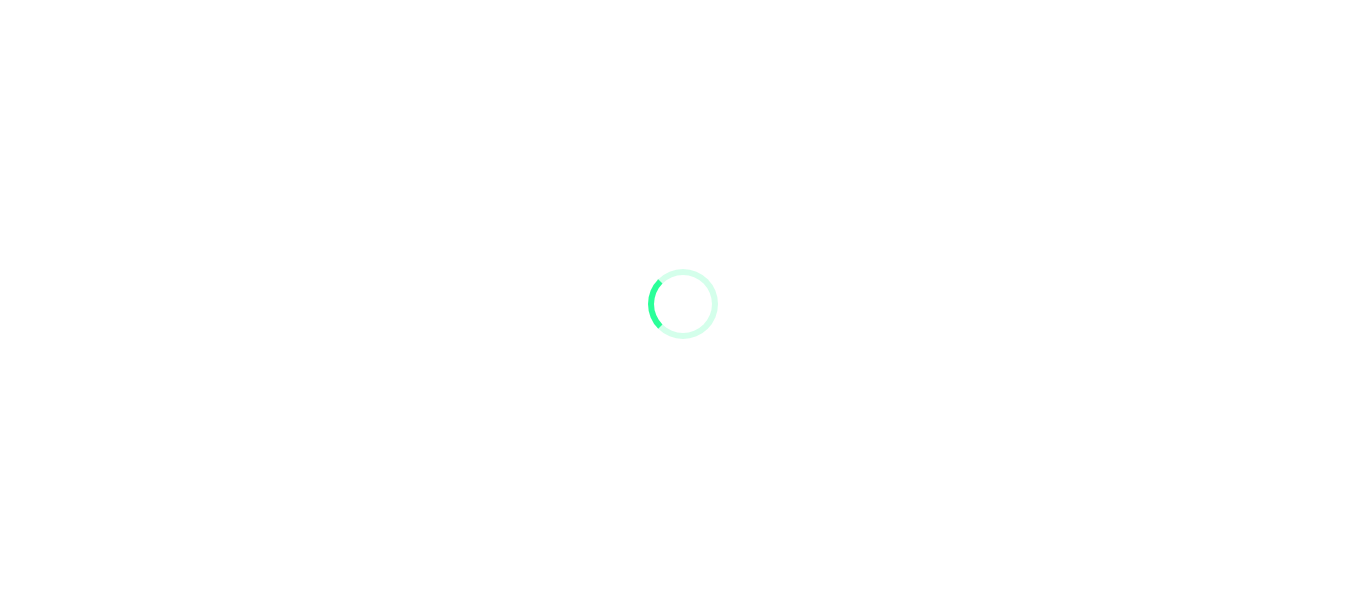 scroll, scrollTop: 0, scrollLeft: 0, axis: both 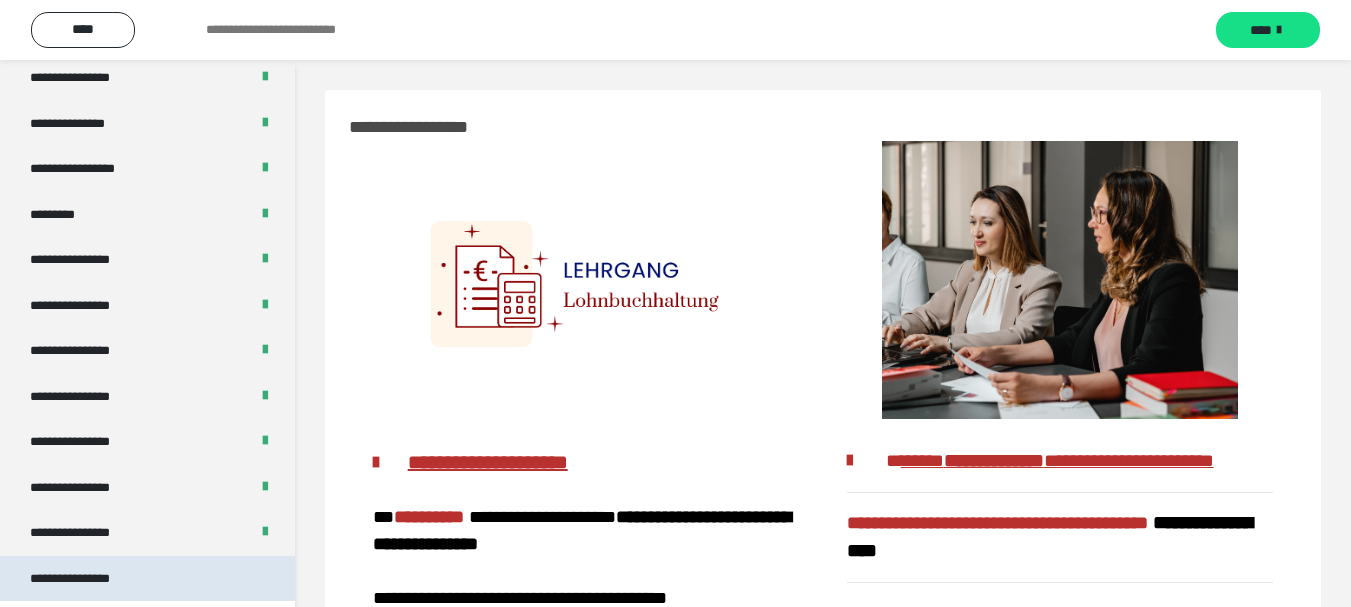 drag, startPoint x: 145, startPoint y: 569, endPoint x: 265, endPoint y: 559, distance: 120.41595 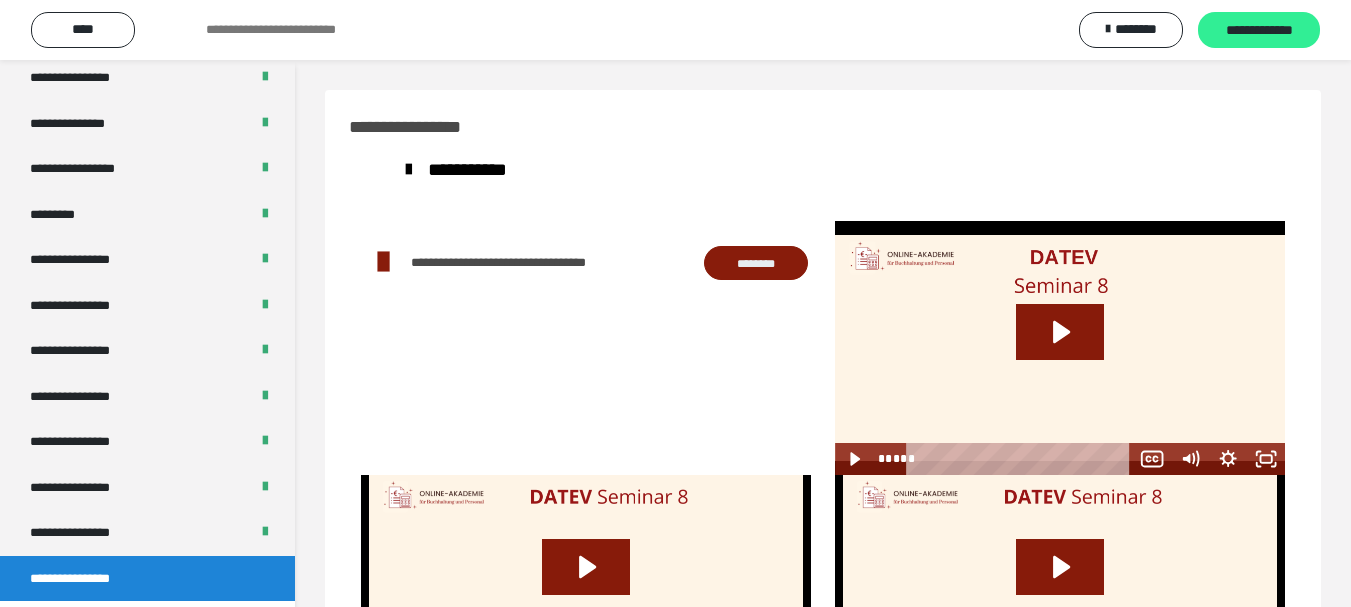 click on "**********" at bounding box center [1259, 31] 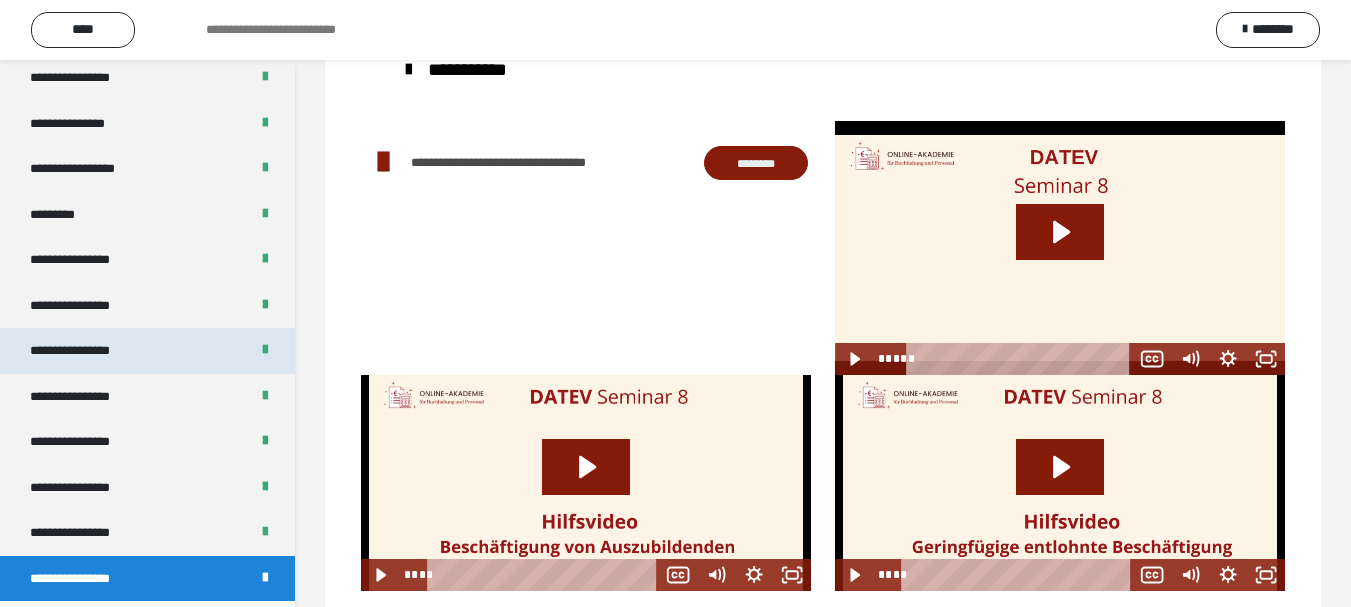 scroll, scrollTop: 138, scrollLeft: 0, axis: vertical 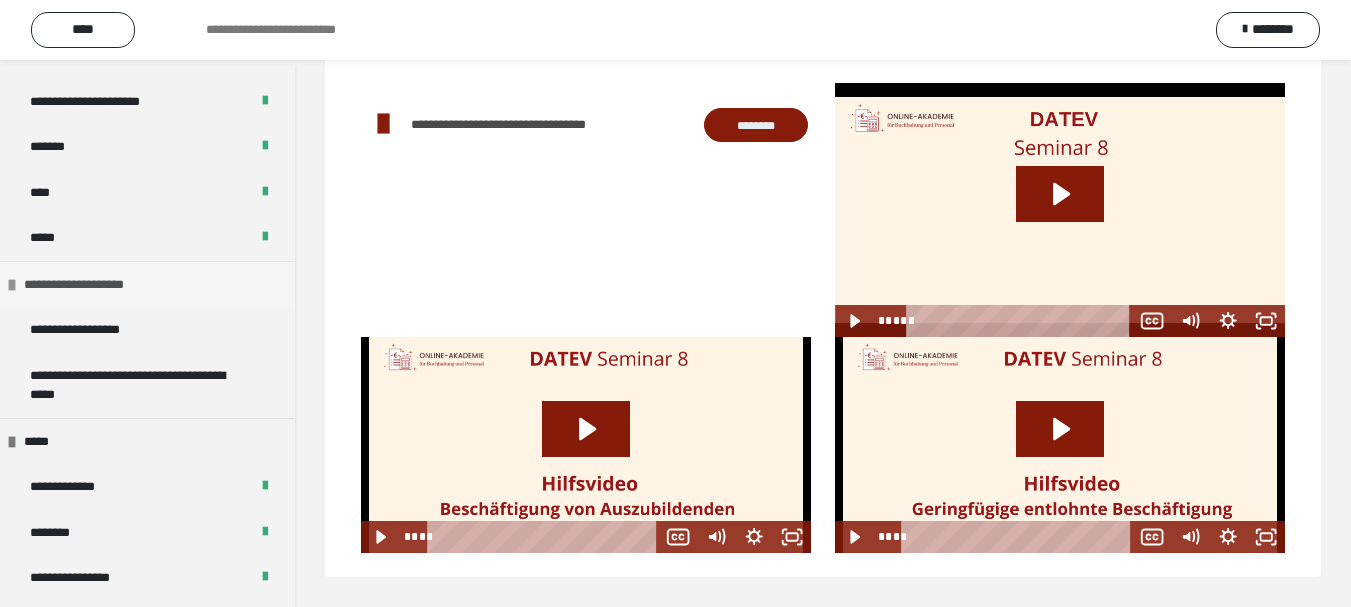 click on "**********" at bounding box center (93, 285) 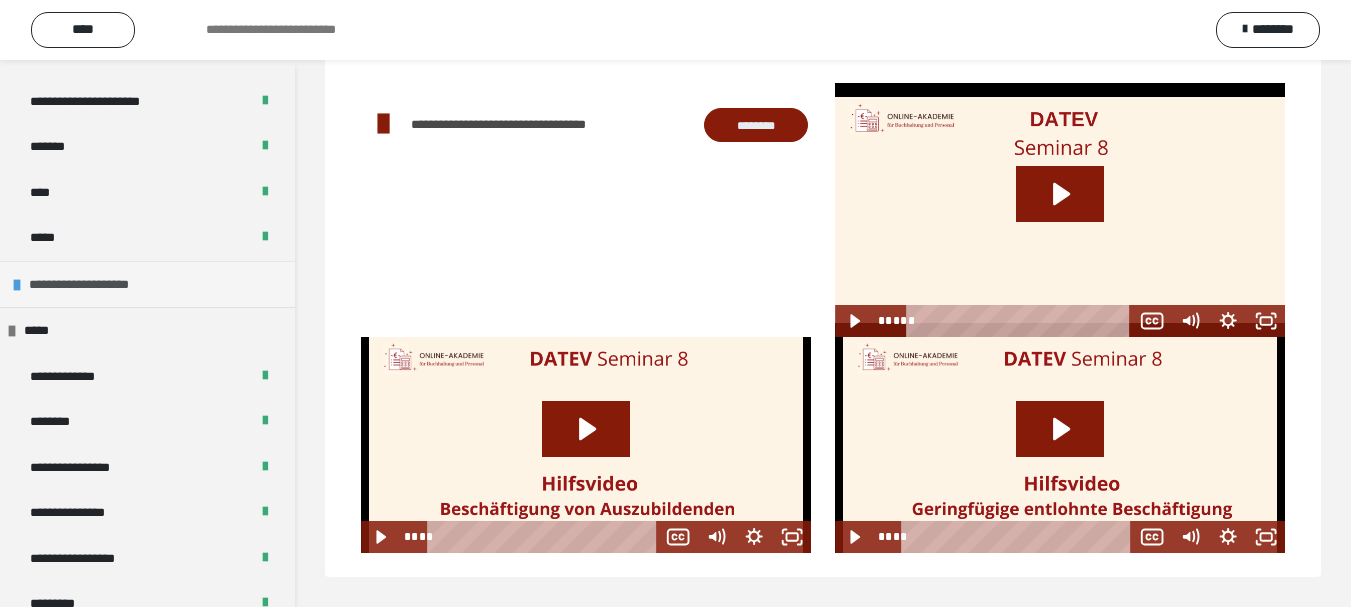 click on "**********" at bounding box center (98, 285) 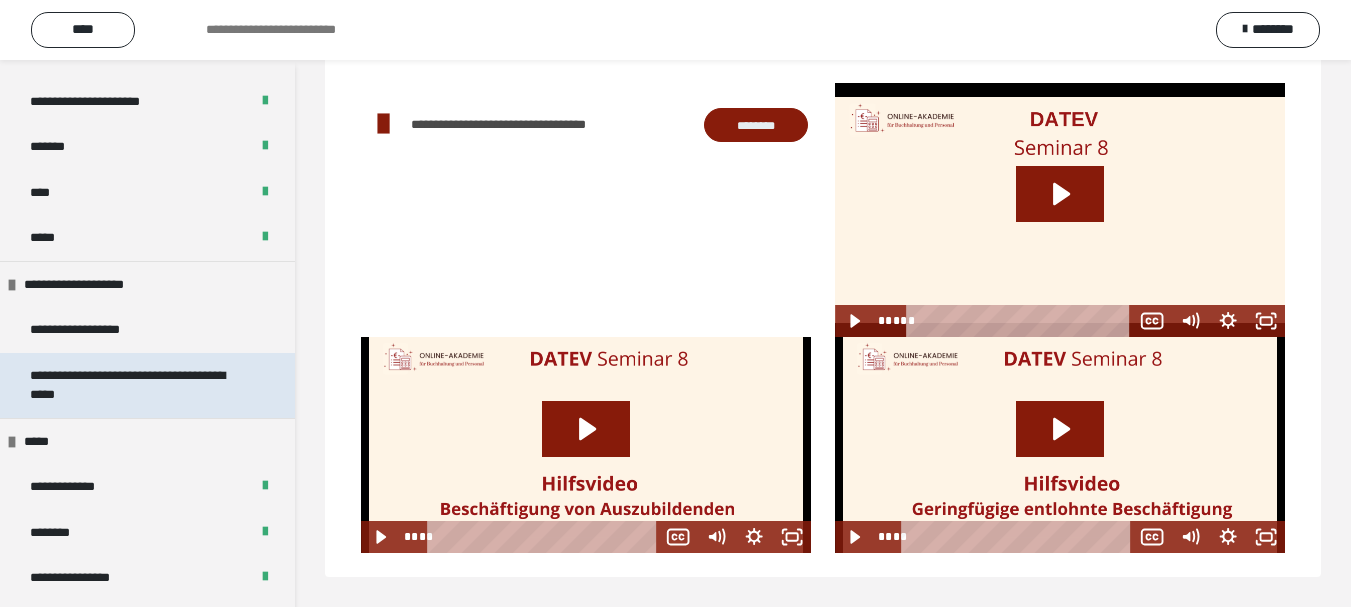 click on "**********" at bounding box center [132, 385] 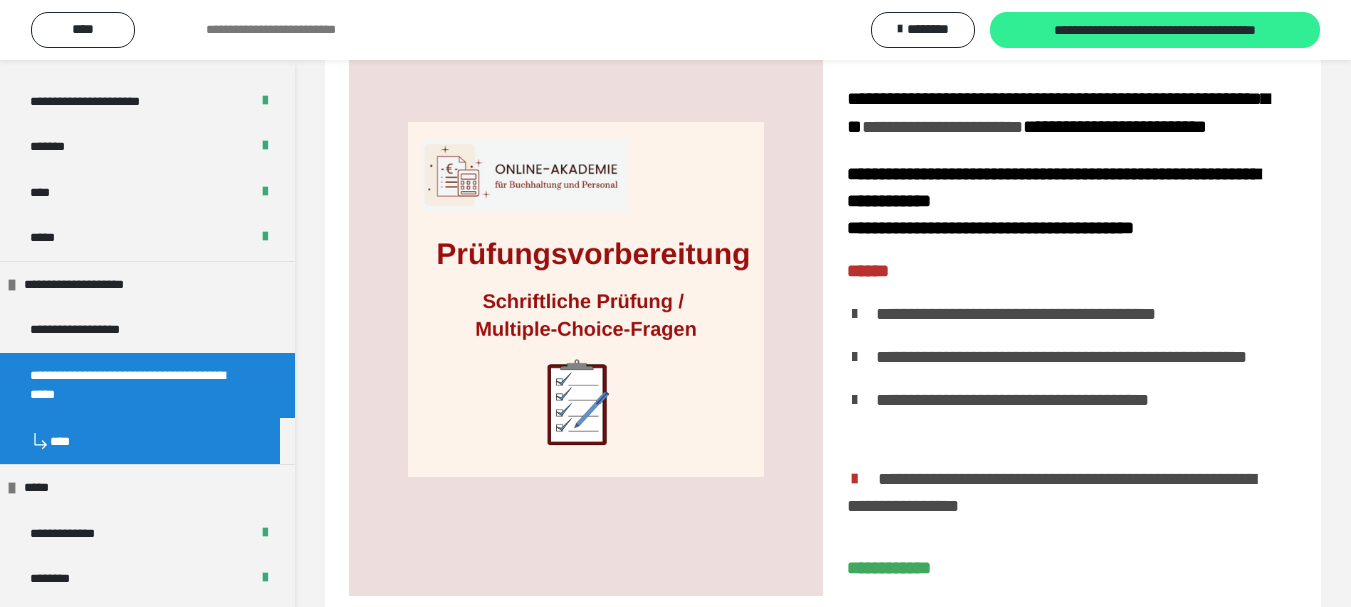 click on "**********" at bounding box center [1155, 31] 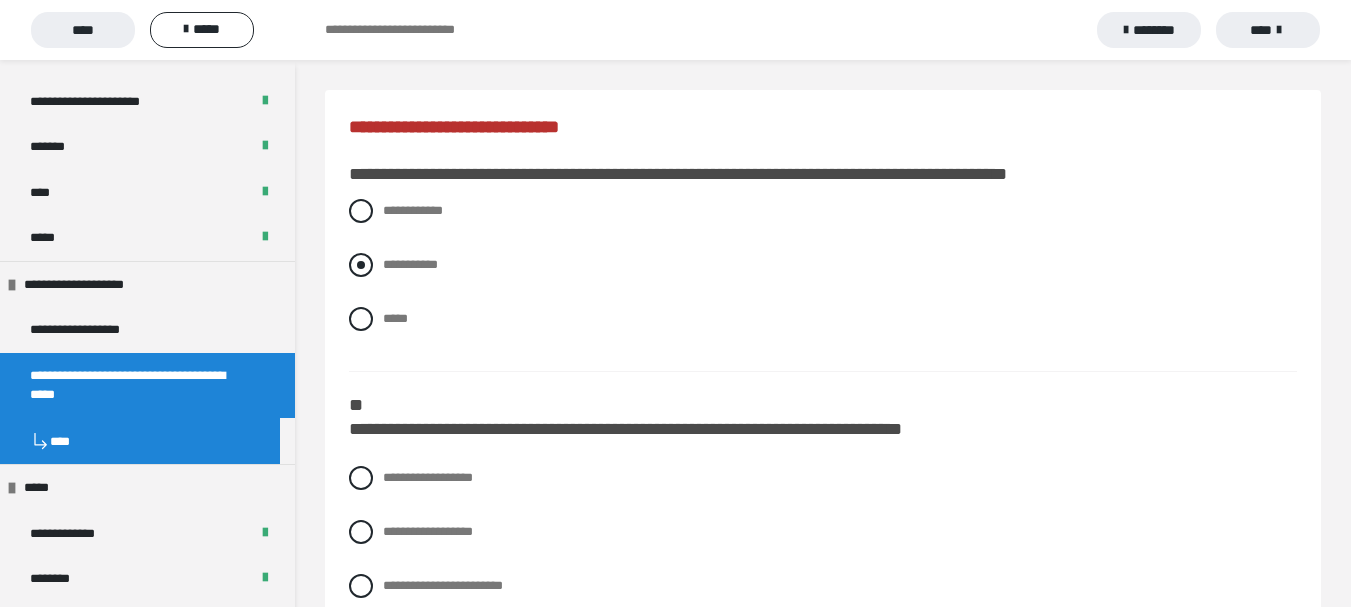 click at bounding box center (361, 265) 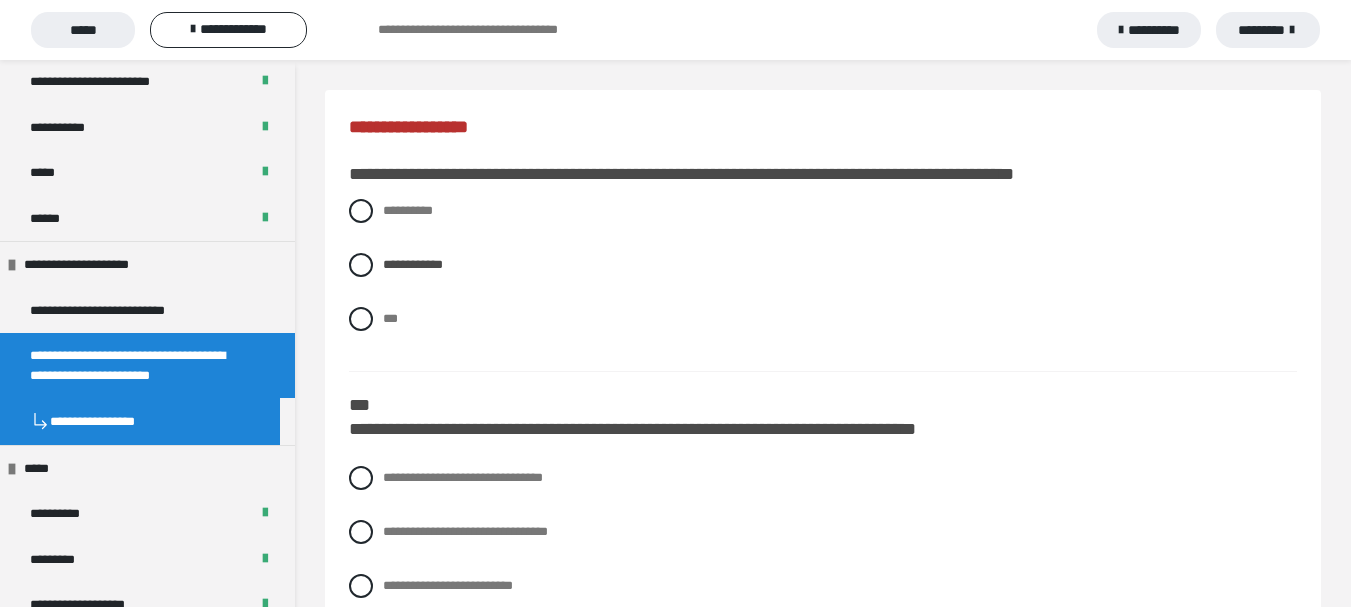 scroll, scrollTop: 2129, scrollLeft: 0, axis: vertical 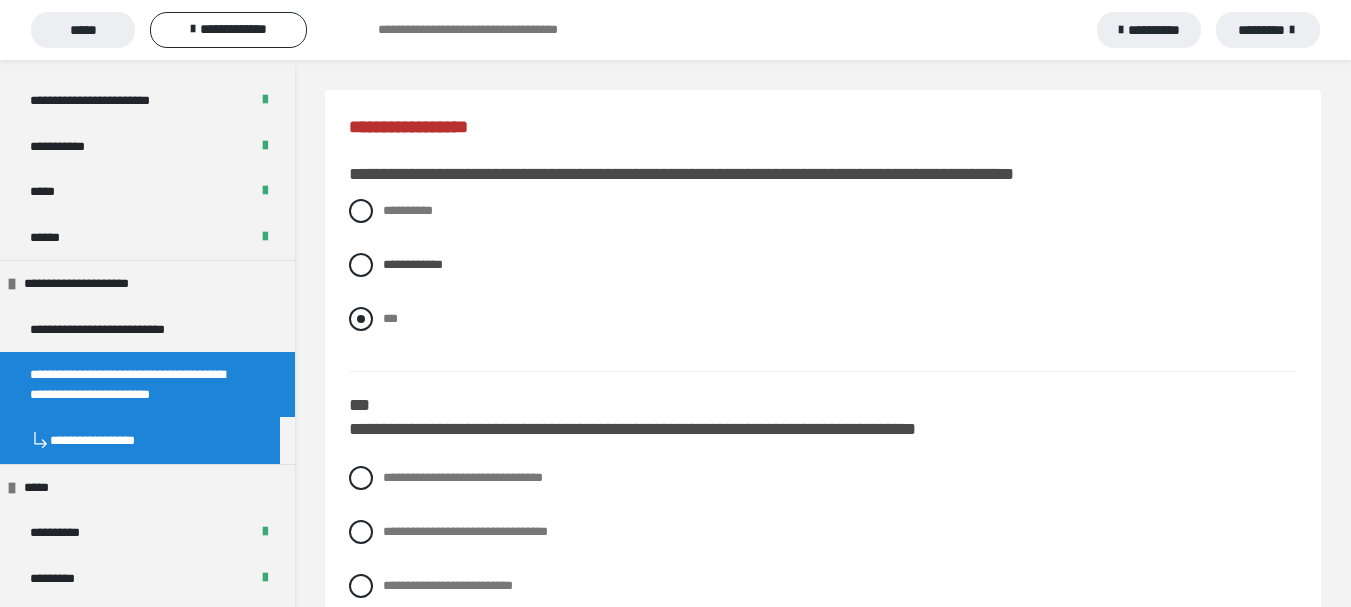 click at bounding box center (361, 319) 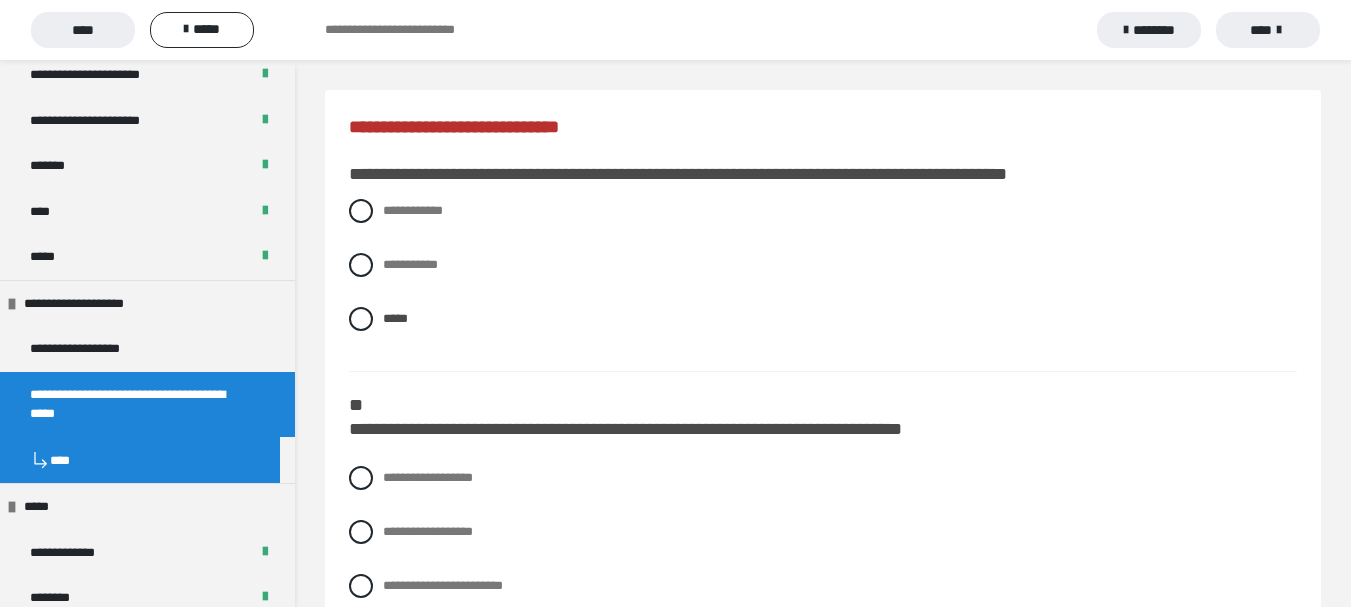 scroll, scrollTop: 2148, scrollLeft: 0, axis: vertical 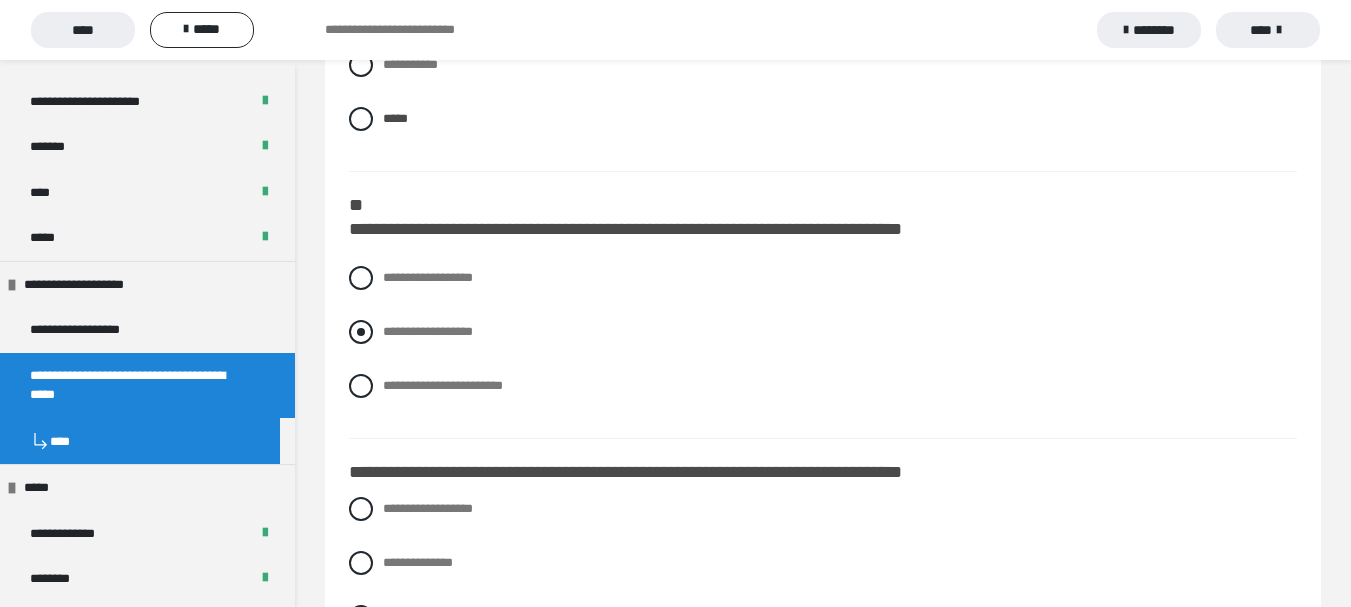click at bounding box center [361, 332] 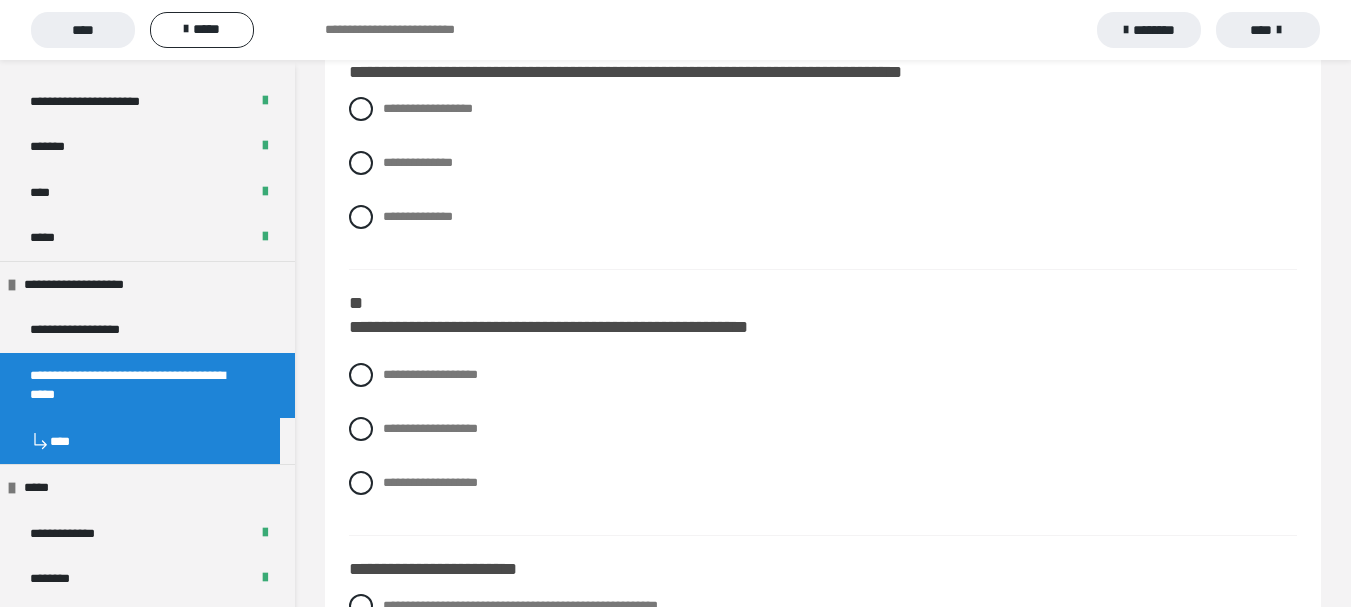 scroll, scrollTop: 500, scrollLeft: 0, axis: vertical 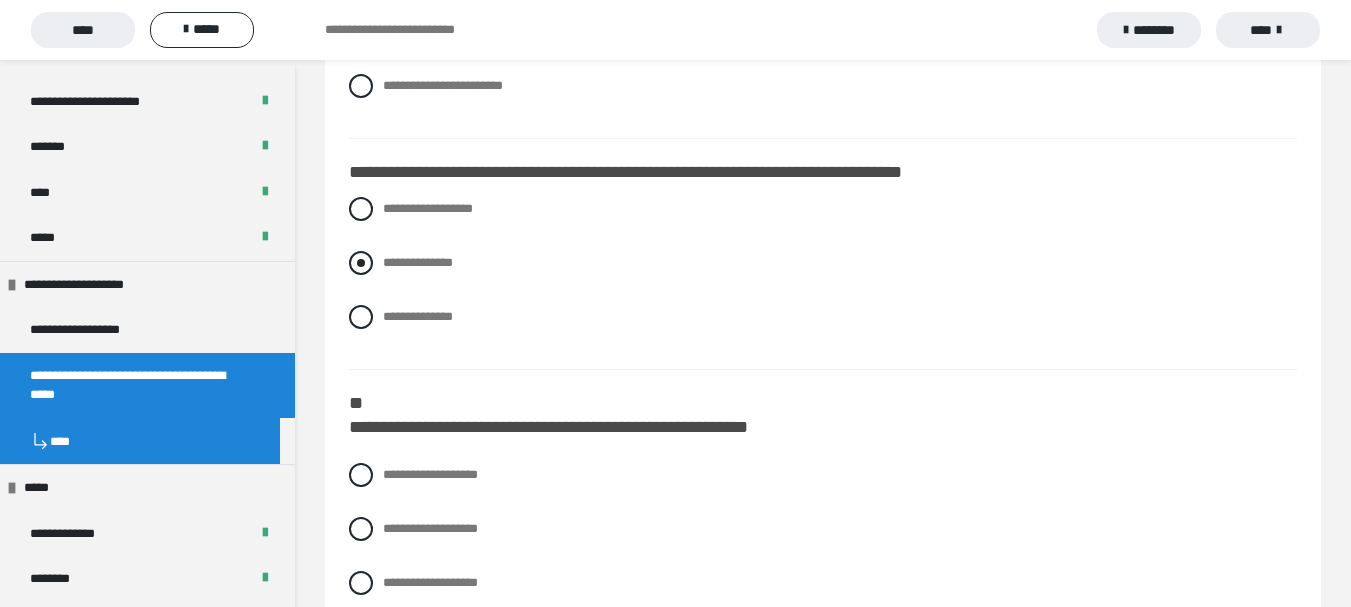 click at bounding box center (361, 263) 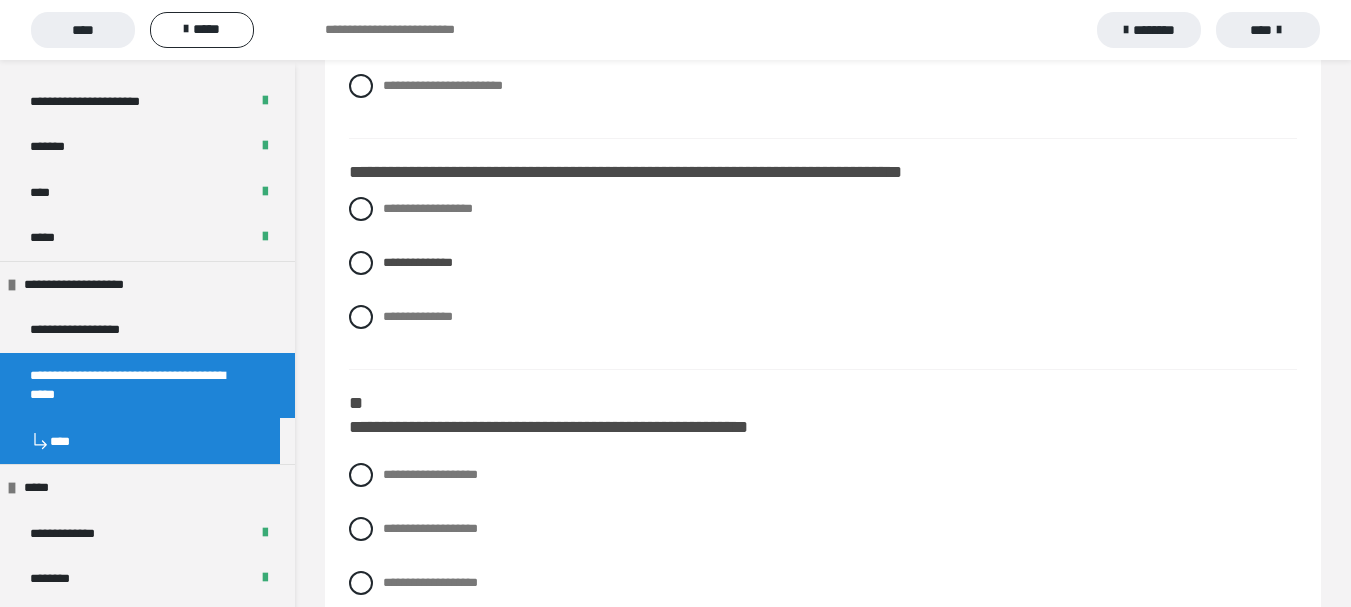 scroll, scrollTop: 600, scrollLeft: 0, axis: vertical 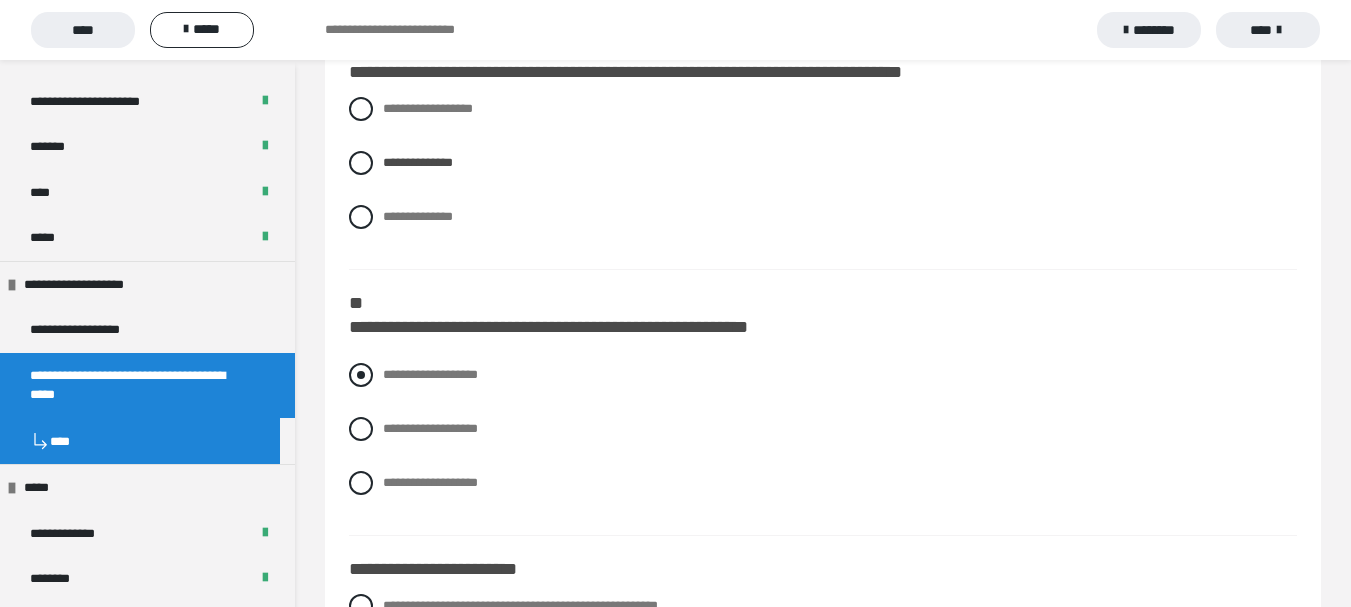 click at bounding box center (361, 375) 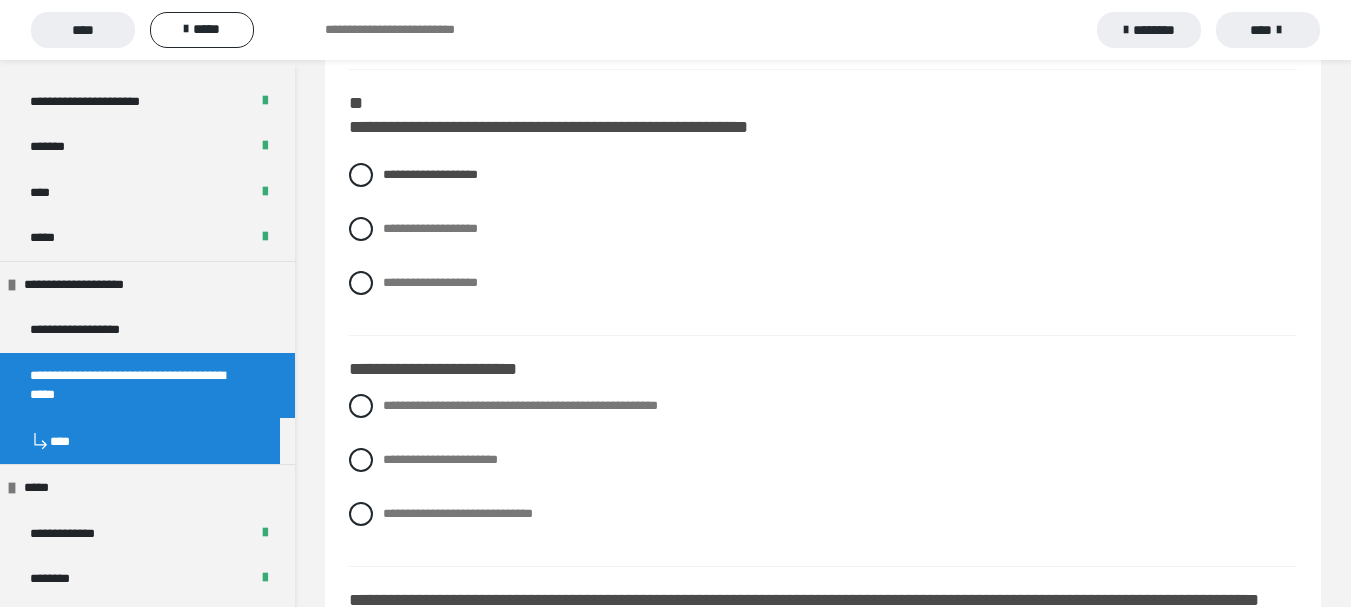 scroll, scrollTop: 900, scrollLeft: 0, axis: vertical 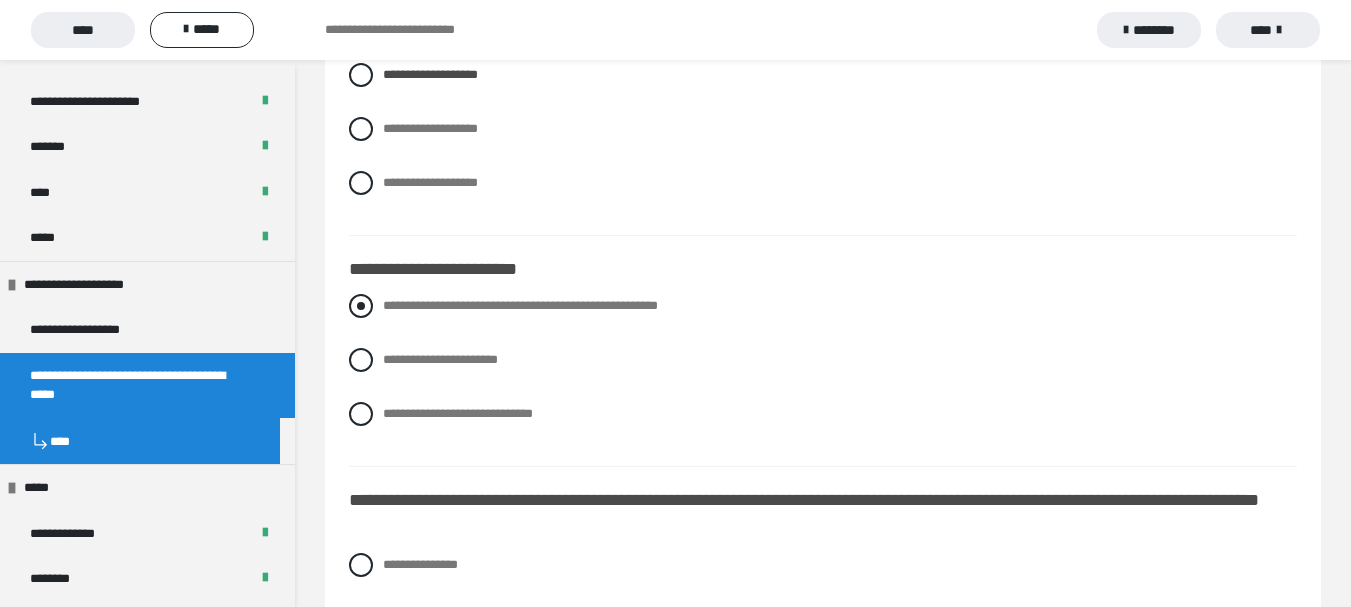 click at bounding box center [361, 306] 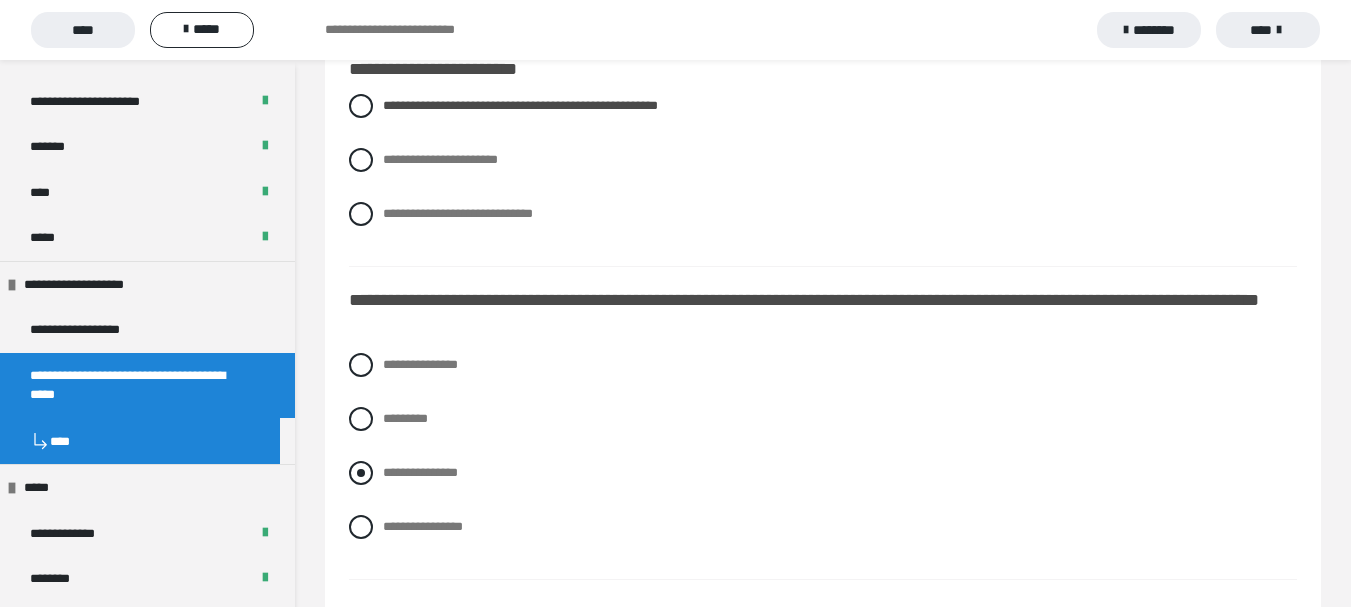 scroll, scrollTop: 1200, scrollLeft: 0, axis: vertical 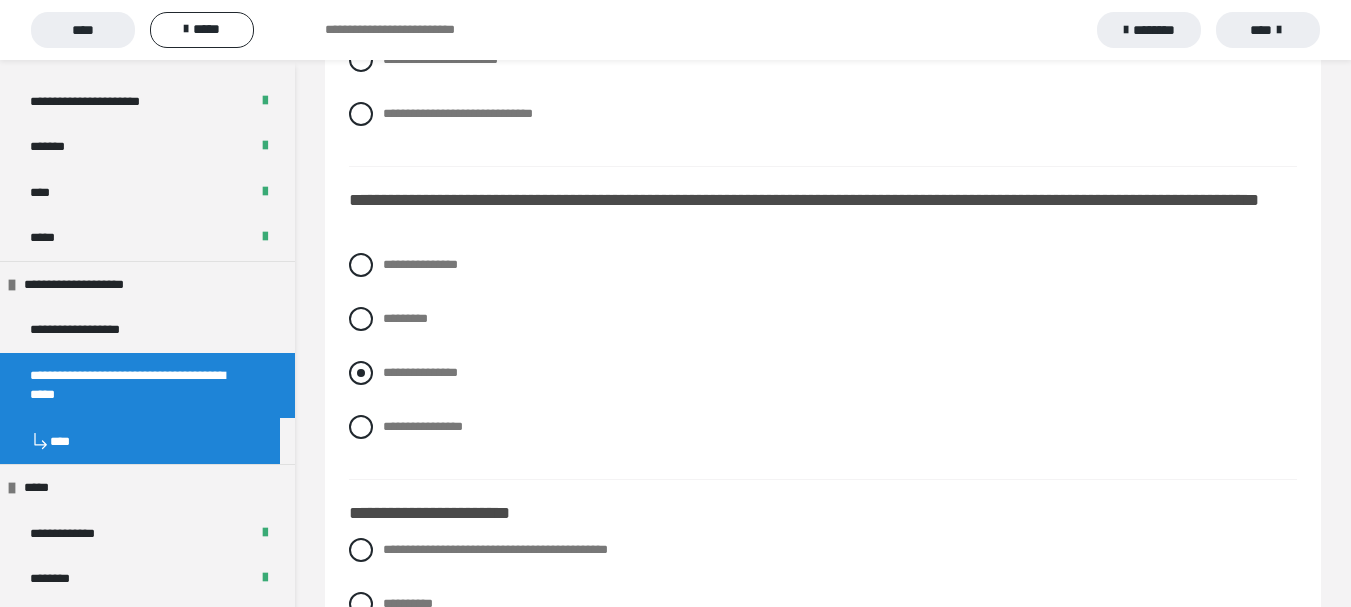 click at bounding box center (361, 373) 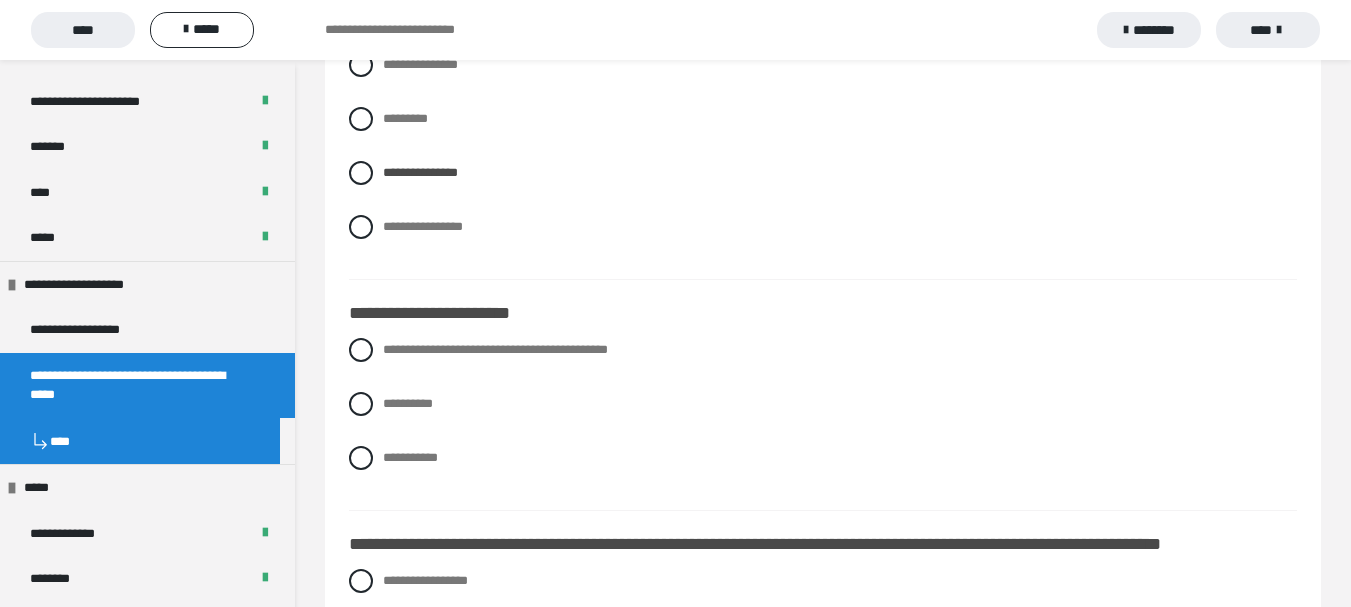 scroll, scrollTop: 1500, scrollLeft: 0, axis: vertical 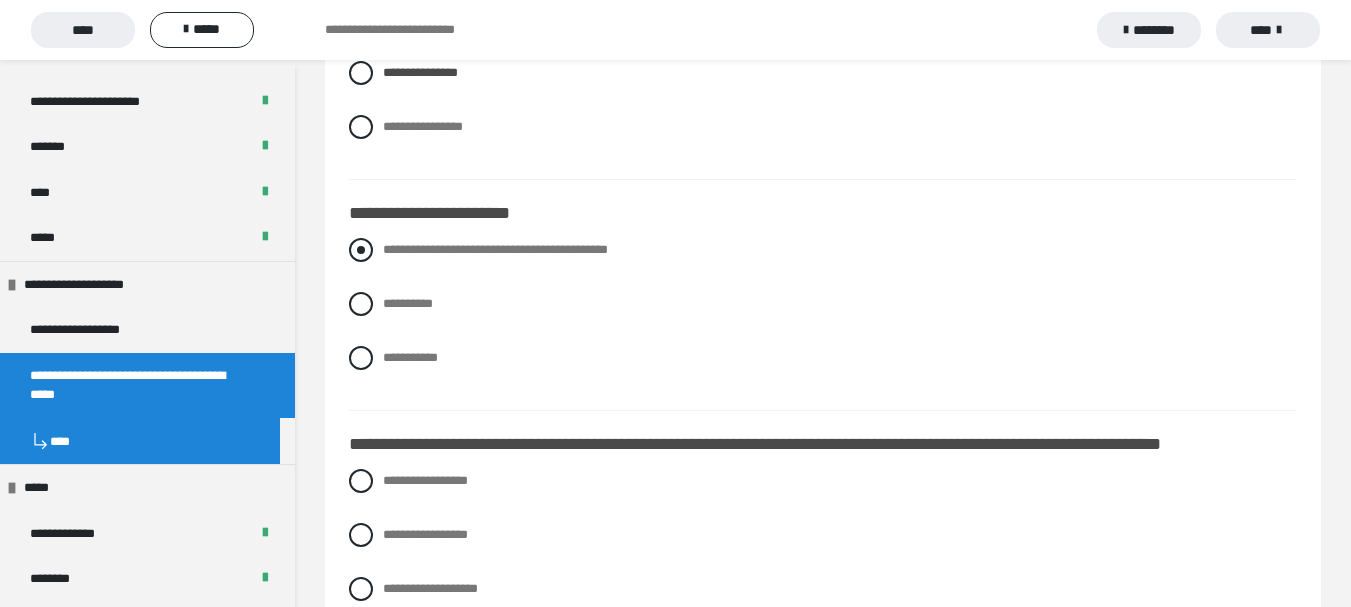 click at bounding box center [361, 250] 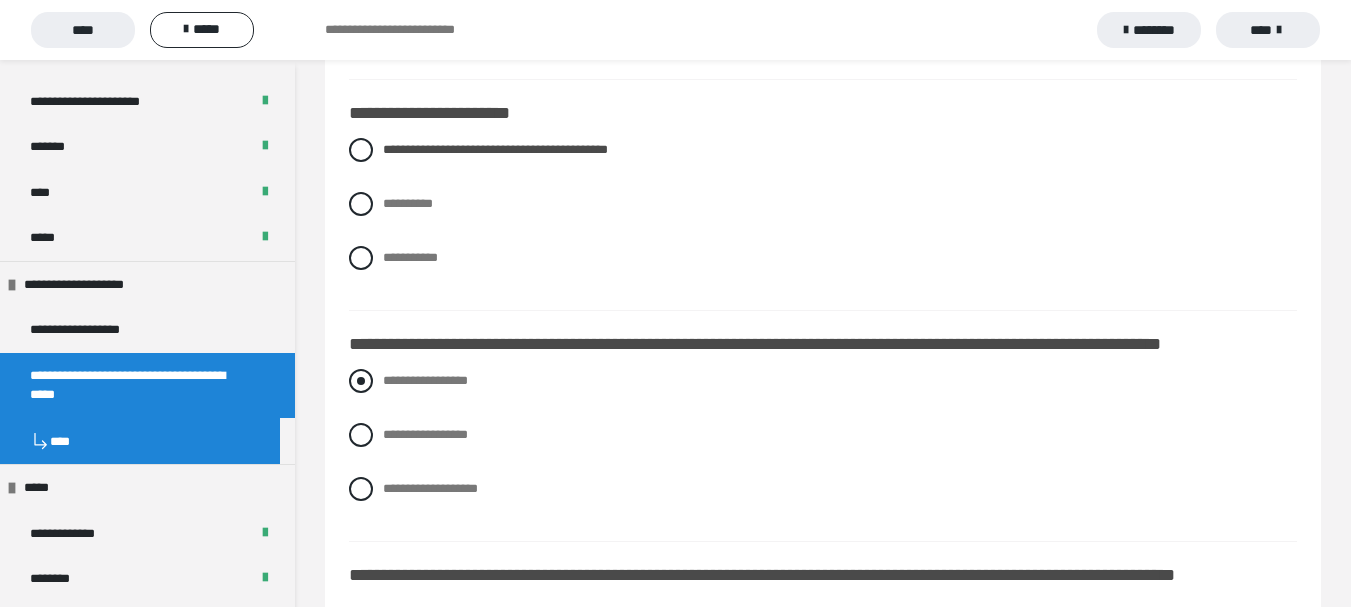 scroll, scrollTop: 1700, scrollLeft: 0, axis: vertical 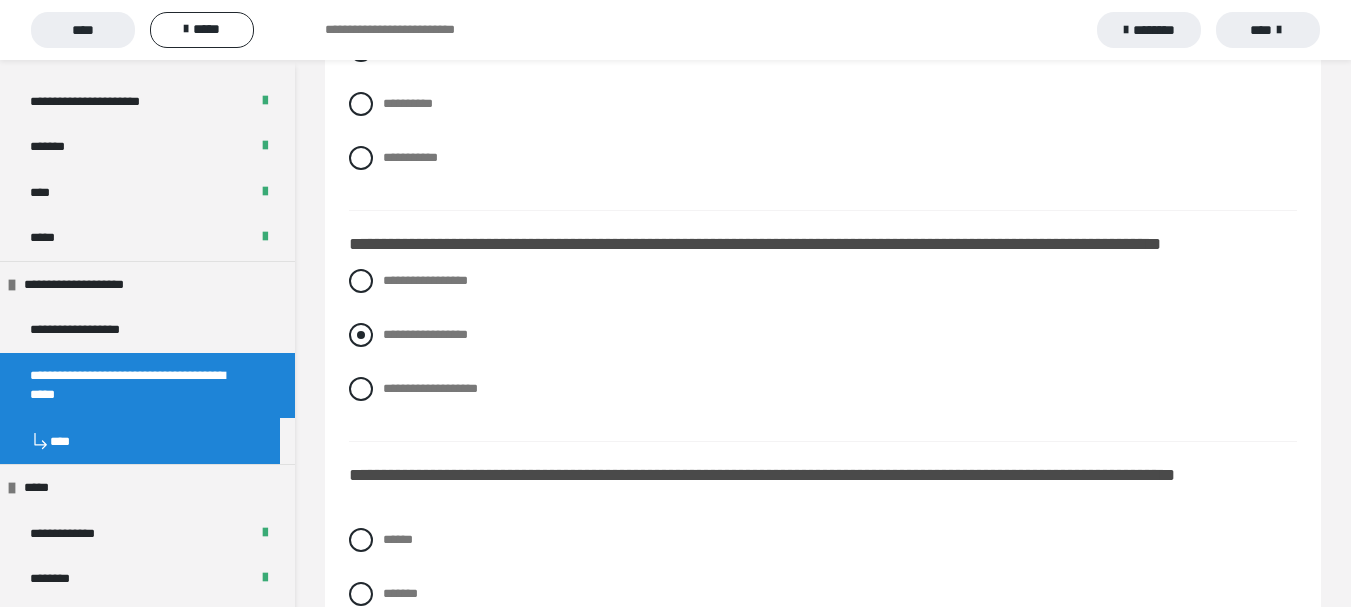 click at bounding box center [361, 335] 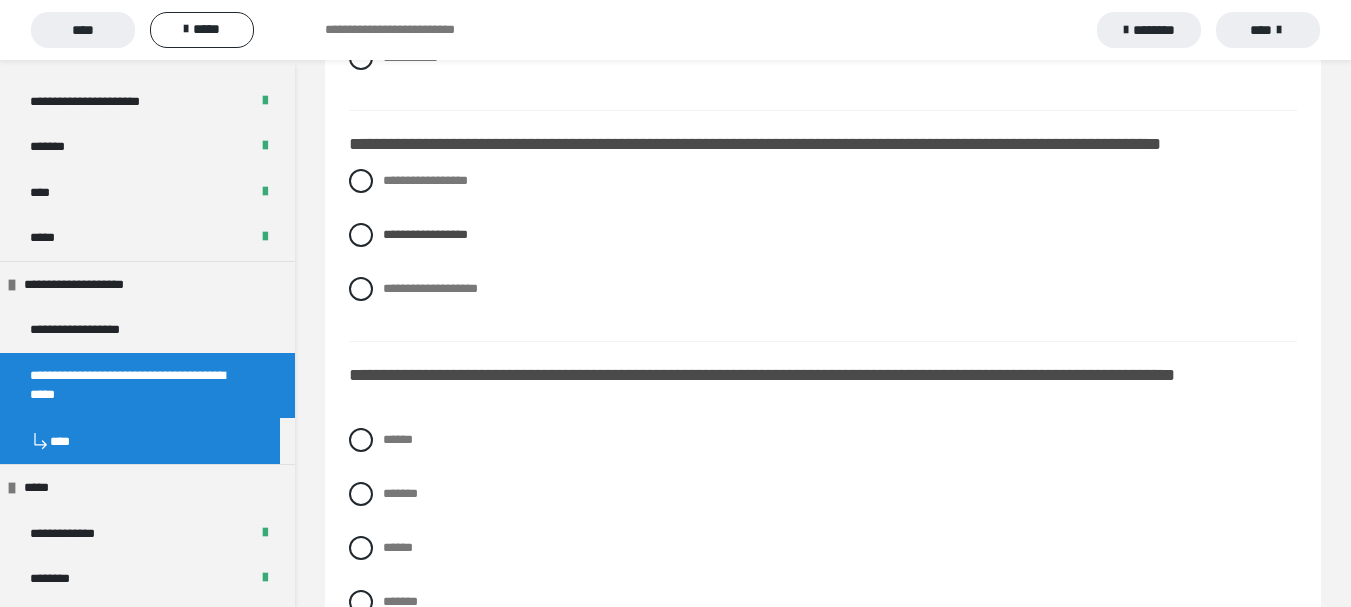 scroll, scrollTop: 1900, scrollLeft: 0, axis: vertical 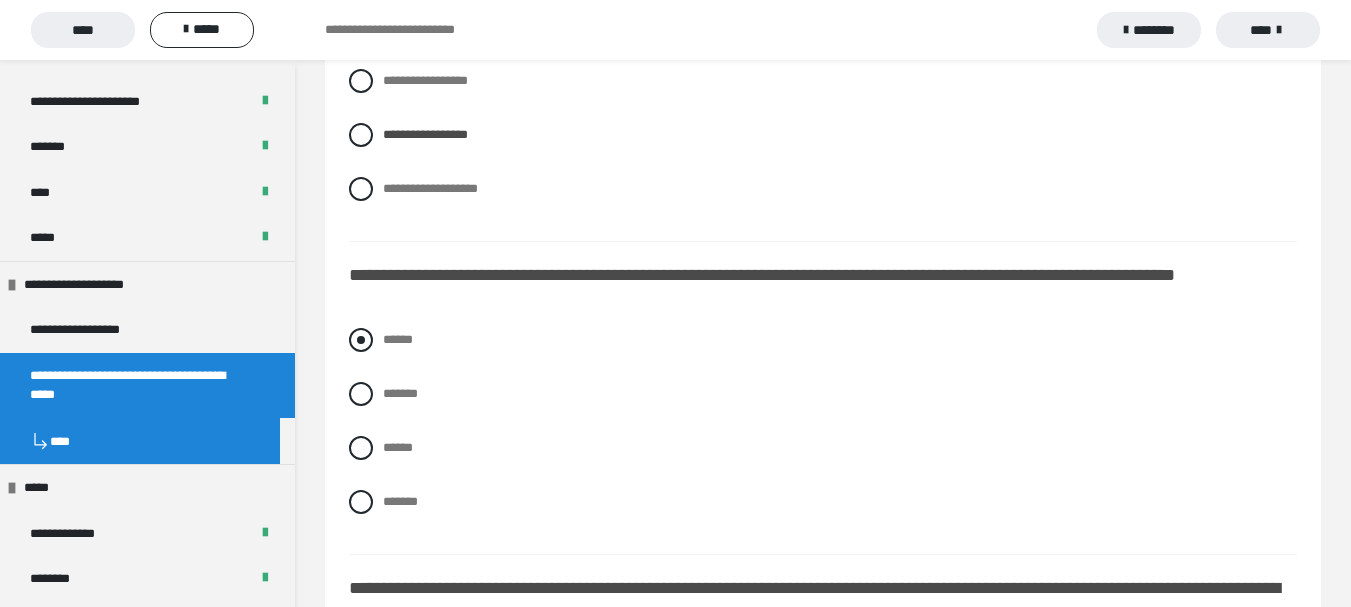 click at bounding box center [361, 340] 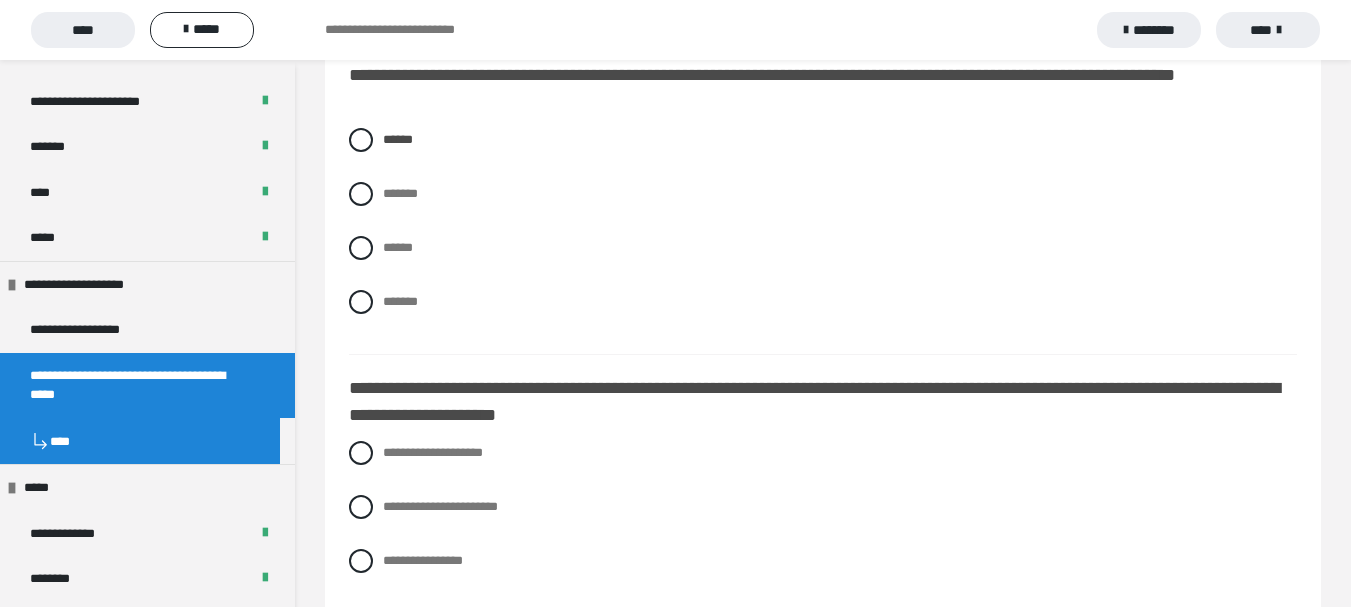 scroll, scrollTop: 2200, scrollLeft: 0, axis: vertical 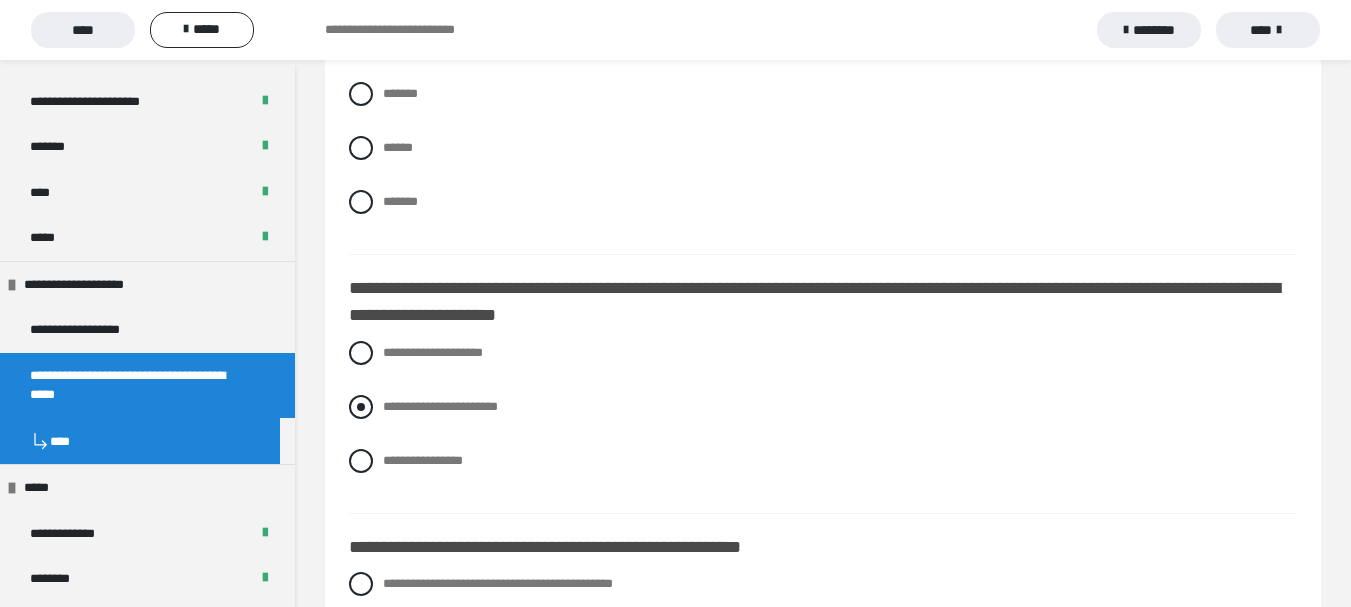 click at bounding box center (361, 407) 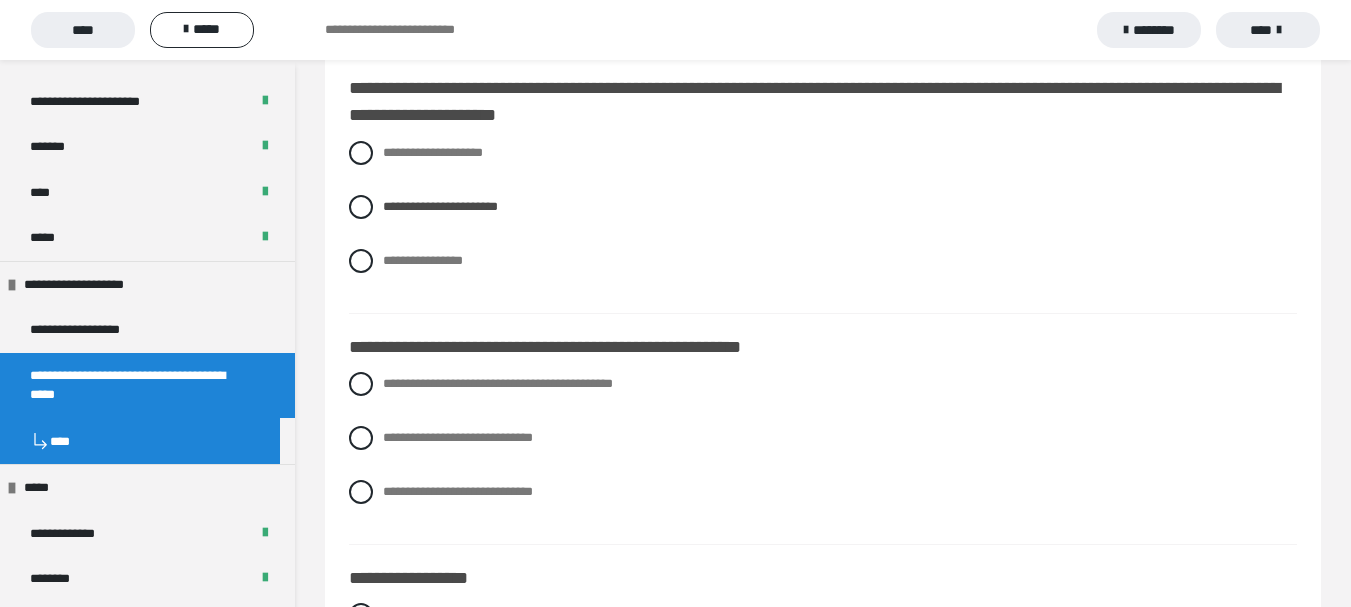 scroll, scrollTop: 2500, scrollLeft: 0, axis: vertical 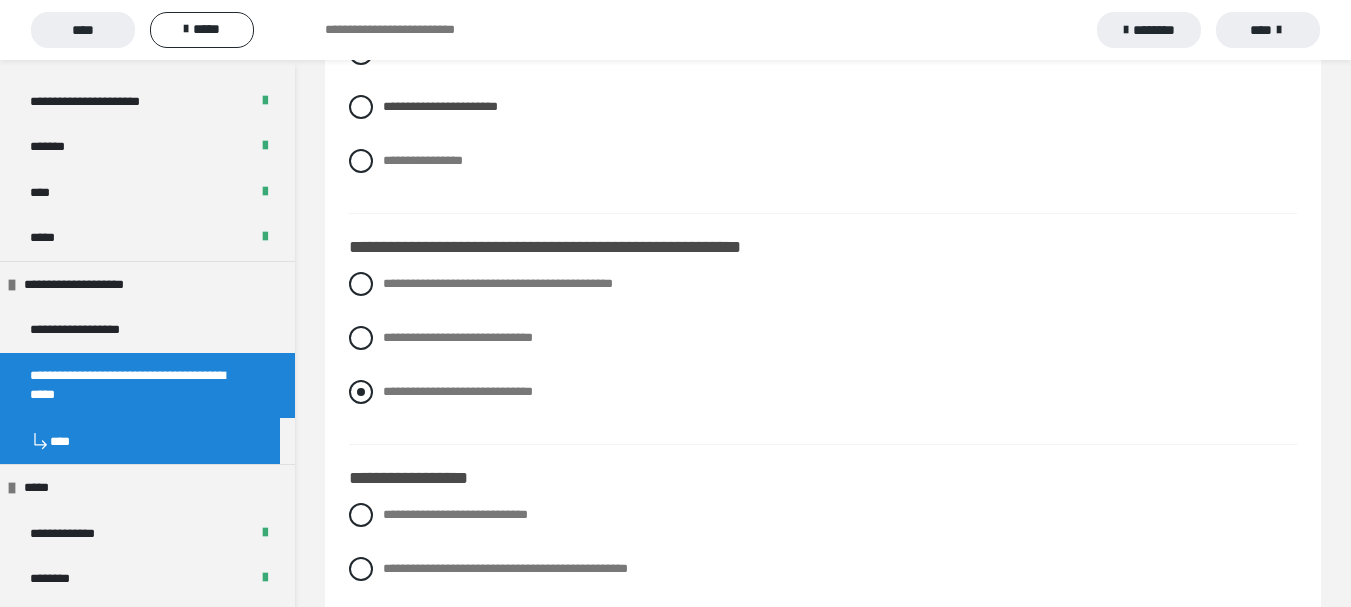 click at bounding box center [361, 392] 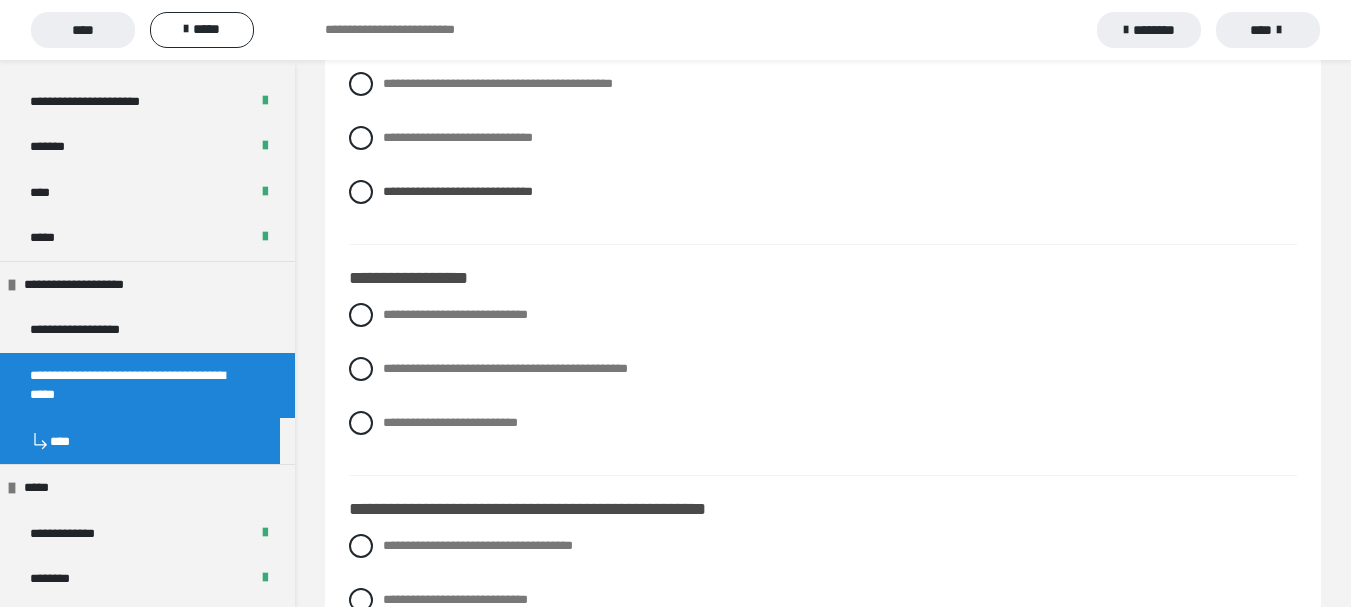 scroll, scrollTop: 2800, scrollLeft: 0, axis: vertical 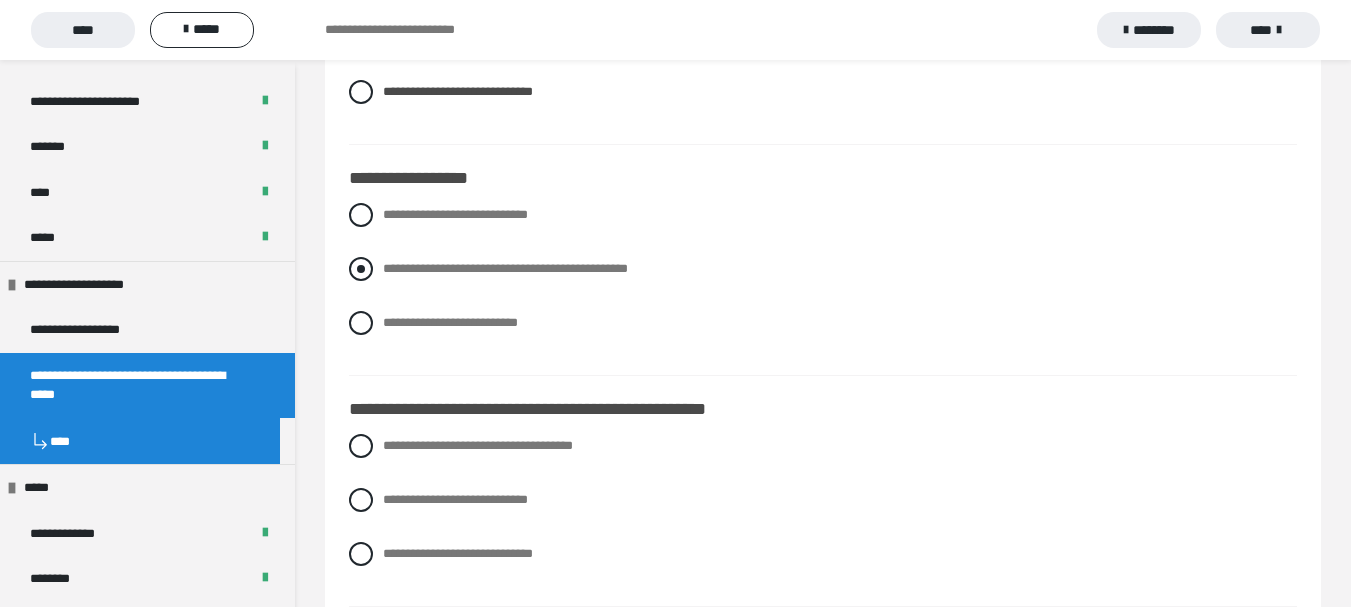 click at bounding box center (361, 269) 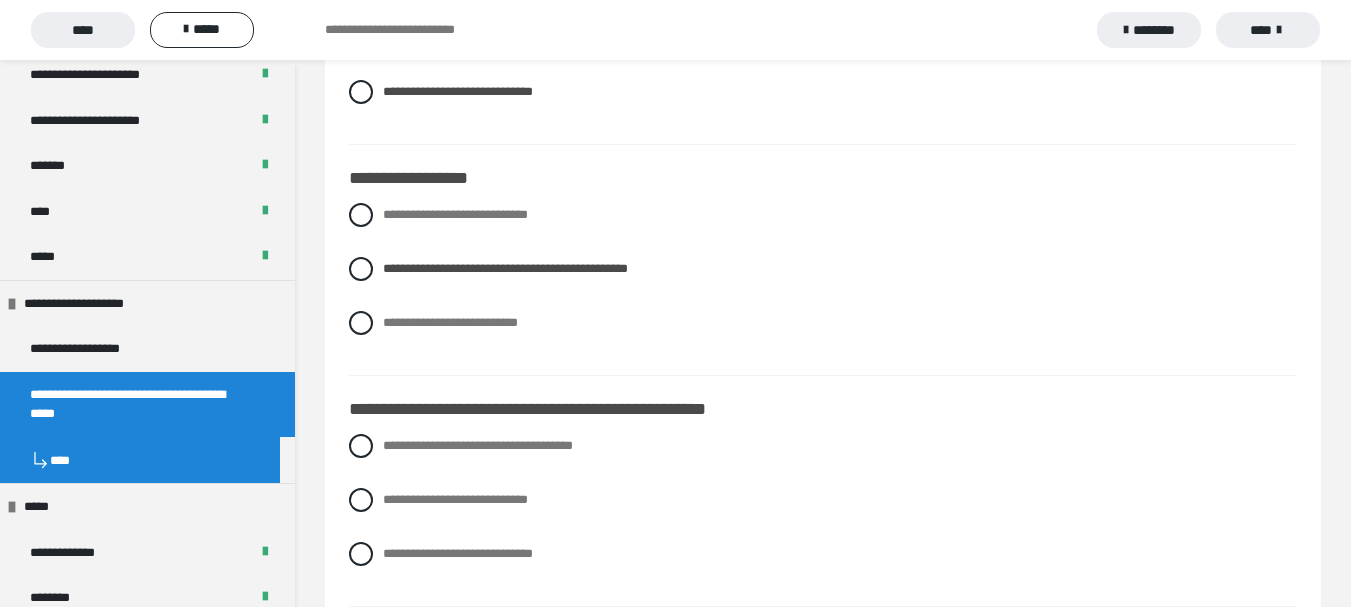 scroll, scrollTop: 2148, scrollLeft: 0, axis: vertical 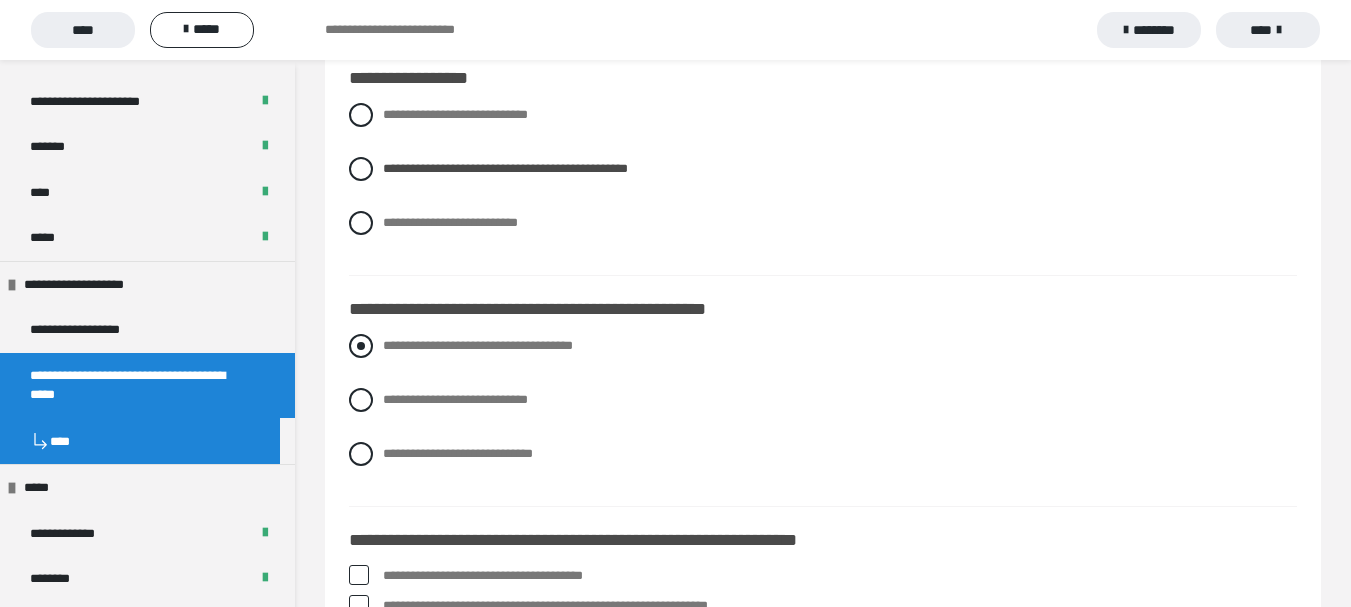 click at bounding box center (361, 346) 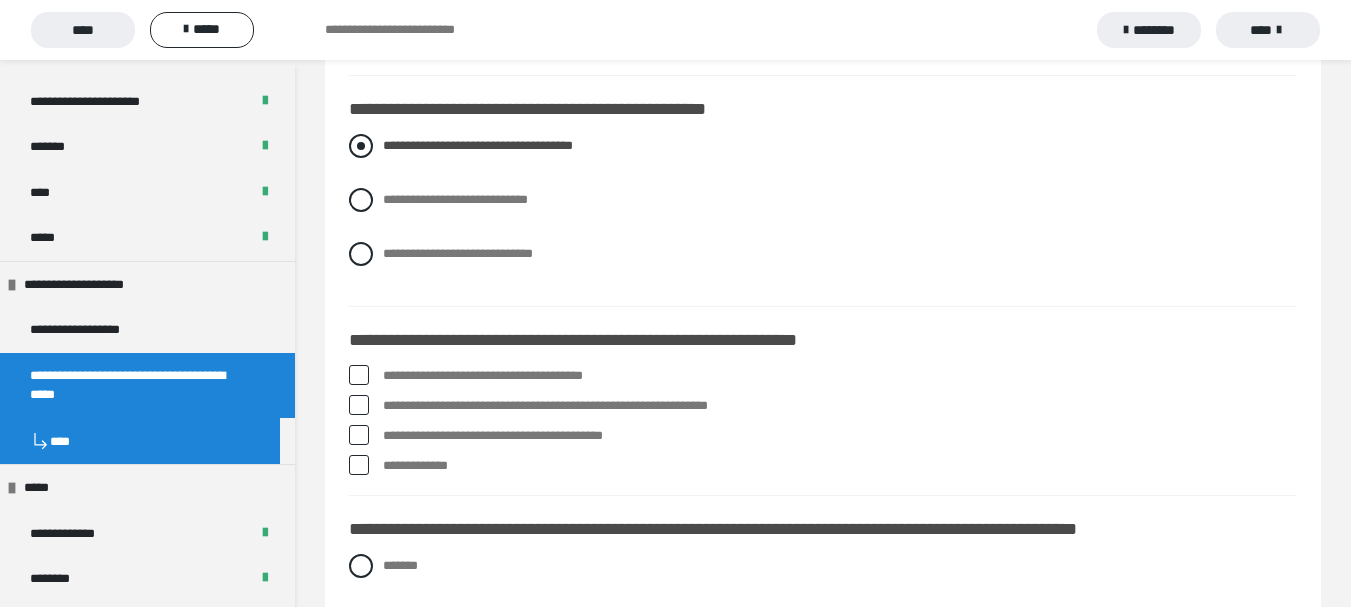 scroll, scrollTop: 3200, scrollLeft: 0, axis: vertical 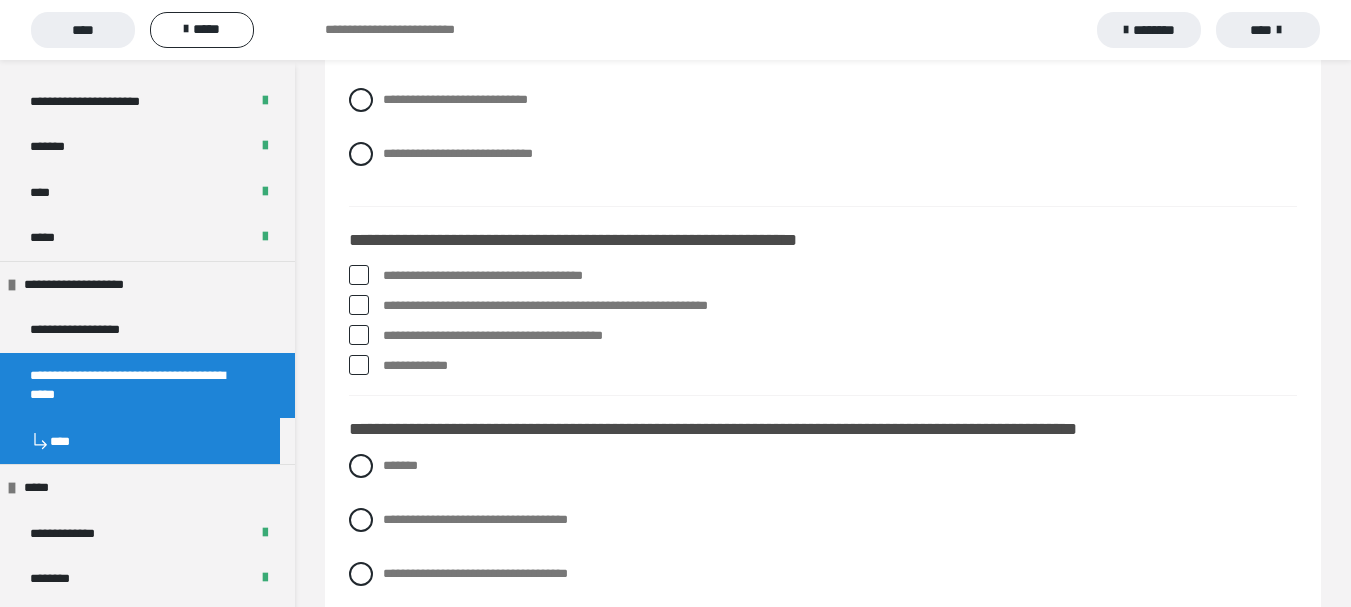 click at bounding box center (359, 275) 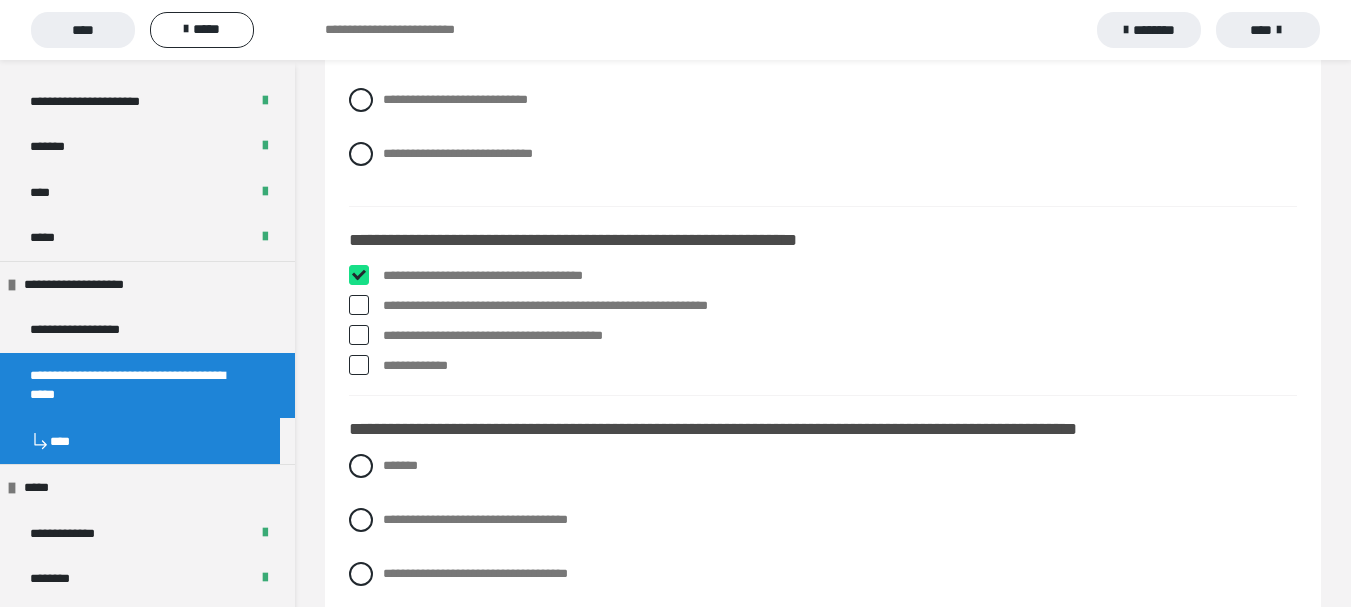 checkbox on "****" 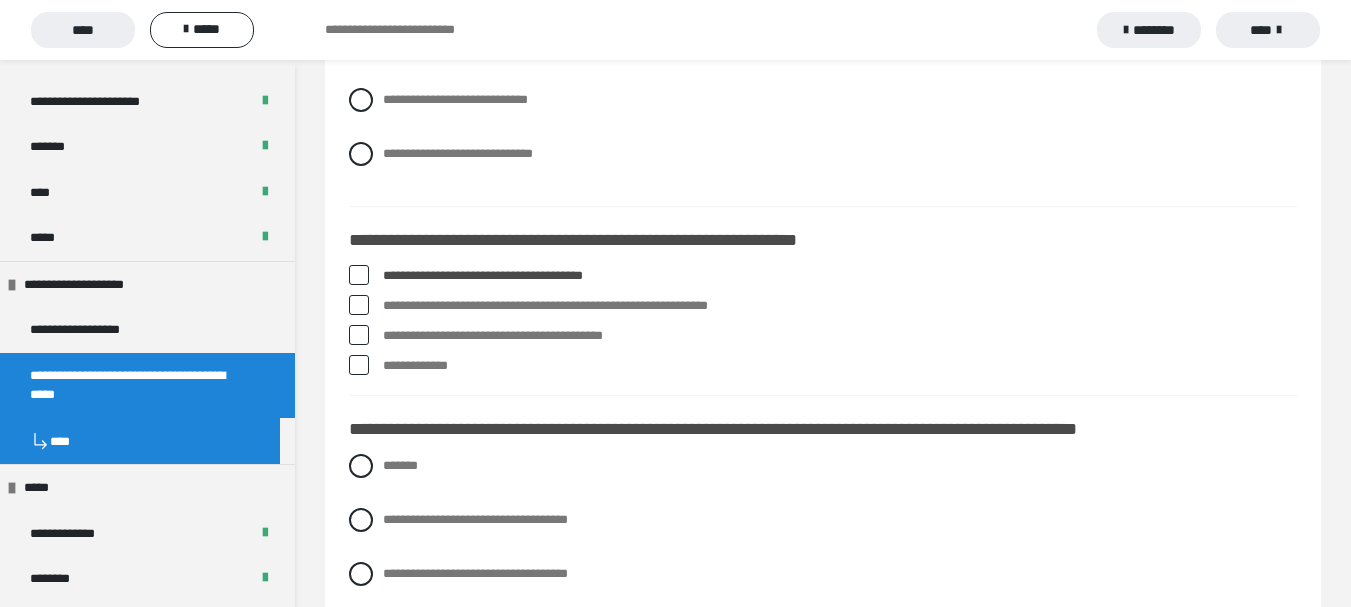 click at bounding box center [359, 365] 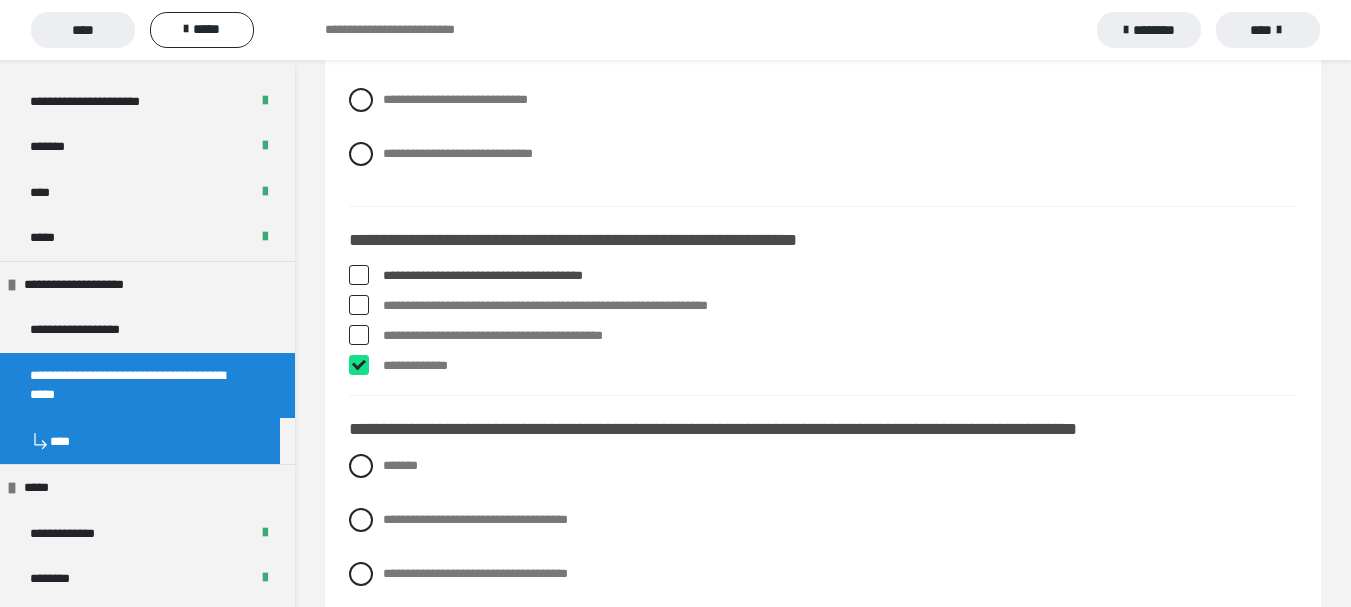 checkbox on "****" 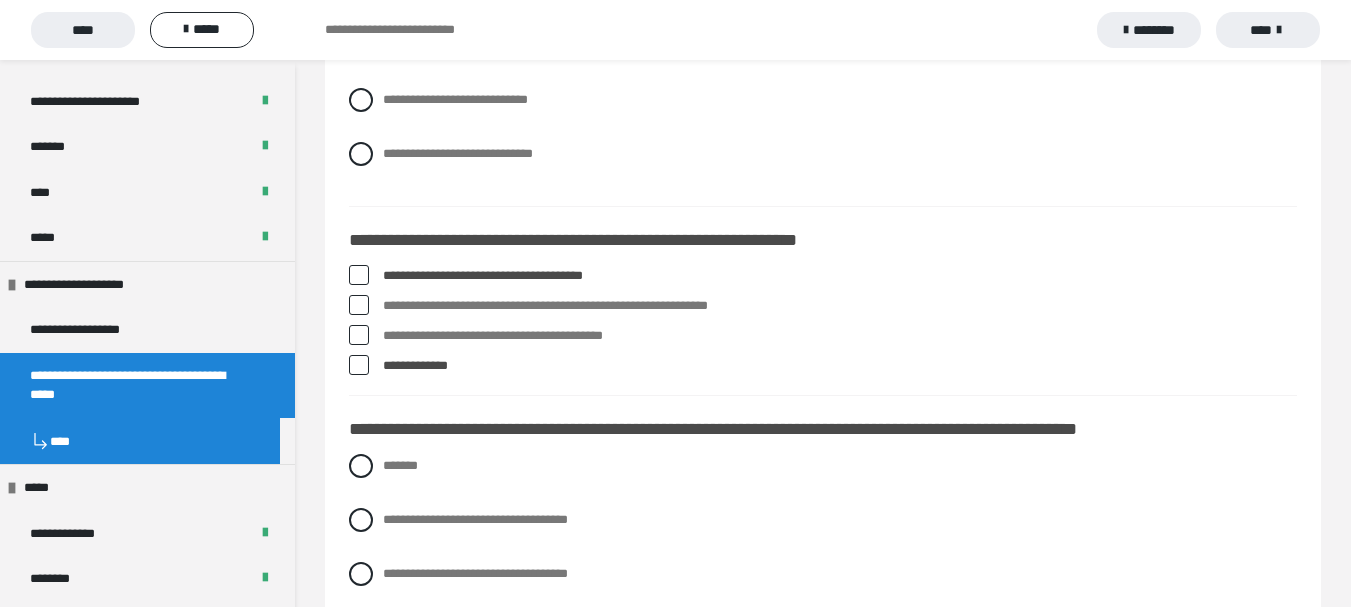 scroll, scrollTop: 3400, scrollLeft: 0, axis: vertical 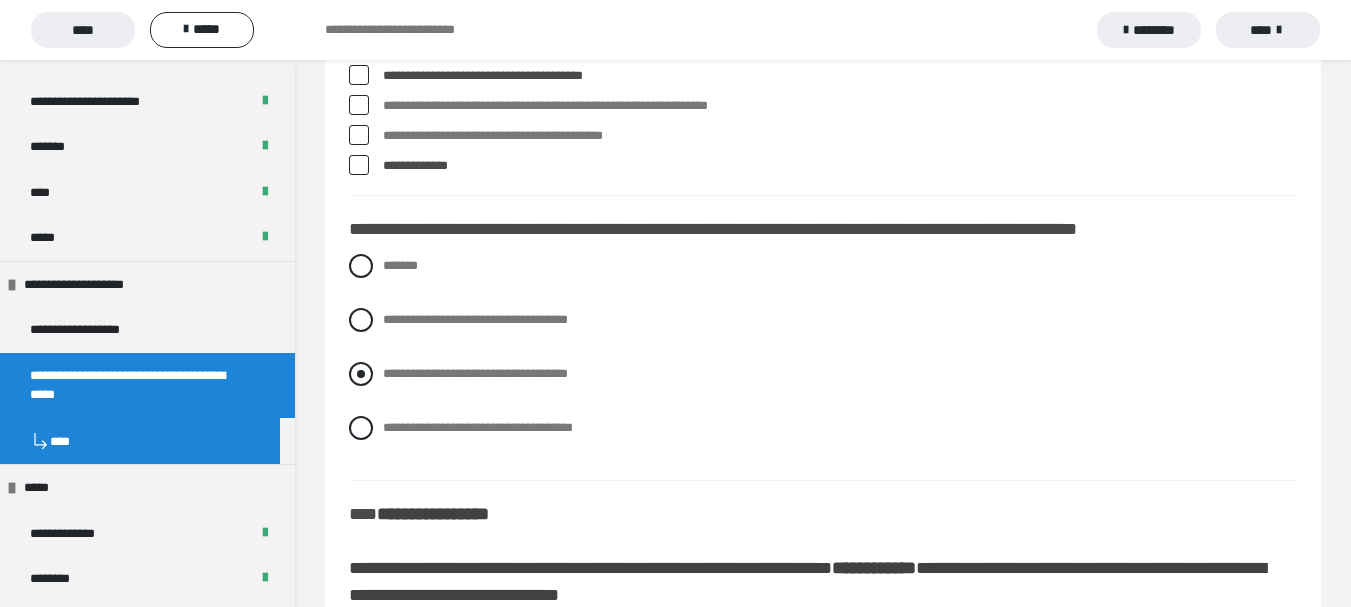 click at bounding box center [361, 374] 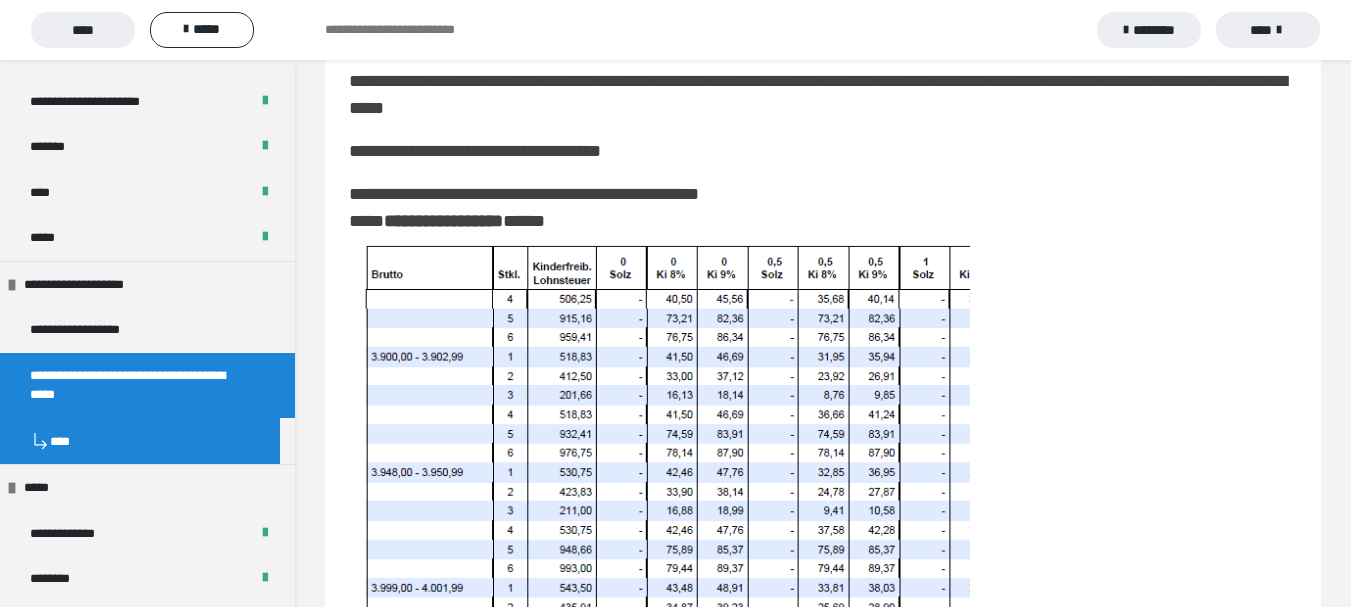 scroll, scrollTop: 3600, scrollLeft: 0, axis: vertical 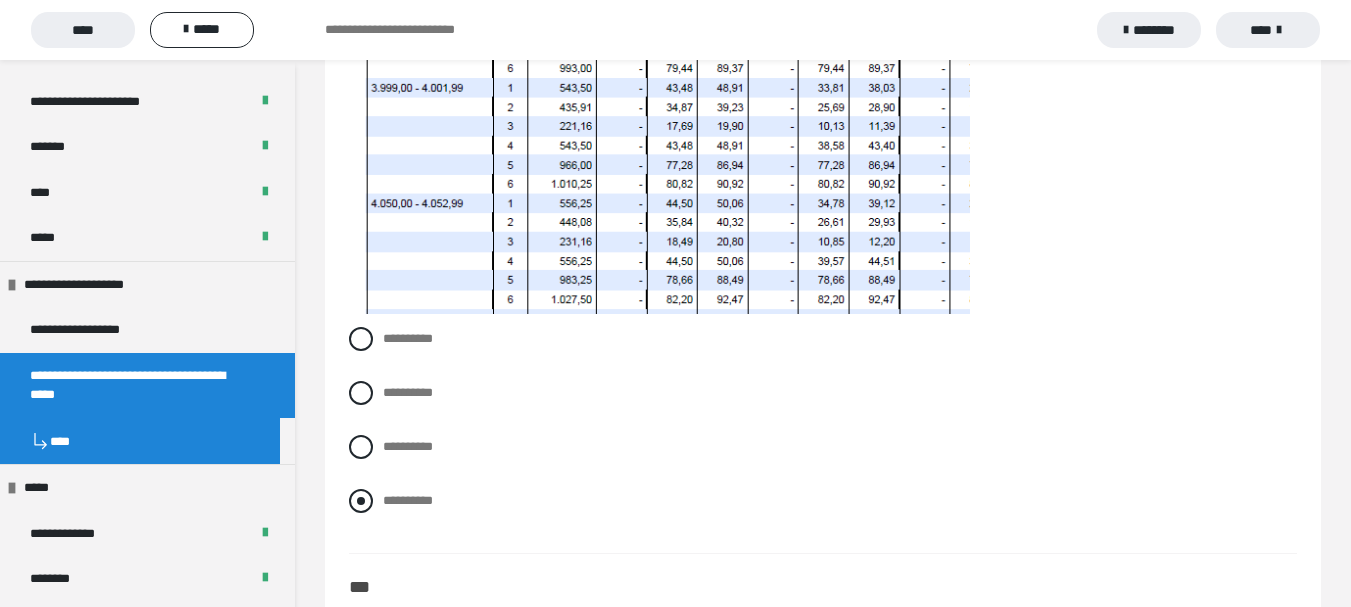 click at bounding box center [361, 501] 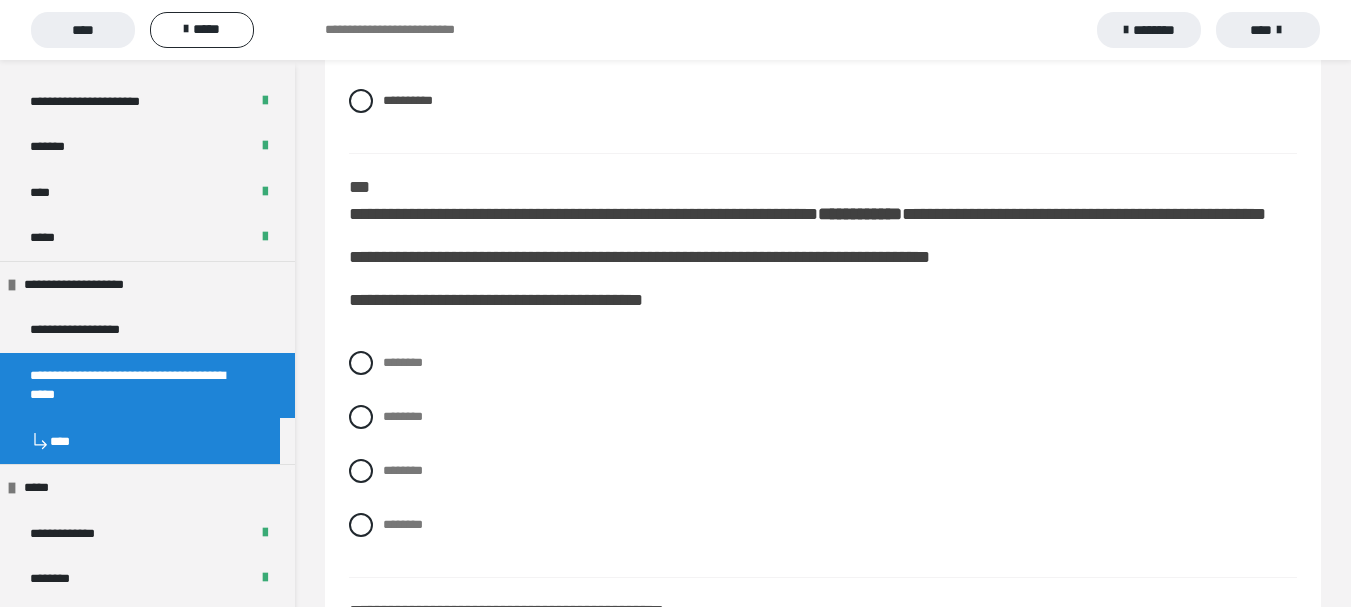 scroll, scrollTop: 5000, scrollLeft: 0, axis: vertical 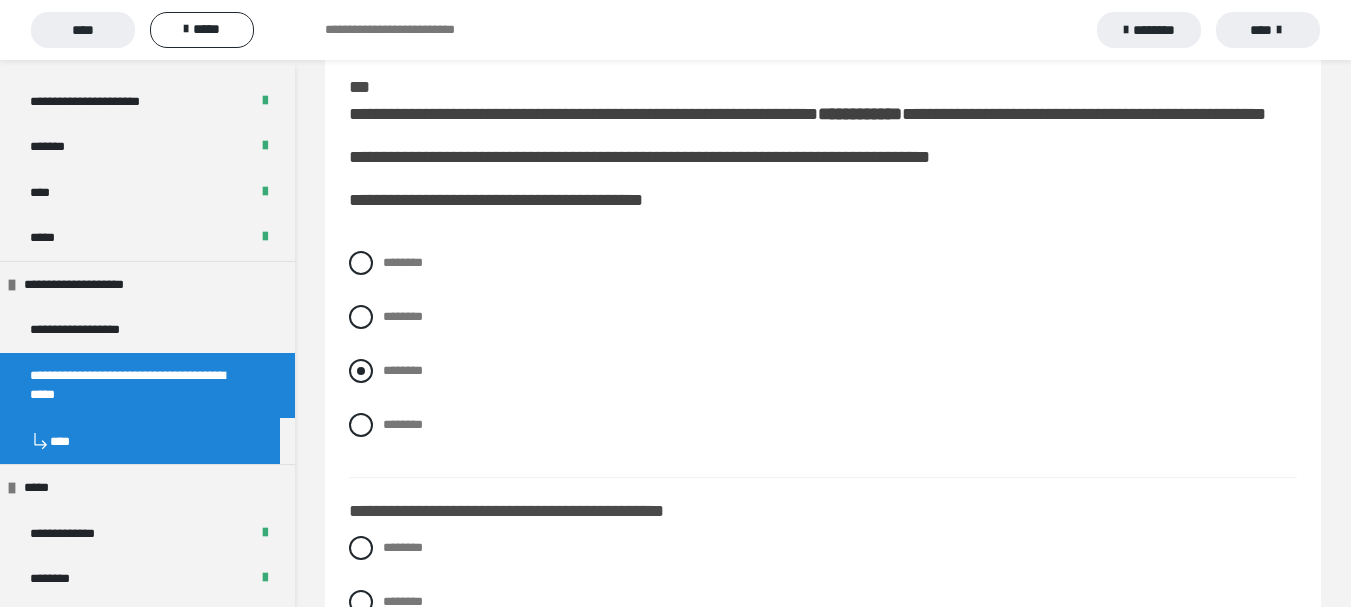 click at bounding box center [361, 371] 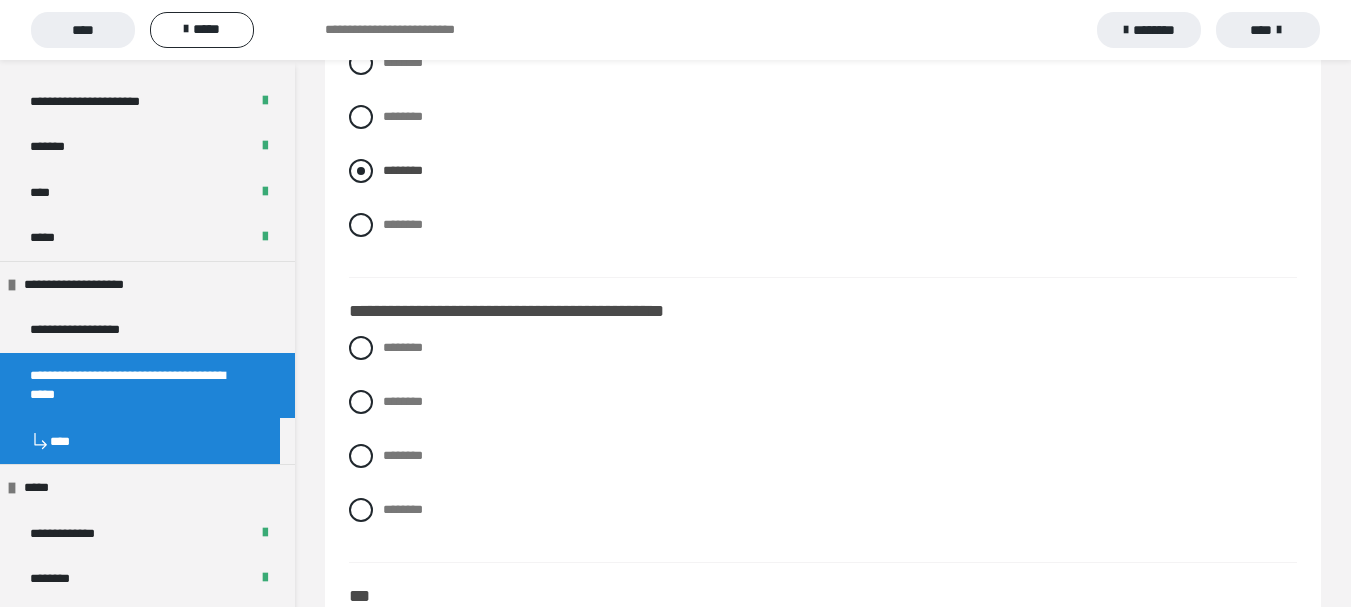 scroll, scrollTop: 5400, scrollLeft: 0, axis: vertical 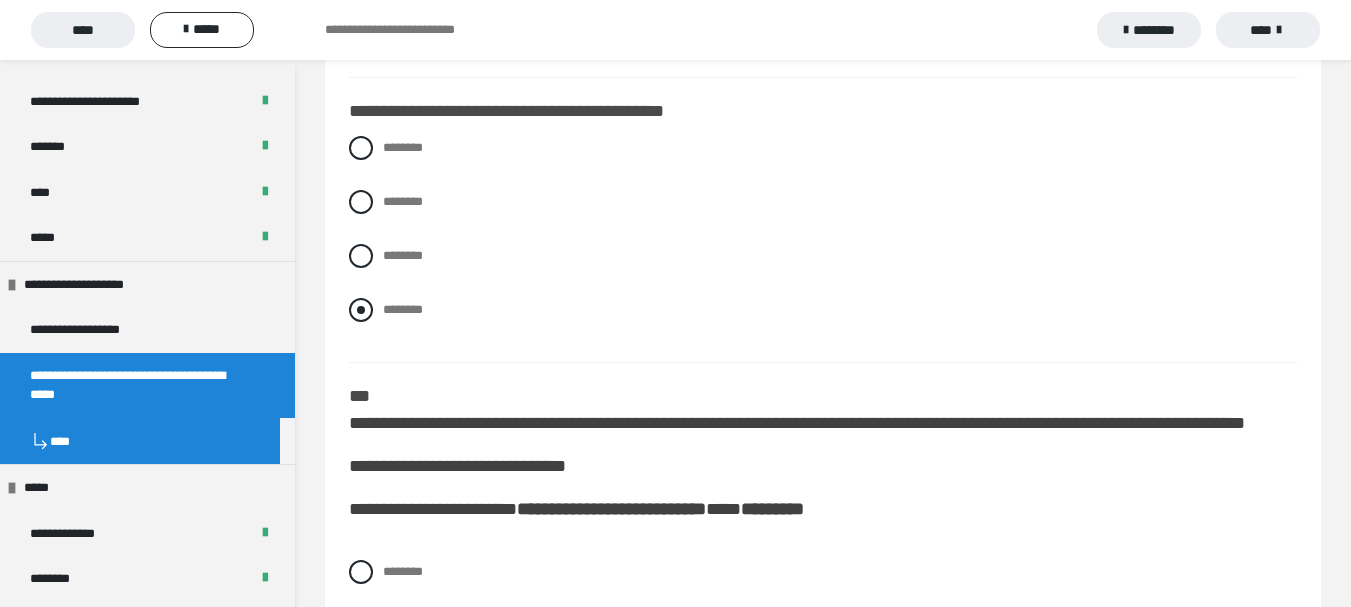 click at bounding box center (361, 310) 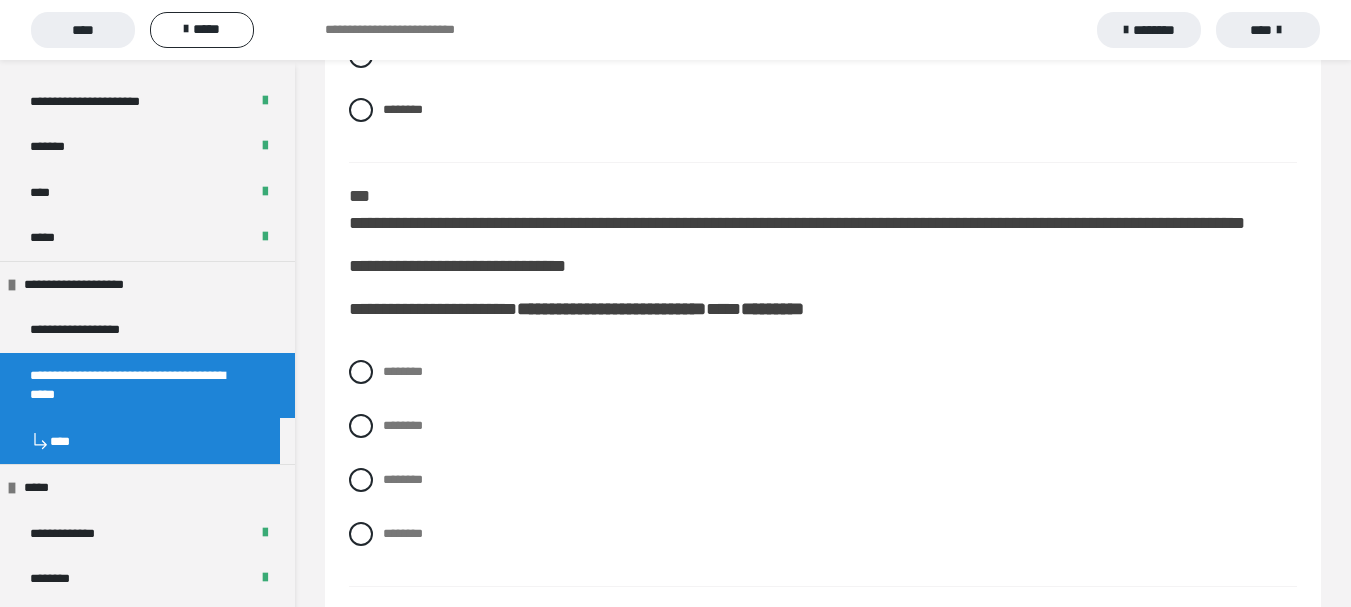 scroll, scrollTop: 5700, scrollLeft: 0, axis: vertical 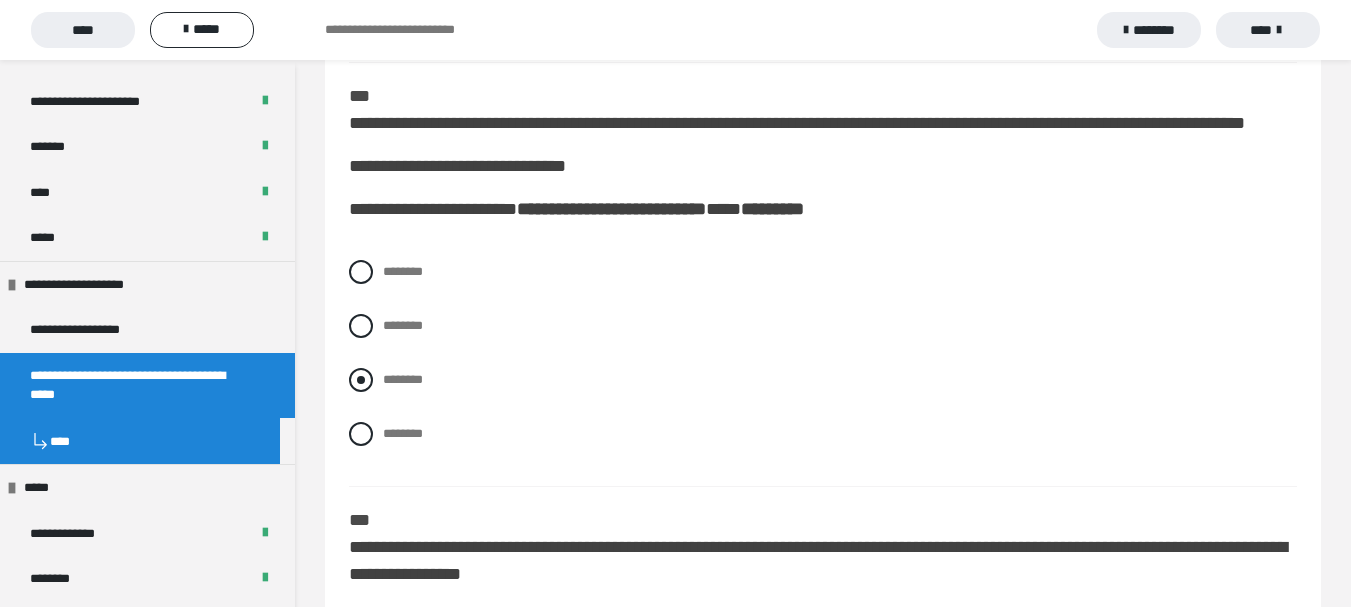 click at bounding box center (361, 380) 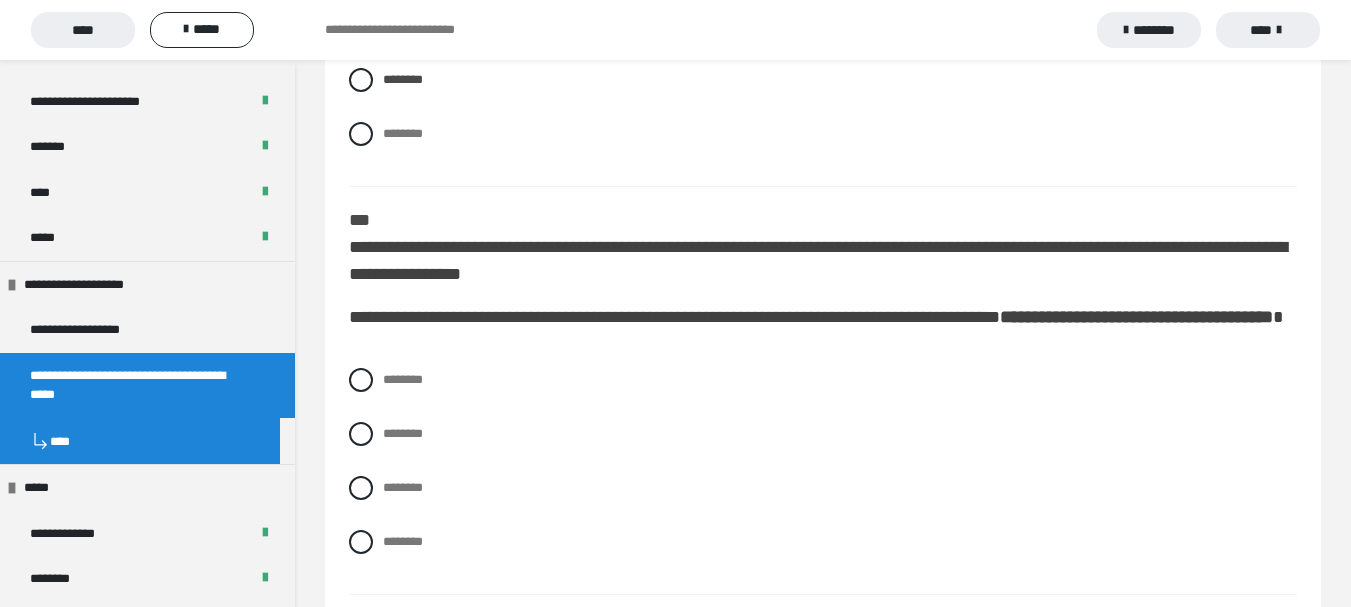 scroll, scrollTop: 6100, scrollLeft: 0, axis: vertical 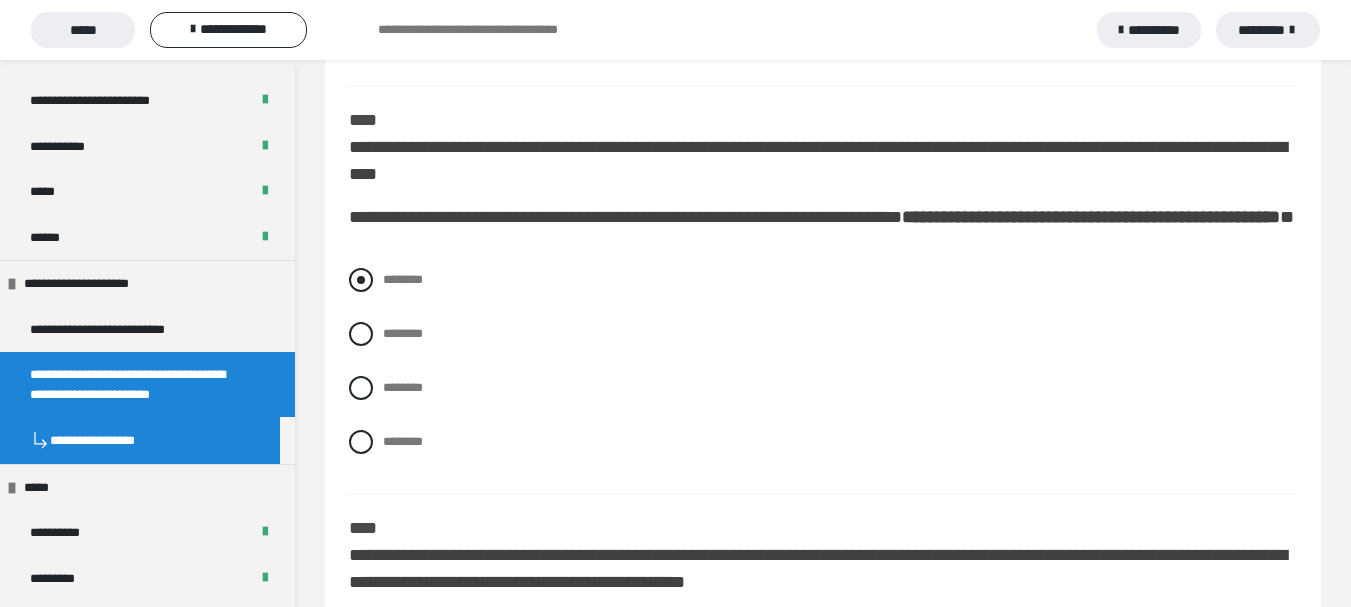 drag, startPoint x: 880, startPoint y: 306, endPoint x: 777, endPoint y: 326, distance: 104.92378 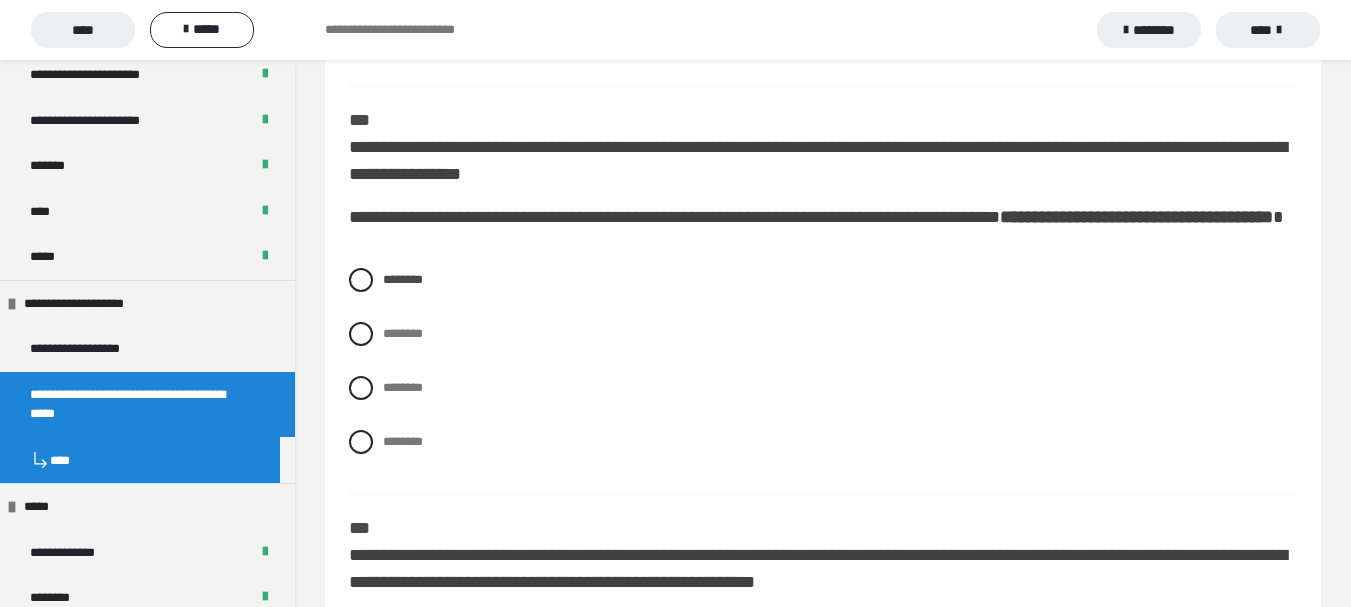 scroll, scrollTop: 2148, scrollLeft: 0, axis: vertical 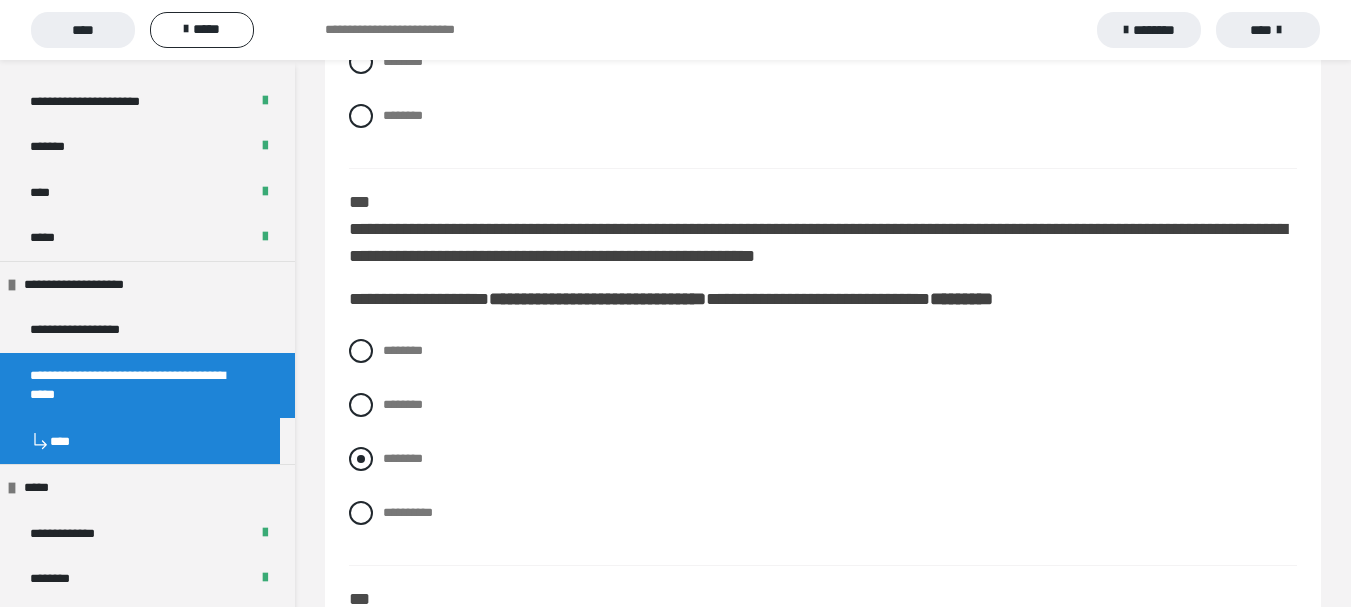 click at bounding box center [361, 459] 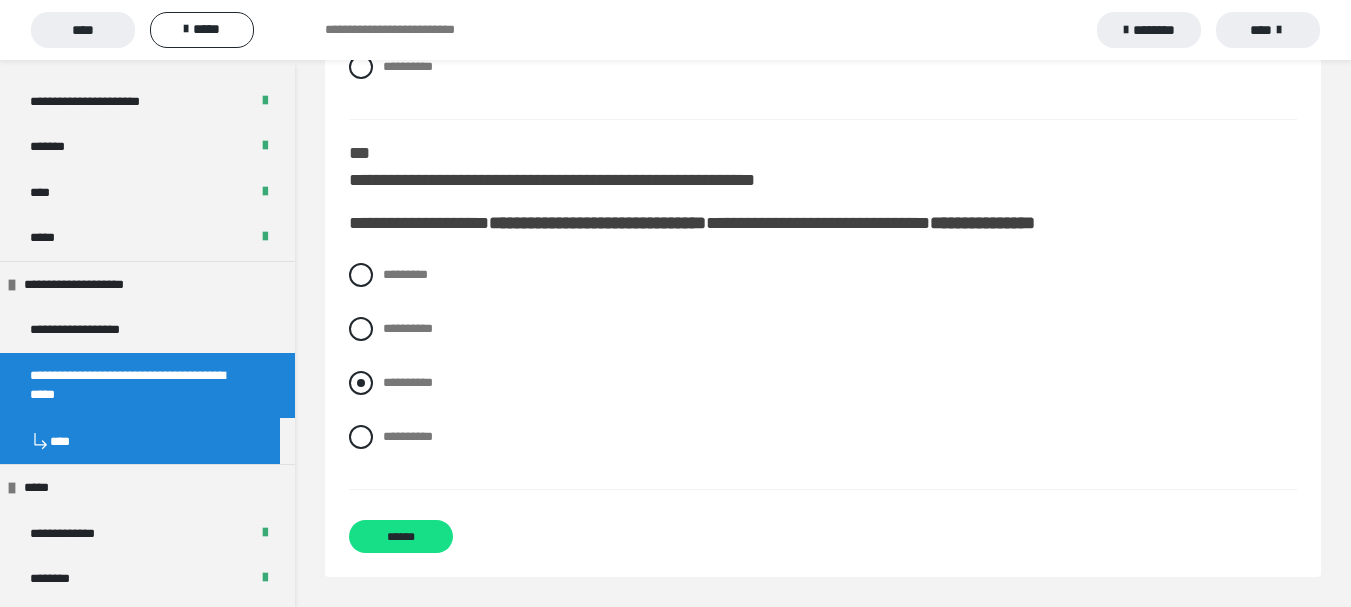 scroll, scrollTop: 6826, scrollLeft: 0, axis: vertical 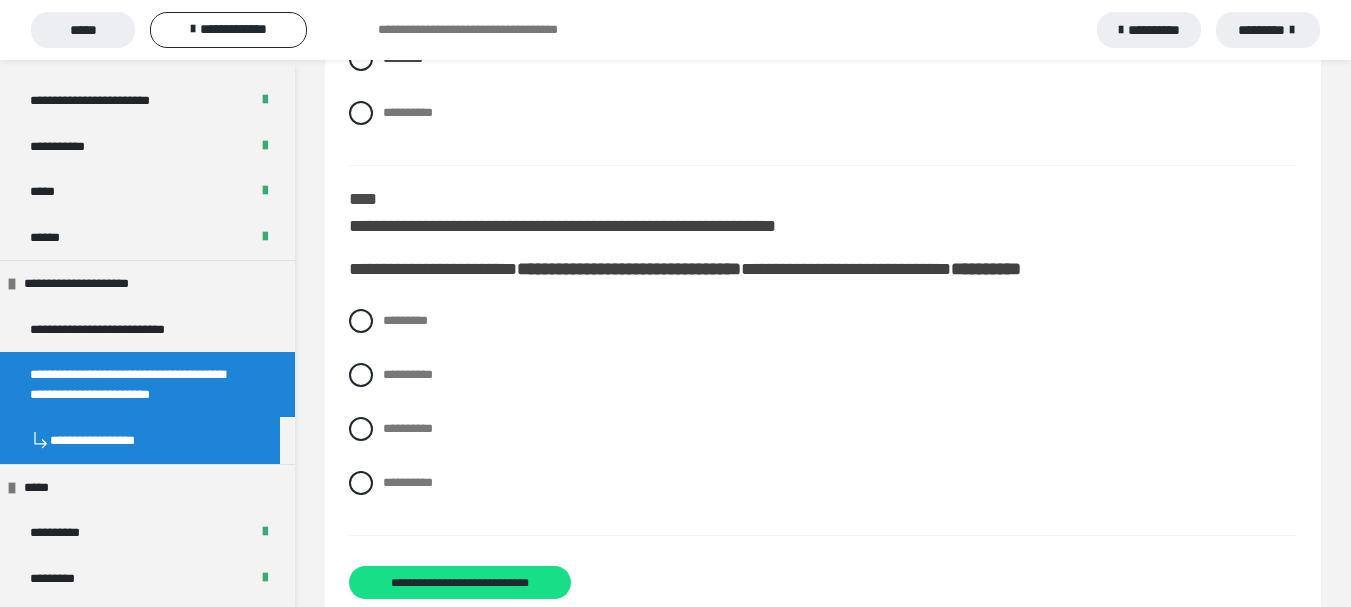 drag, startPoint x: 805, startPoint y: 410, endPoint x: 727, endPoint y: 407, distance: 78.05767 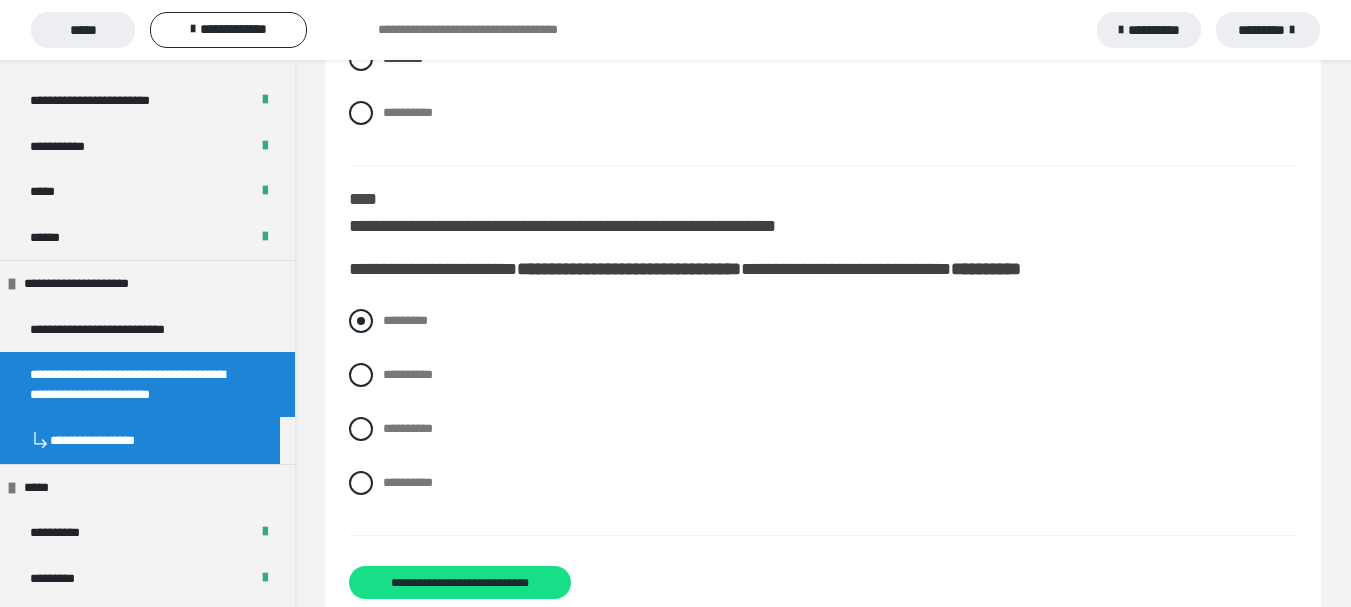click at bounding box center (361, 321) 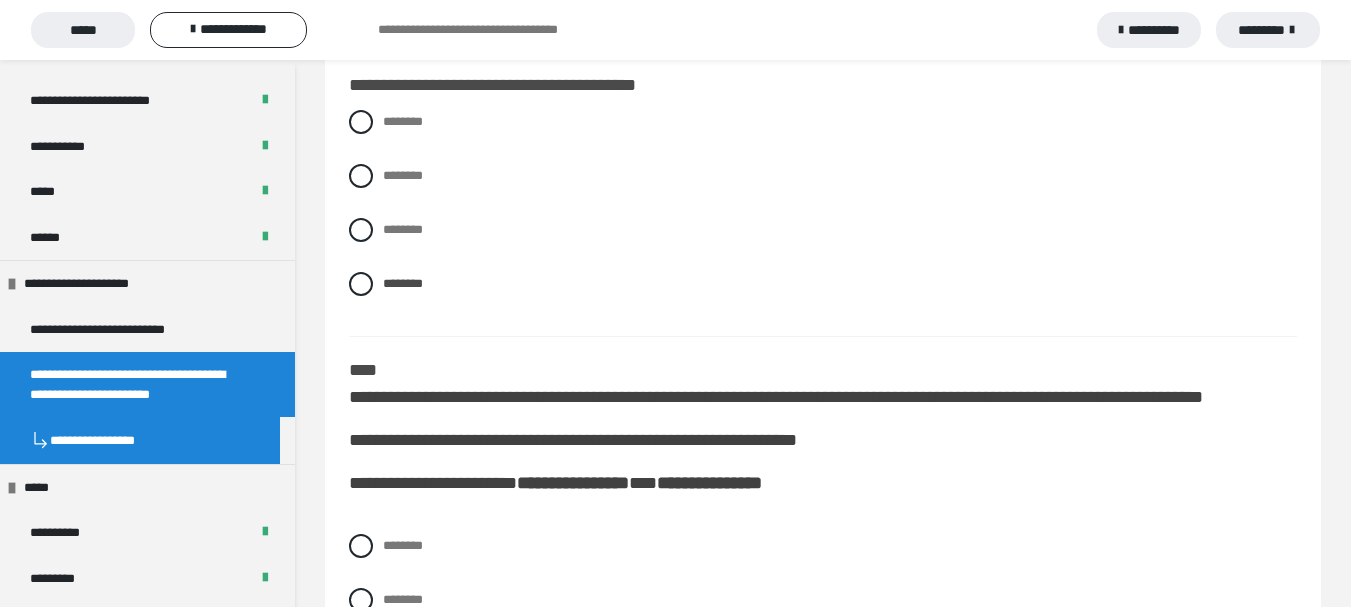 scroll, scrollTop: 5326, scrollLeft: 0, axis: vertical 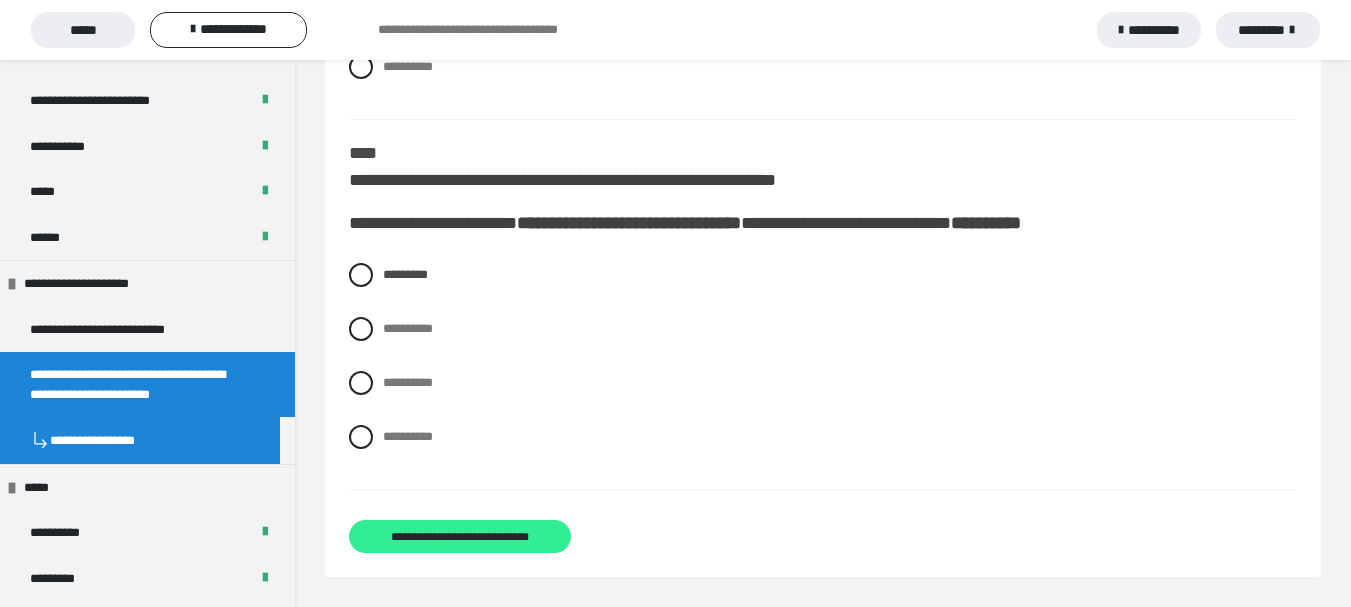 click on "**********" at bounding box center [460, 537] 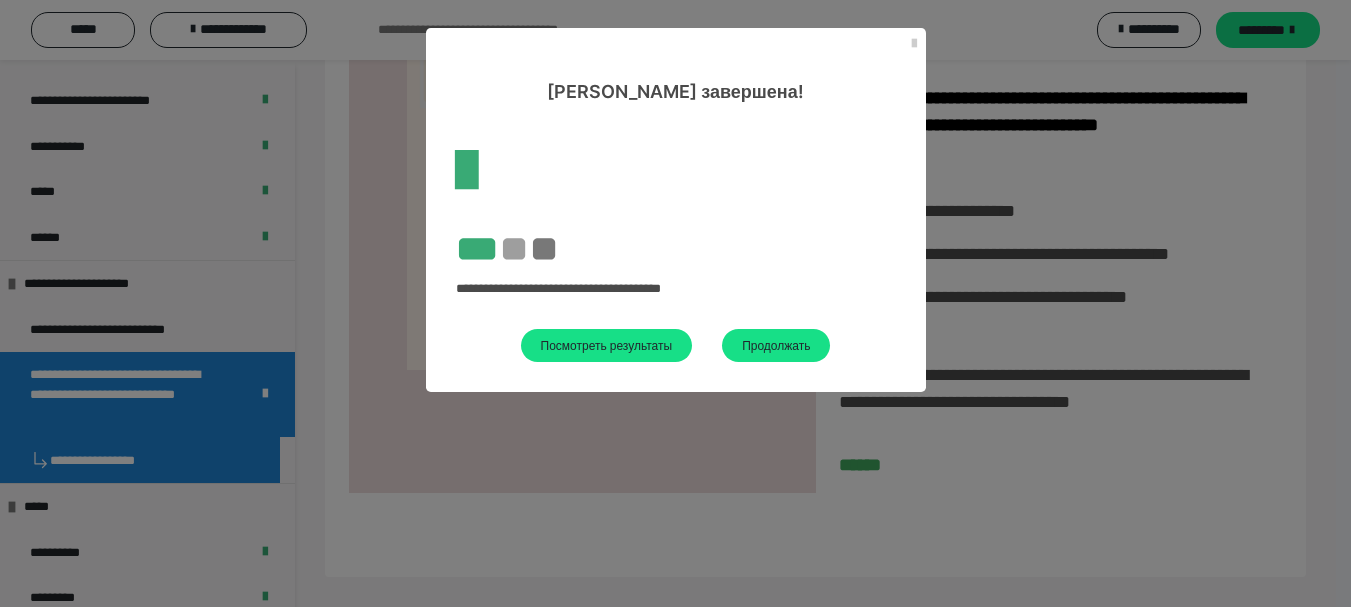 scroll, scrollTop: 616, scrollLeft: 0, axis: vertical 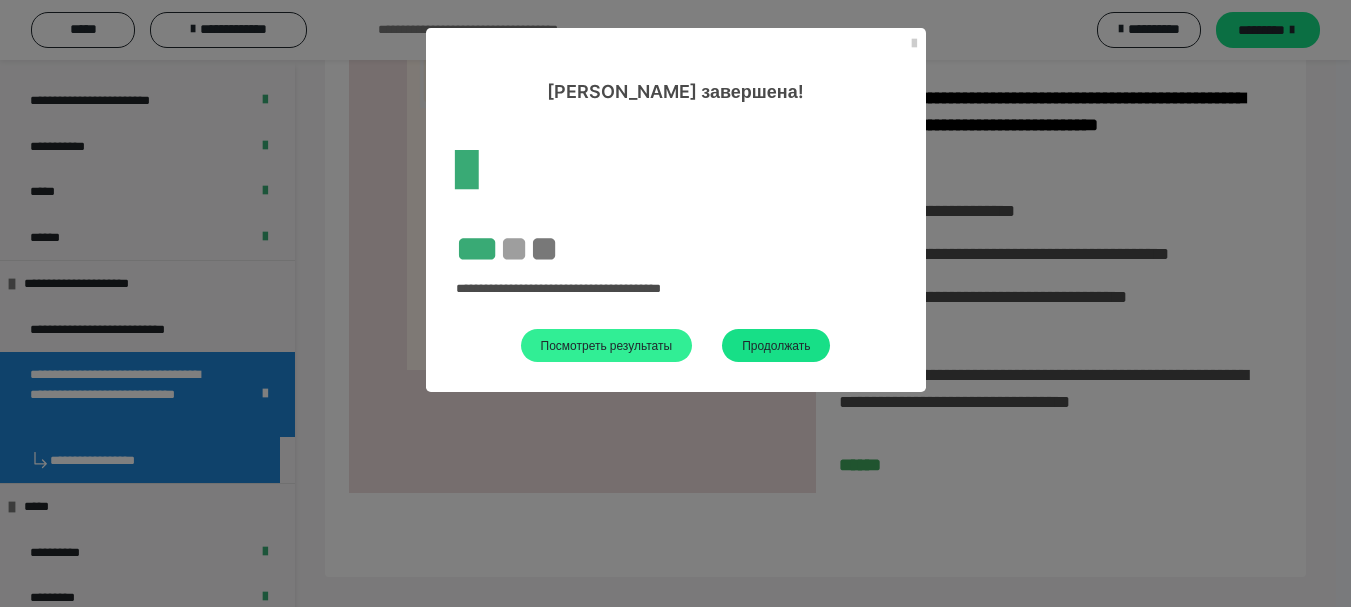 click on "Посмотреть результаты" at bounding box center (607, 345) 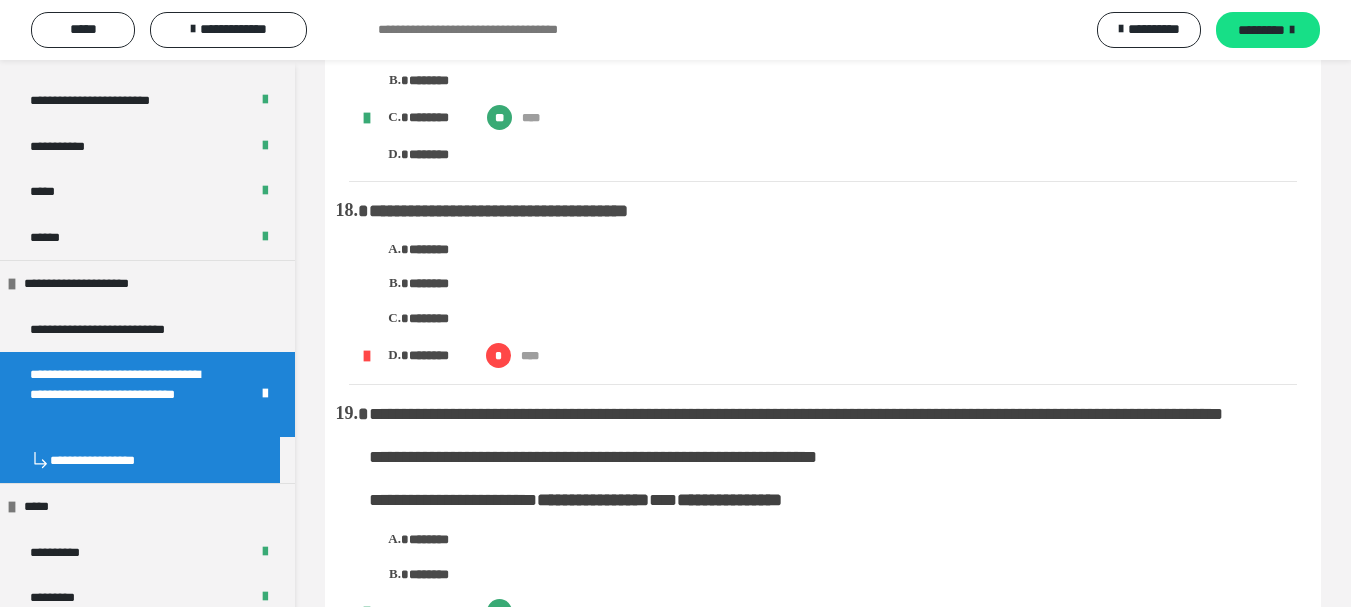 scroll, scrollTop: 3908, scrollLeft: 0, axis: vertical 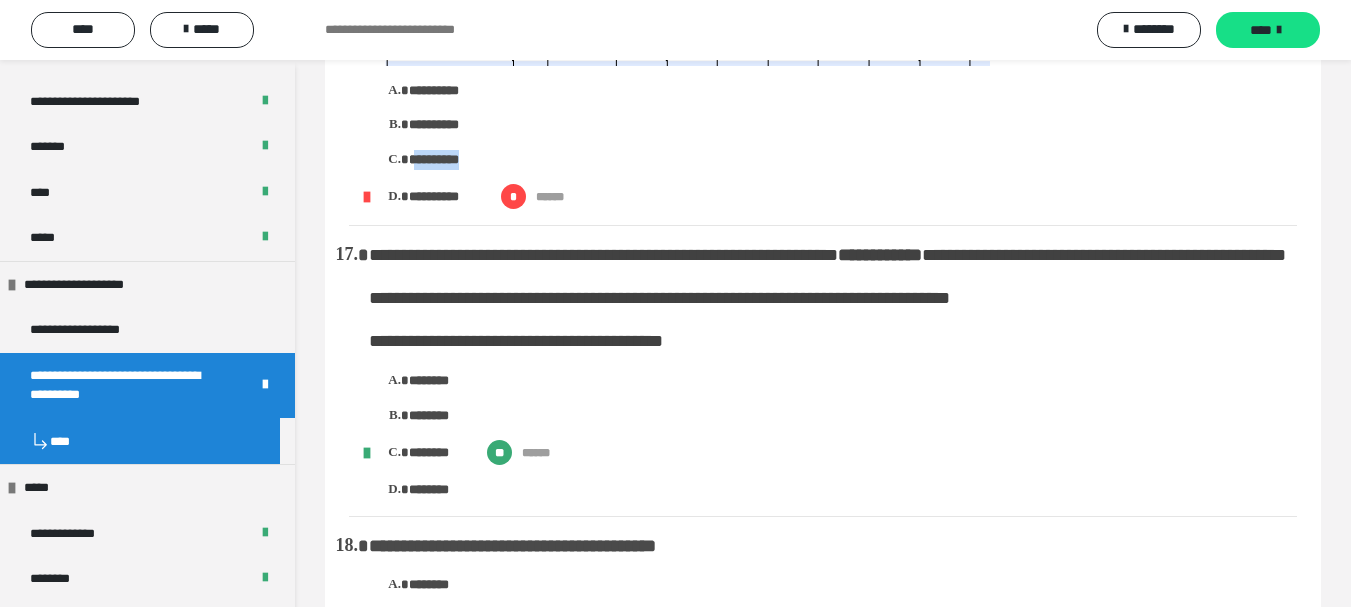 drag, startPoint x: 417, startPoint y: 267, endPoint x: 485, endPoint y: 258, distance: 68.593 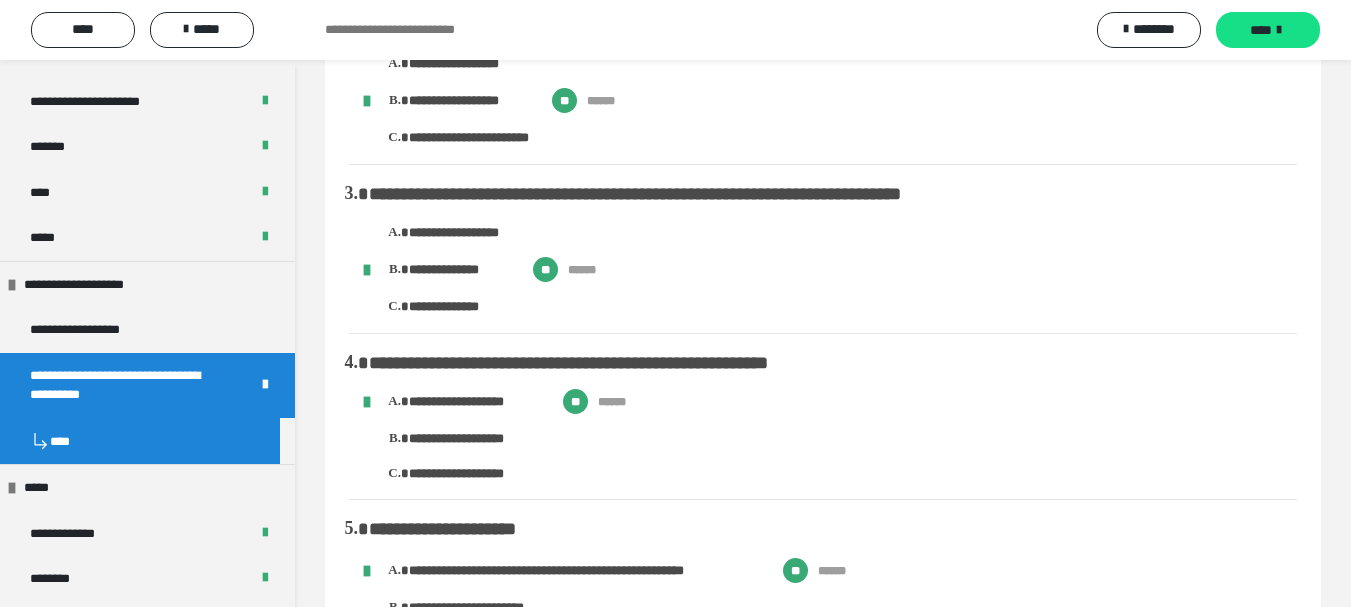 scroll, scrollTop: 0, scrollLeft: 0, axis: both 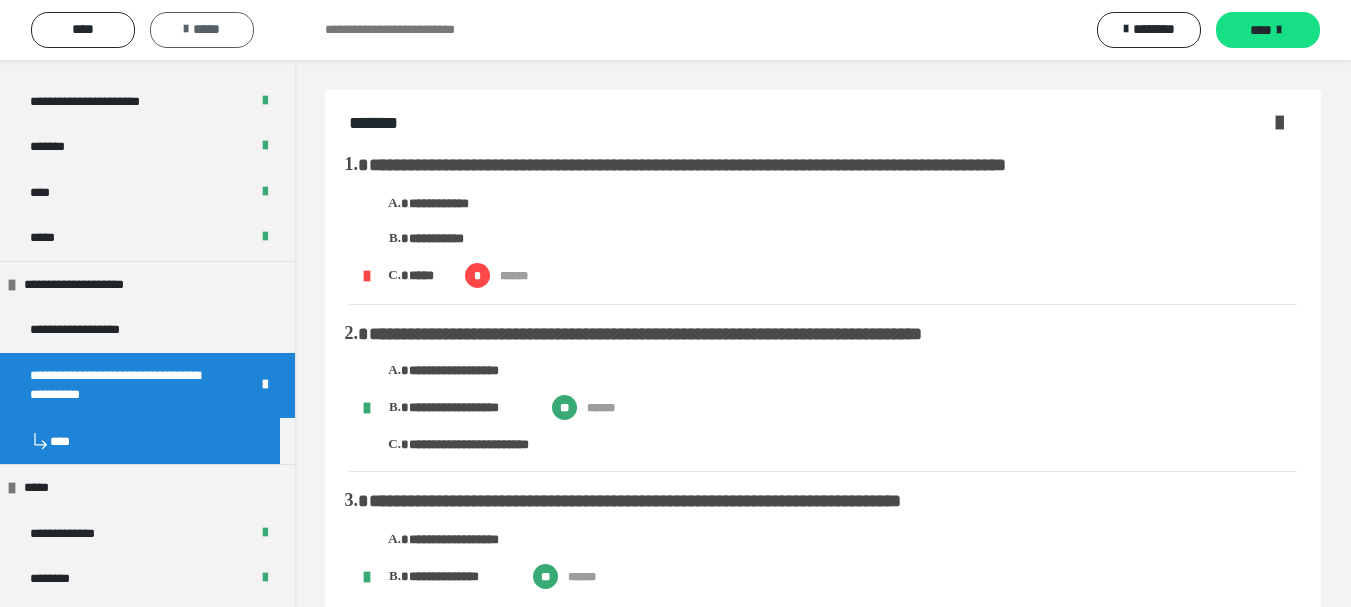 click on "*****" at bounding box center (202, 30) 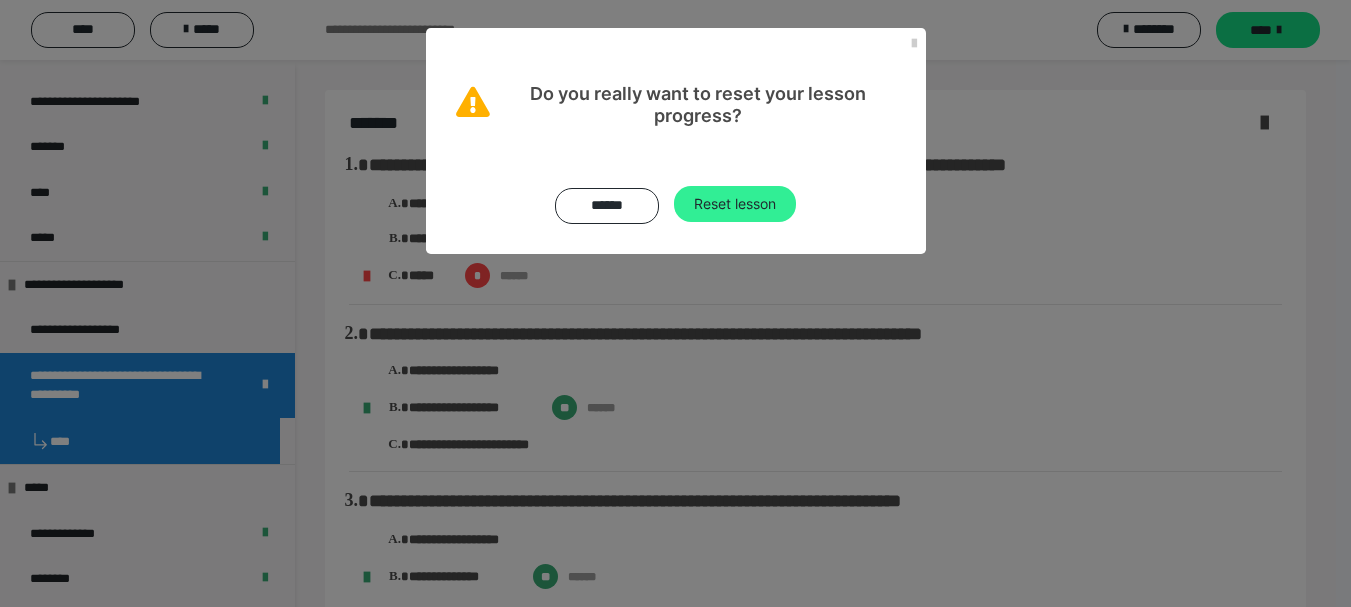 click on "Reset lesson" at bounding box center (735, 204) 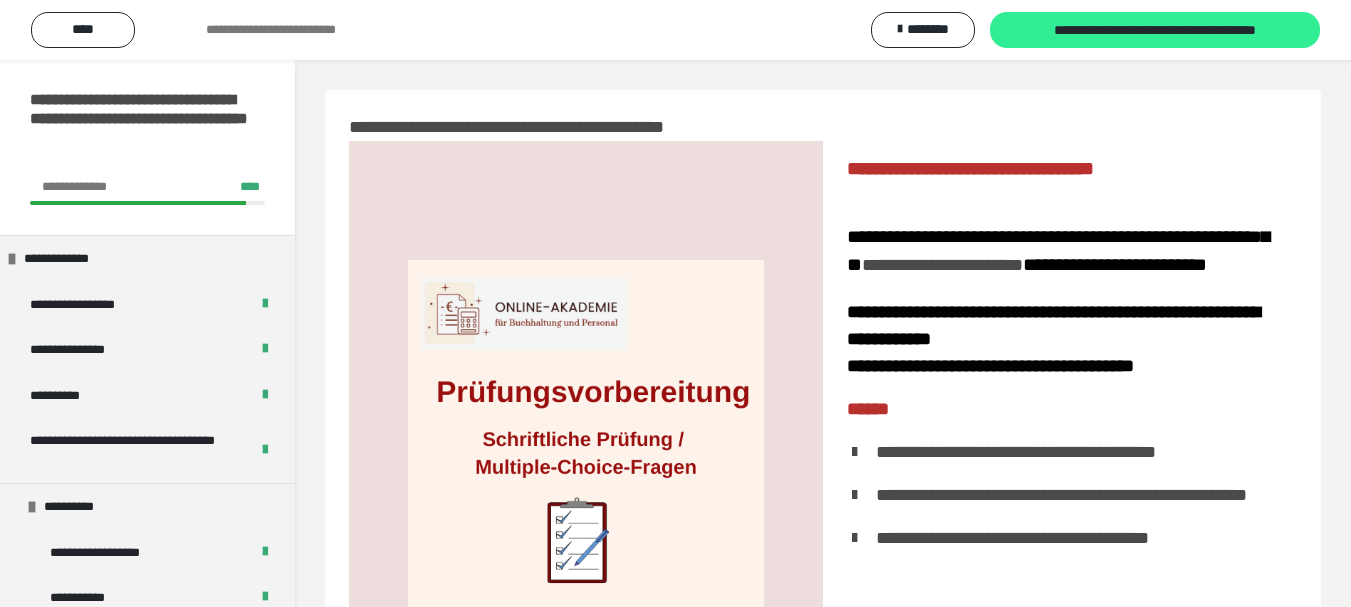 click on "**********" at bounding box center (1155, 31) 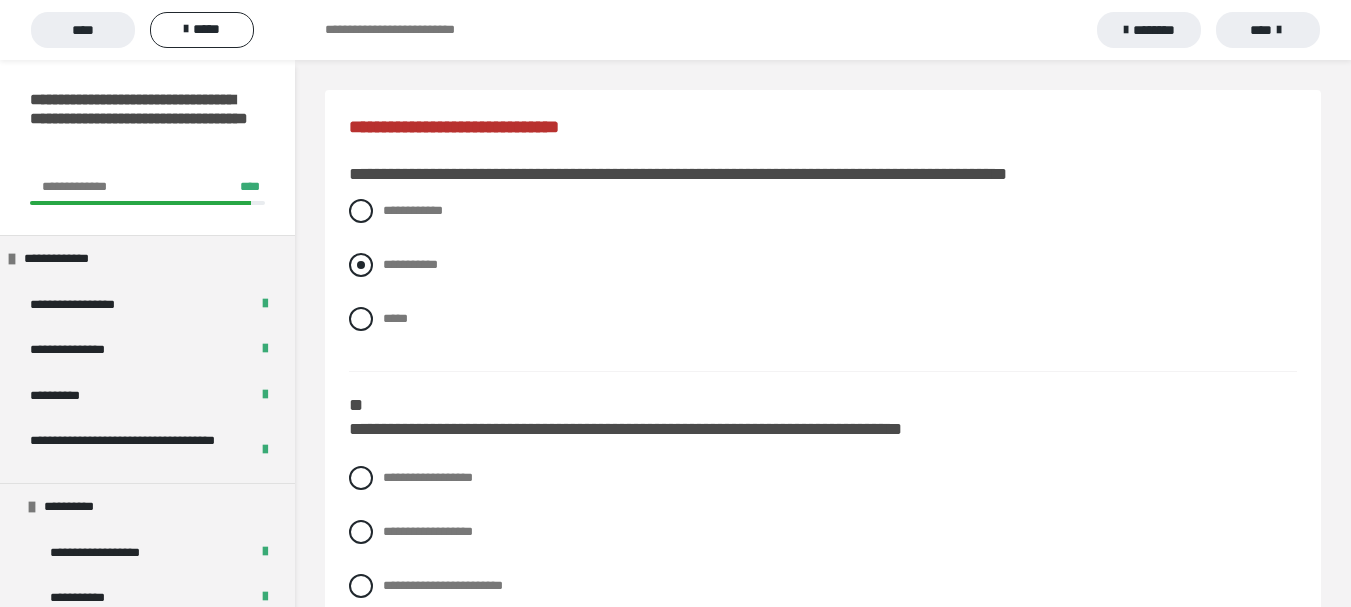 click at bounding box center (361, 265) 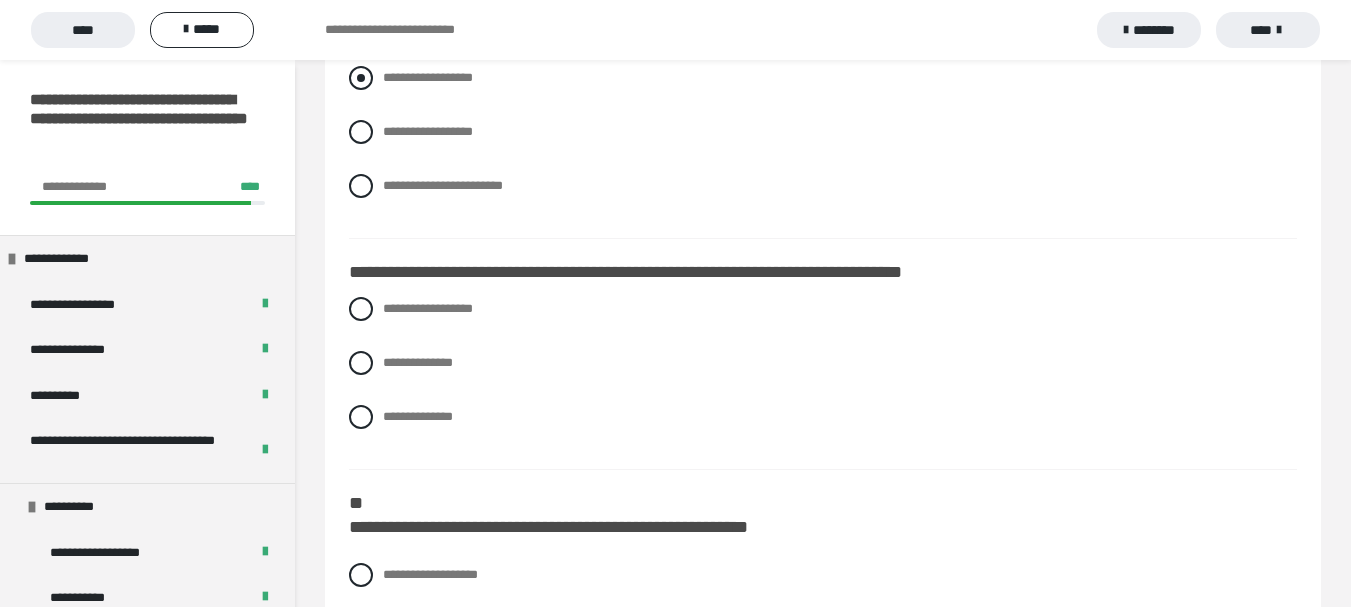 scroll, scrollTop: 300, scrollLeft: 0, axis: vertical 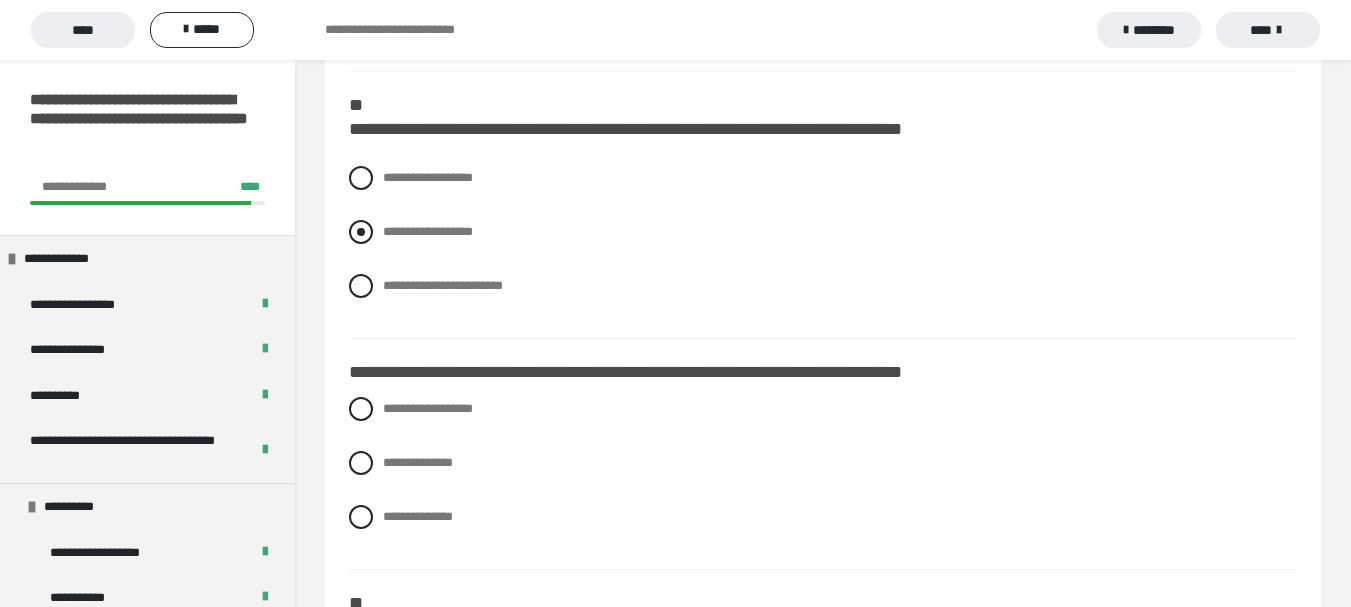 click at bounding box center [361, 232] 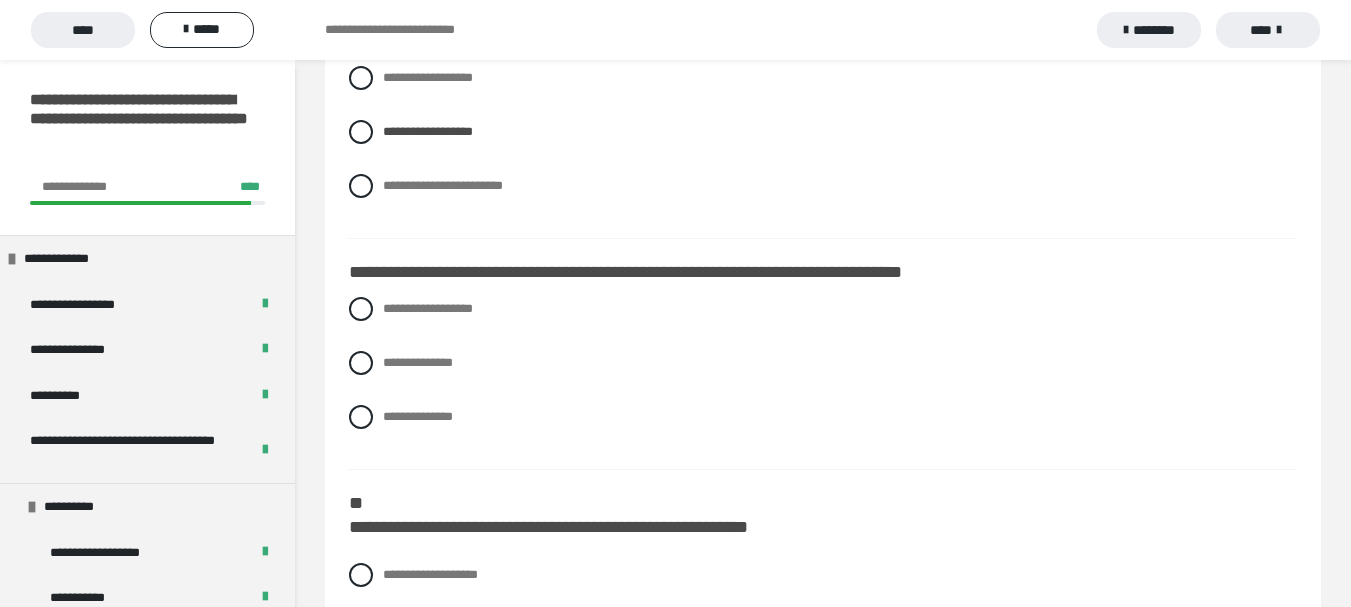 scroll, scrollTop: 500, scrollLeft: 0, axis: vertical 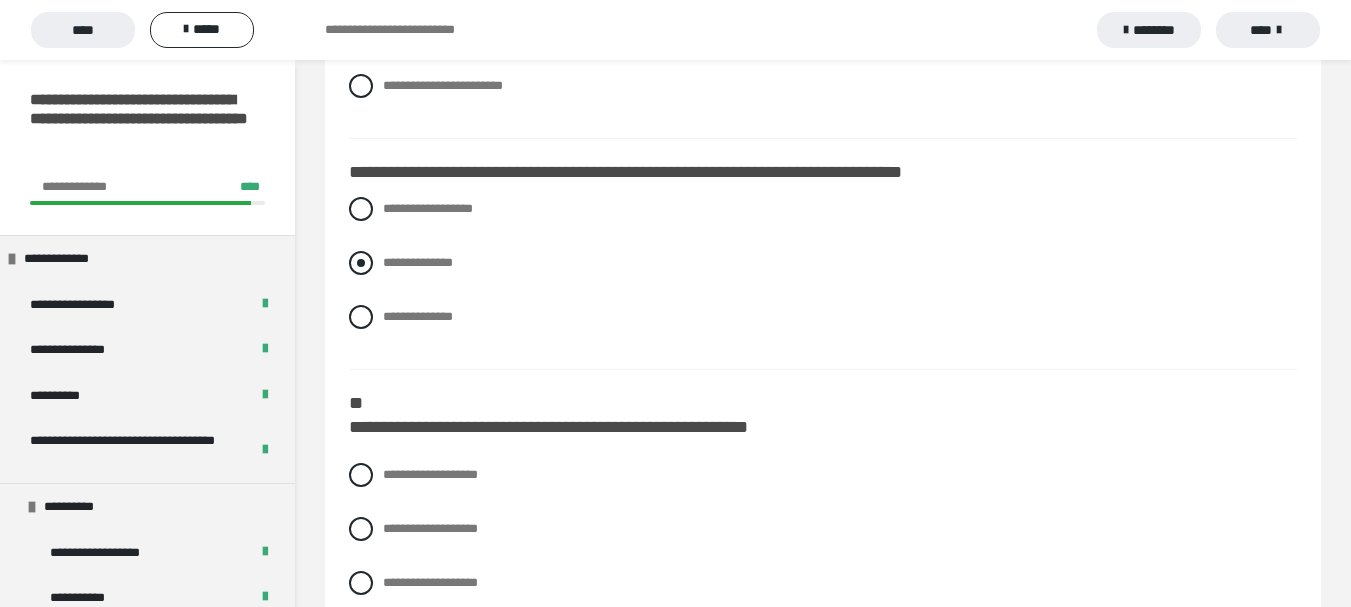 click at bounding box center (361, 263) 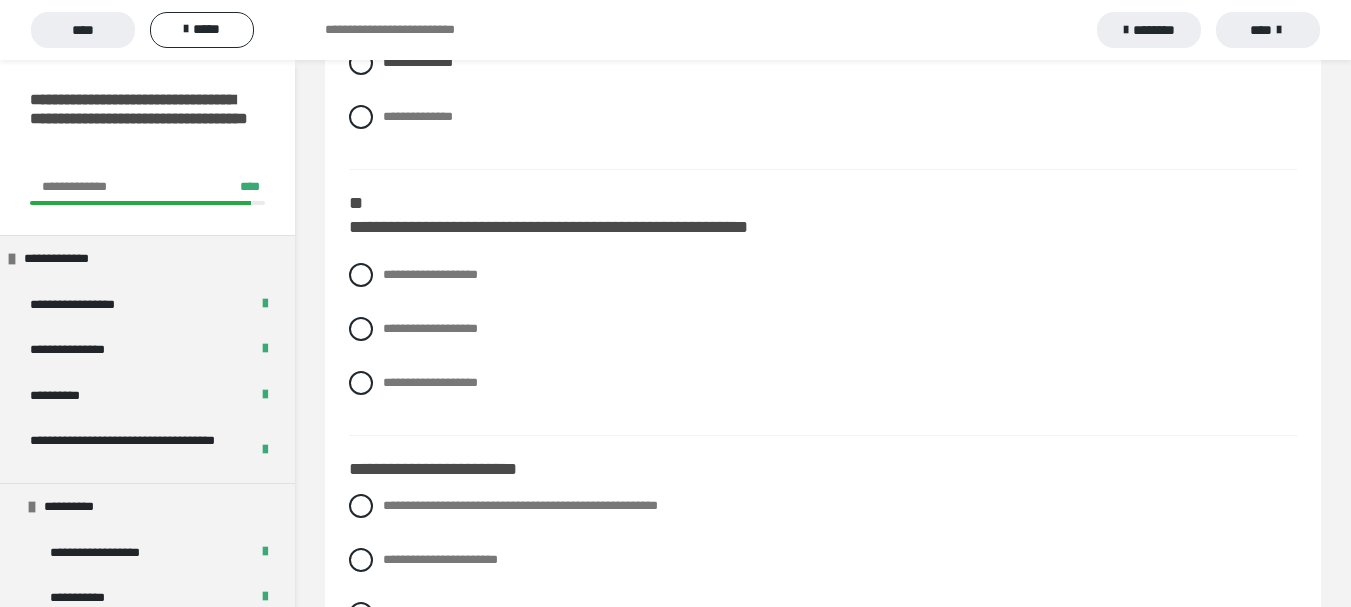 scroll, scrollTop: 800, scrollLeft: 0, axis: vertical 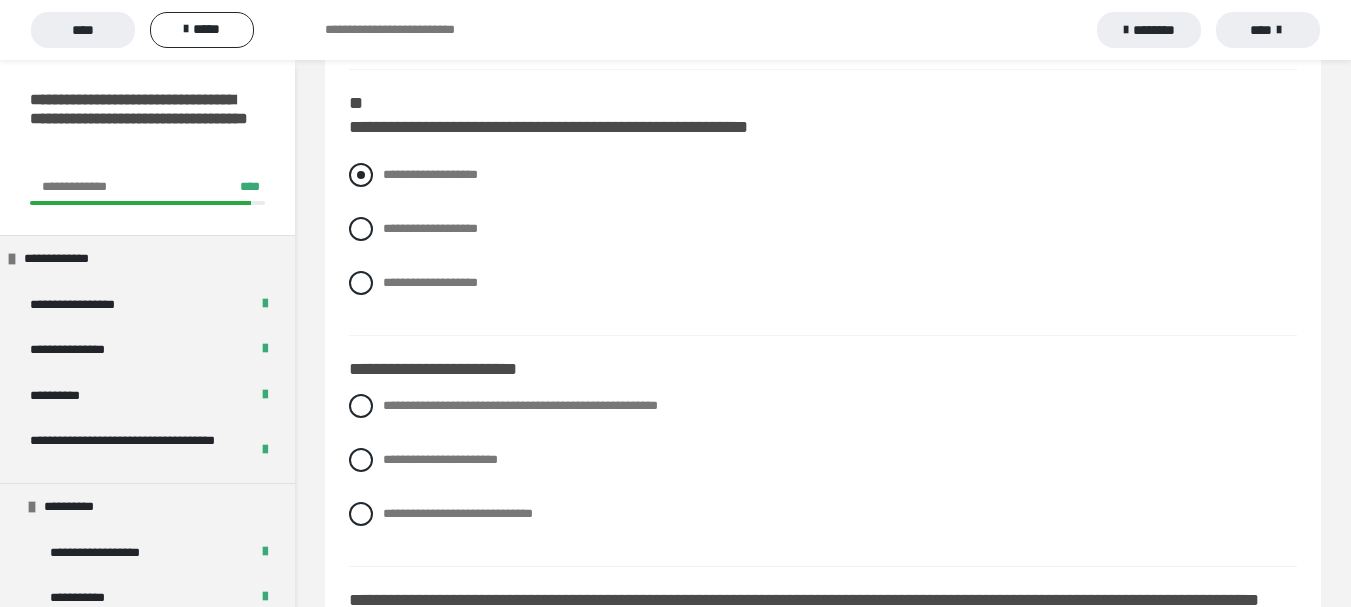click at bounding box center (361, 175) 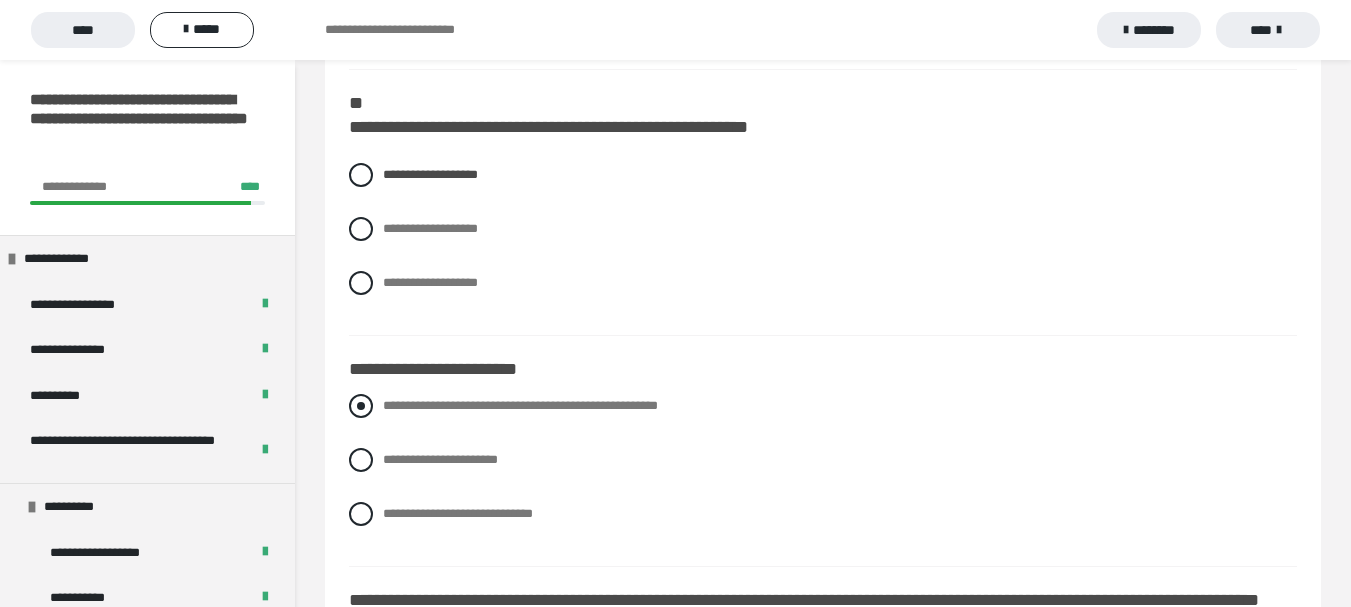 scroll, scrollTop: 1000, scrollLeft: 0, axis: vertical 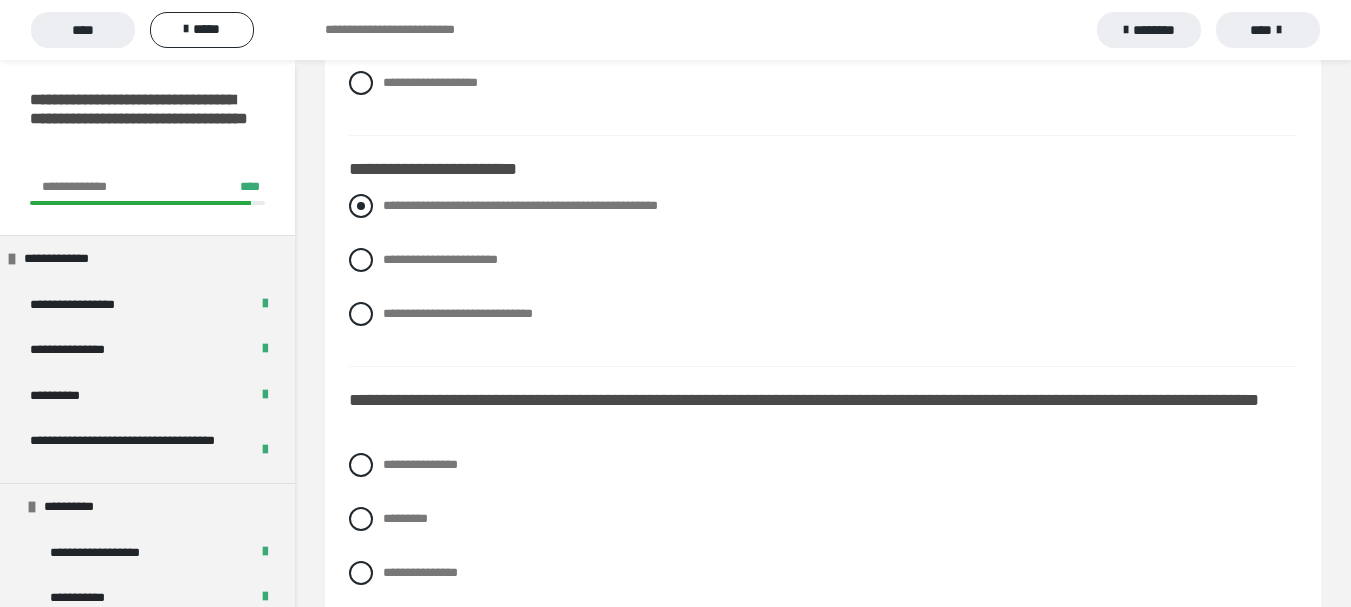 click at bounding box center [361, 206] 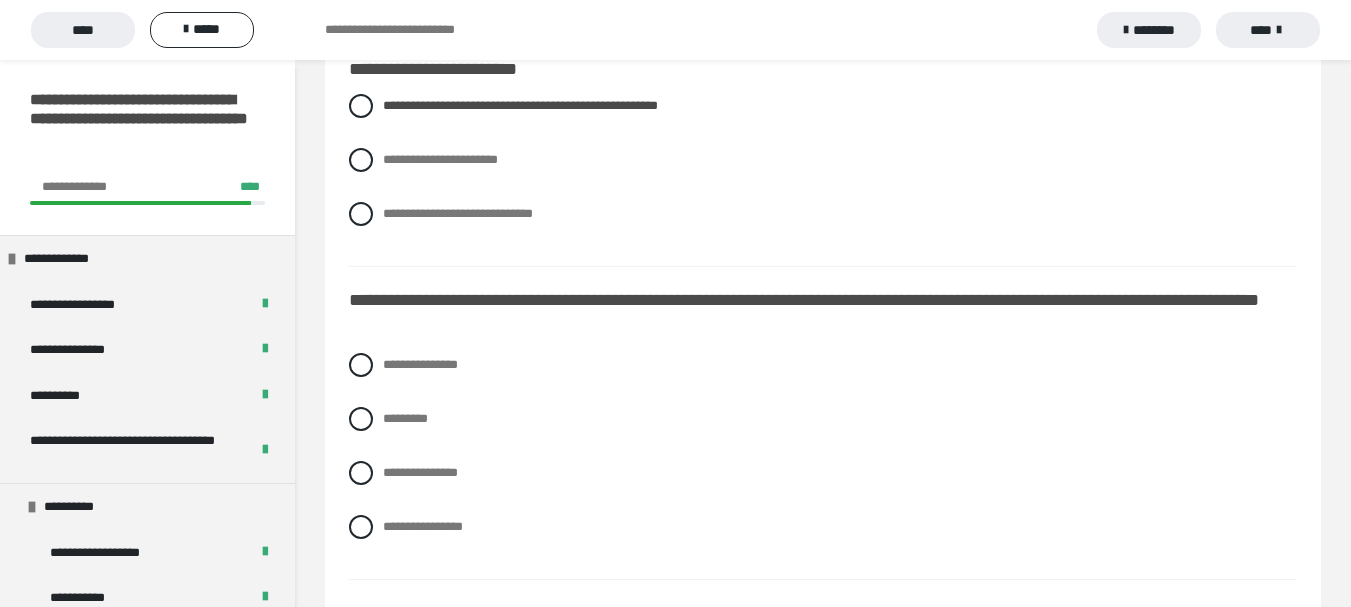 scroll, scrollTop: 1200, scrollLeft: 0, axis: vertical 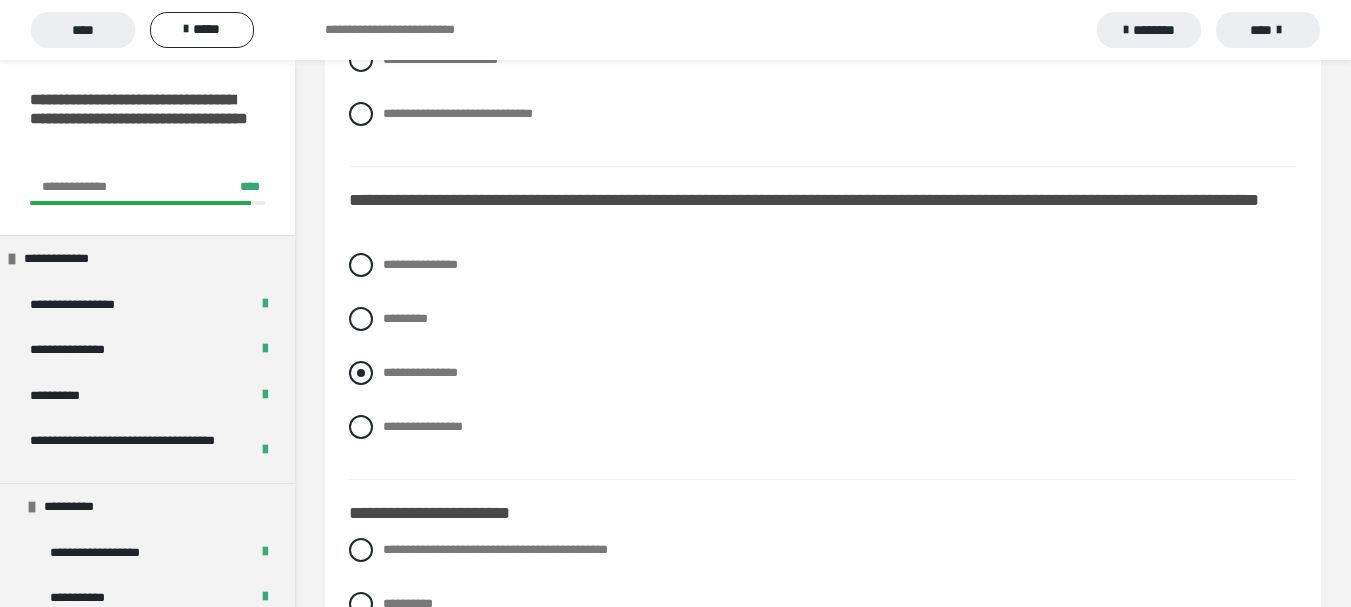 click at bounding box center [361, 373] 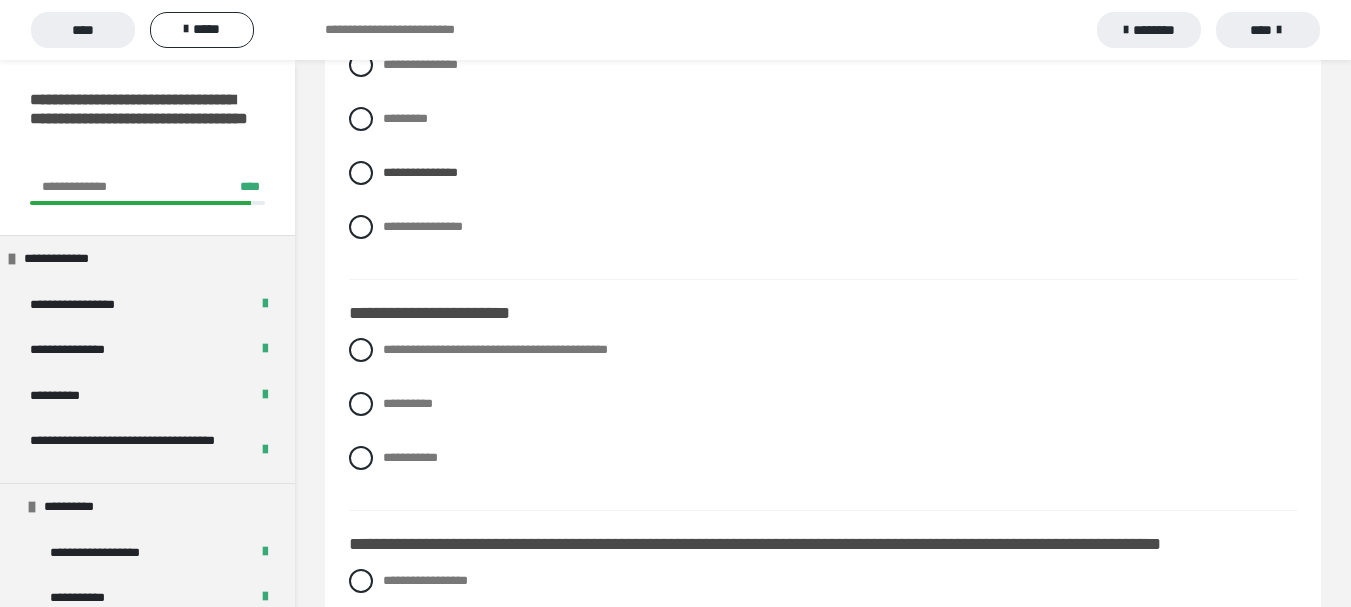 scroll, scrollTop: 1500, scrollLeft: 0, axis: vertical 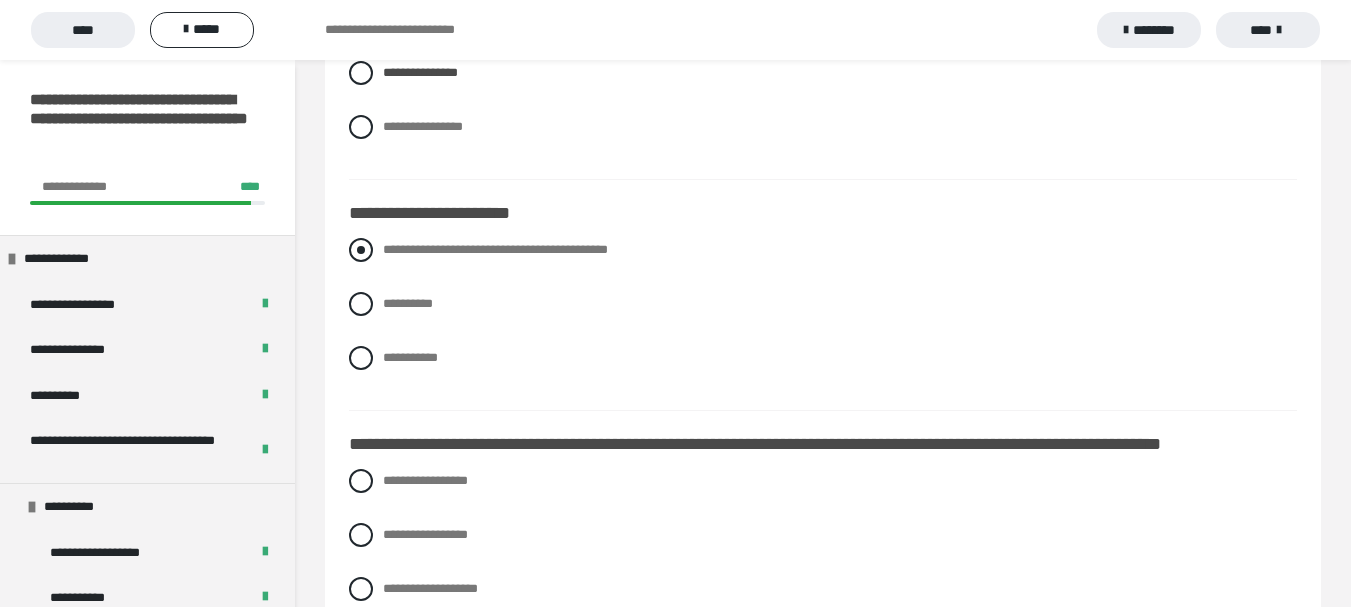click at bounding box center [361, 250] 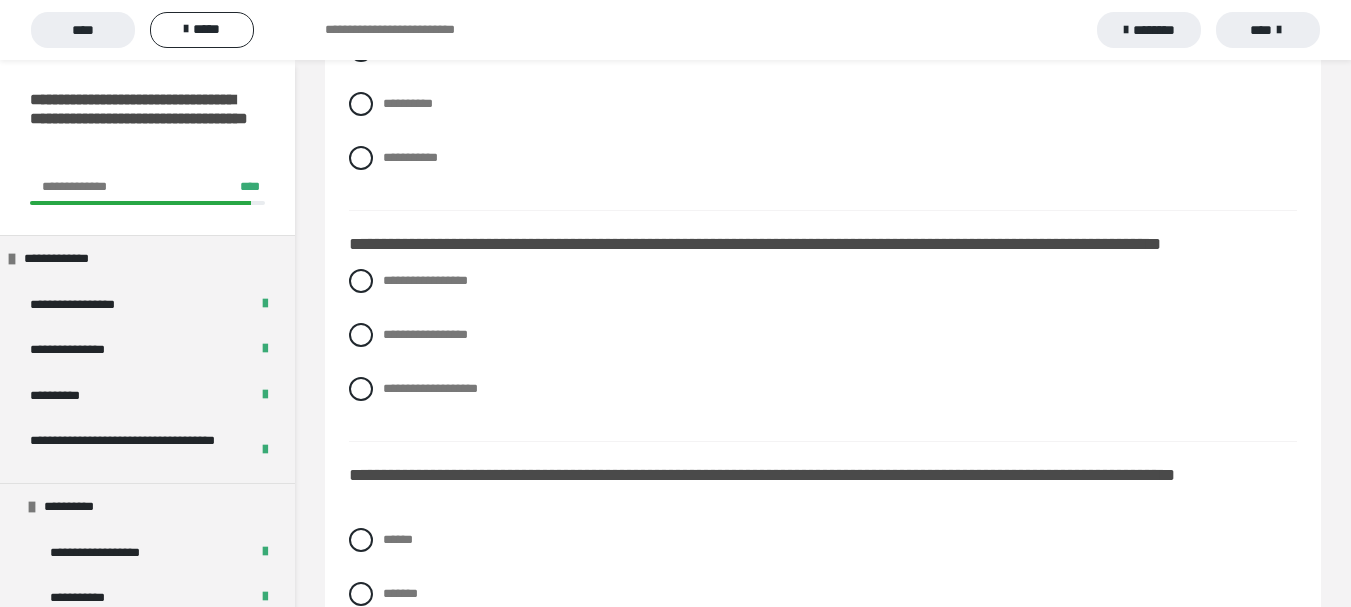 scroll, scrollTop: 1800, scrollLeft: 0, axis: vertical 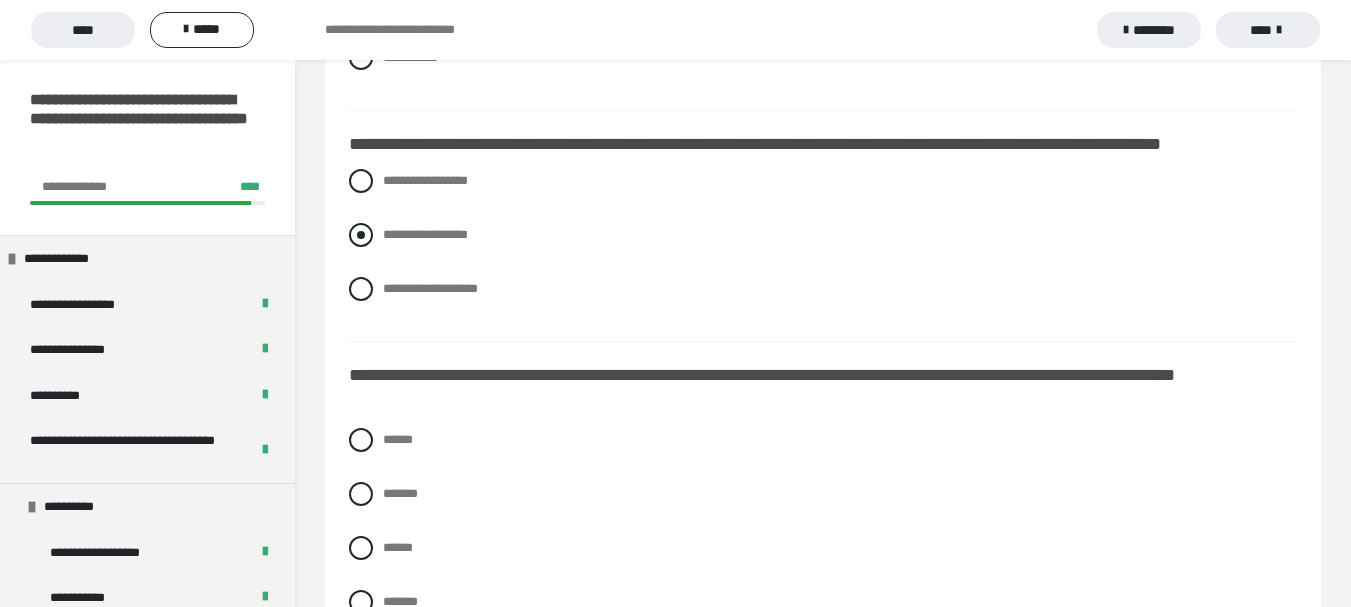 click at bounding box center [361, 235] 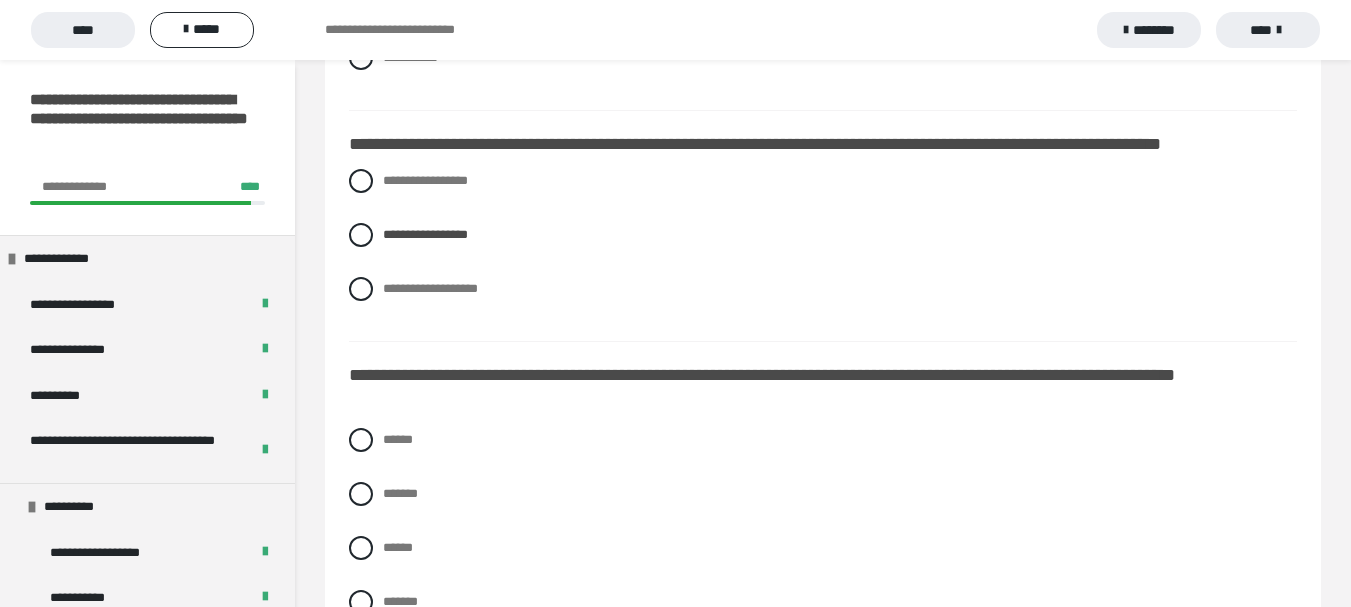 scroll, scrollTop: 2000, scrollLeft: 0, axis: vertical 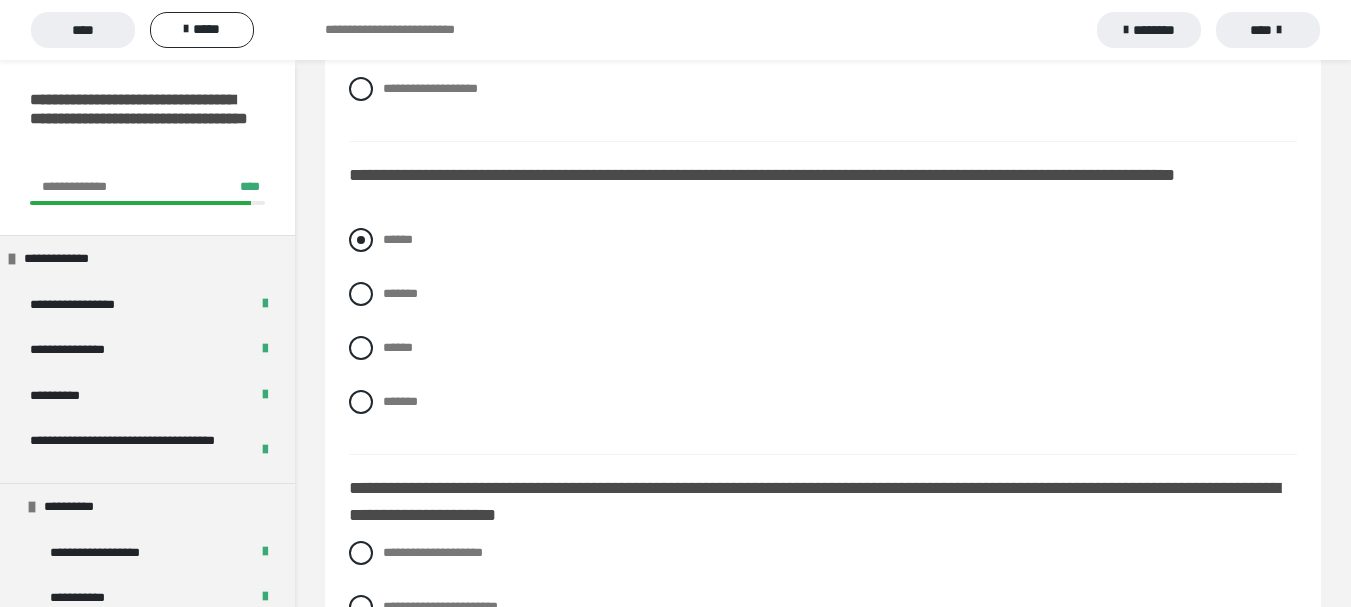 click at bounding box center (361, 240) 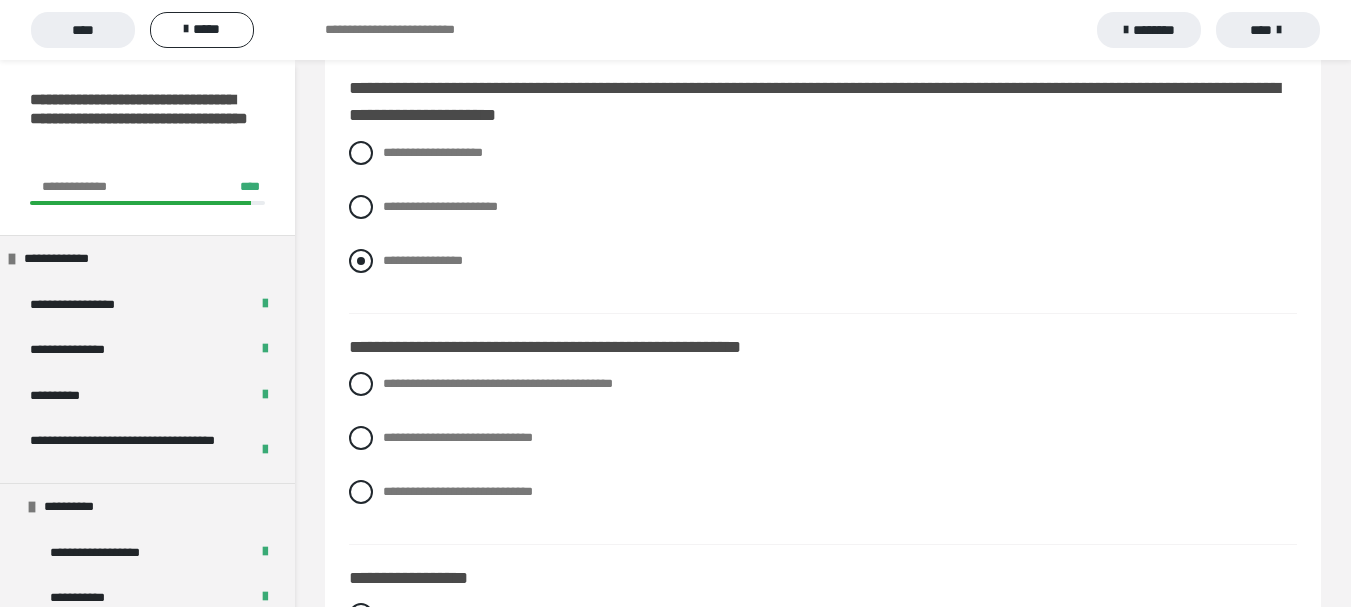 scroll, scrollTop: 2300, scrollLeft: 0, axis: vertical 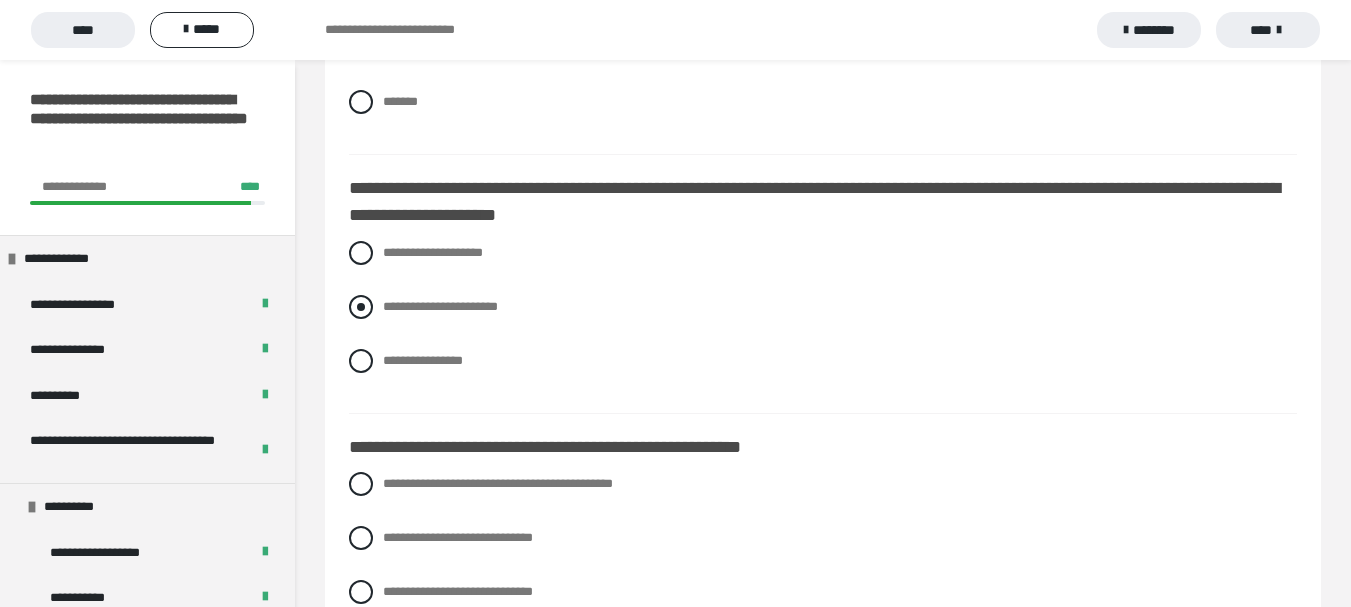 click at bounding box center [361, 307] 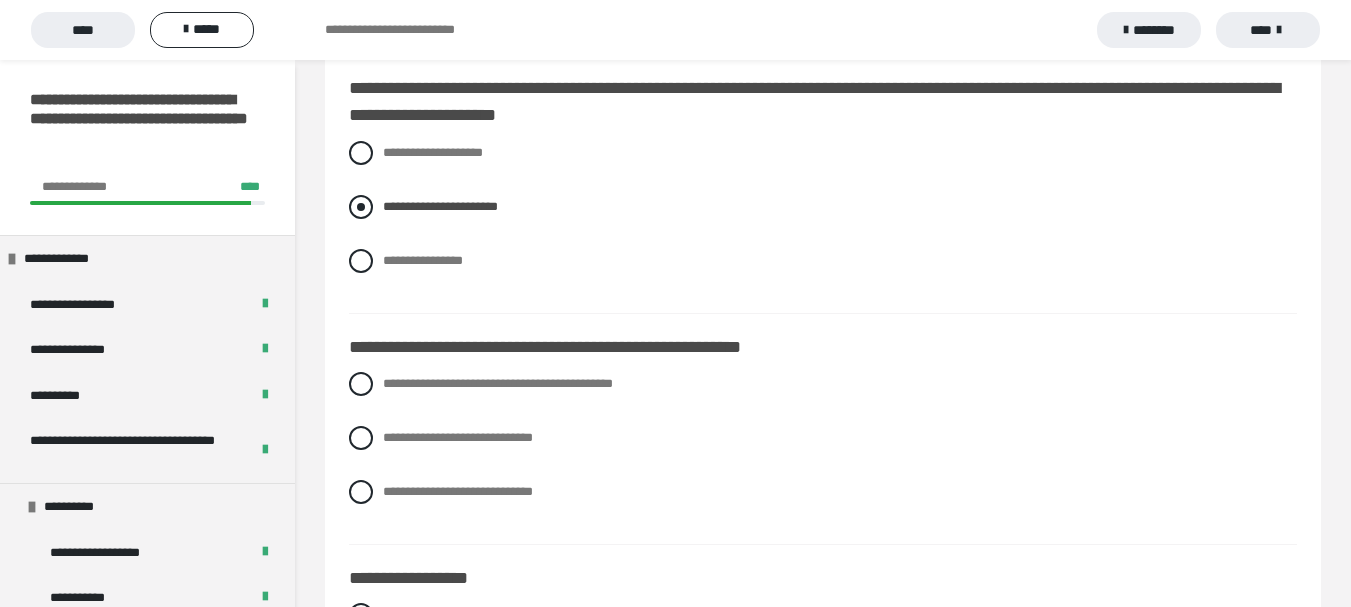 scroll, scrollTop: 2600, scrollLeft: 0, axis: vertical 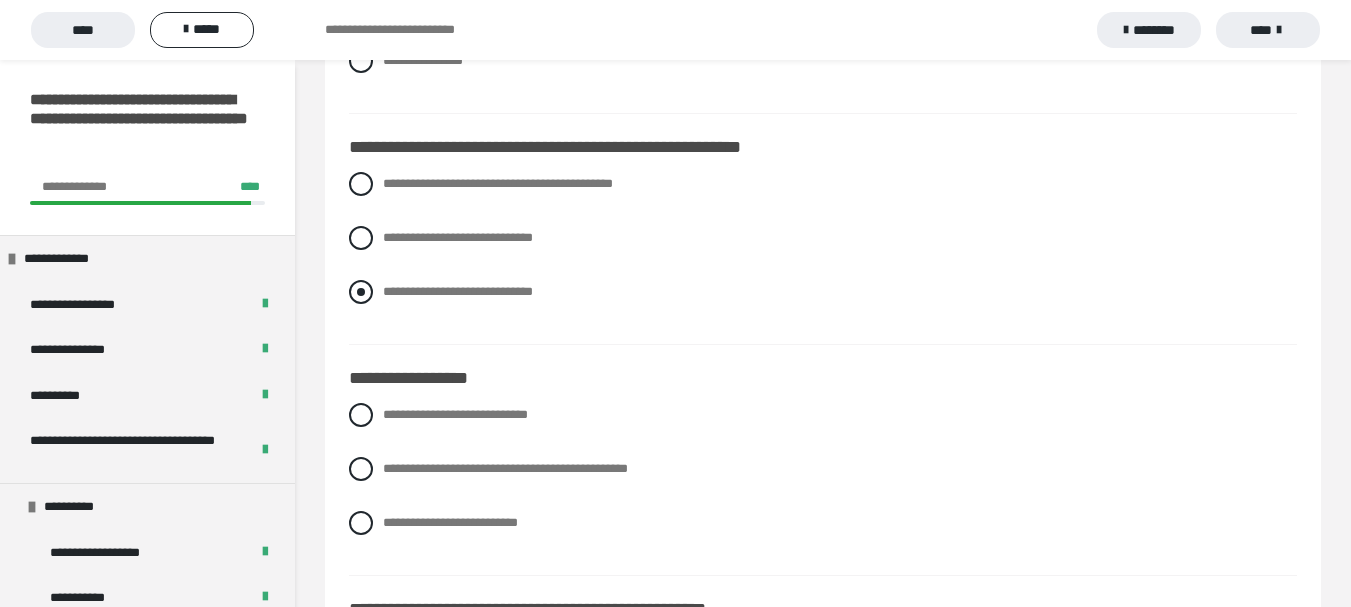 click at bounding box center (361, 292) 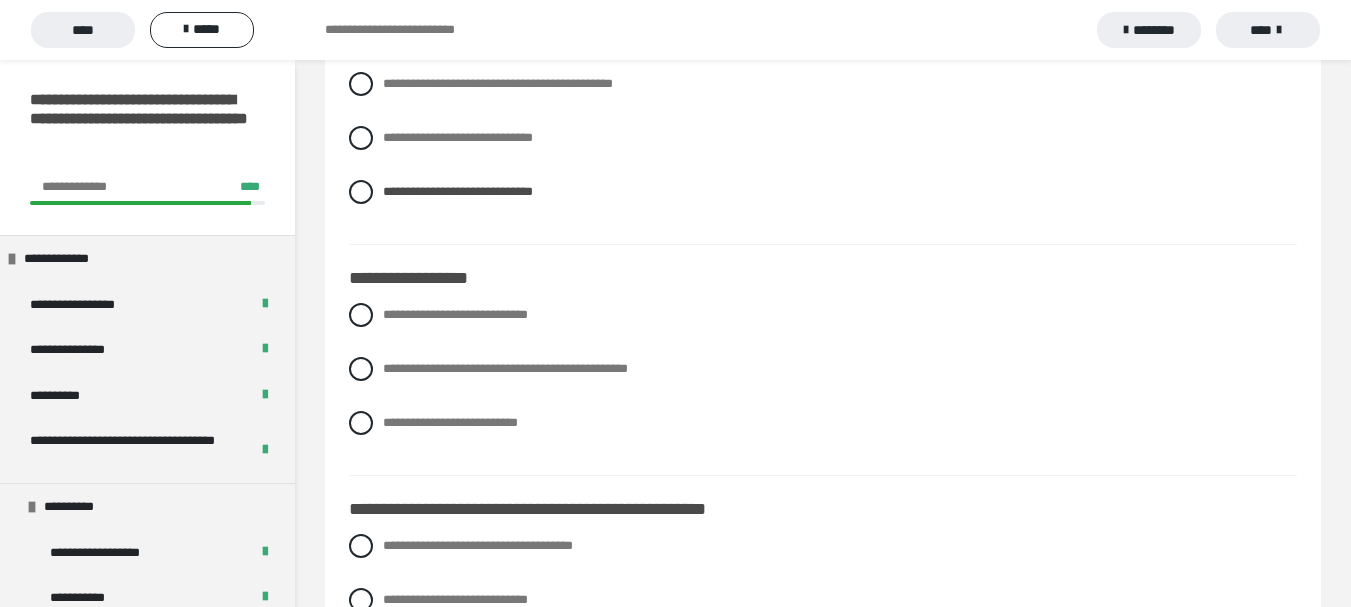 scroll, scrollTop: 2800, scrollLeft: 0, axis: vertical 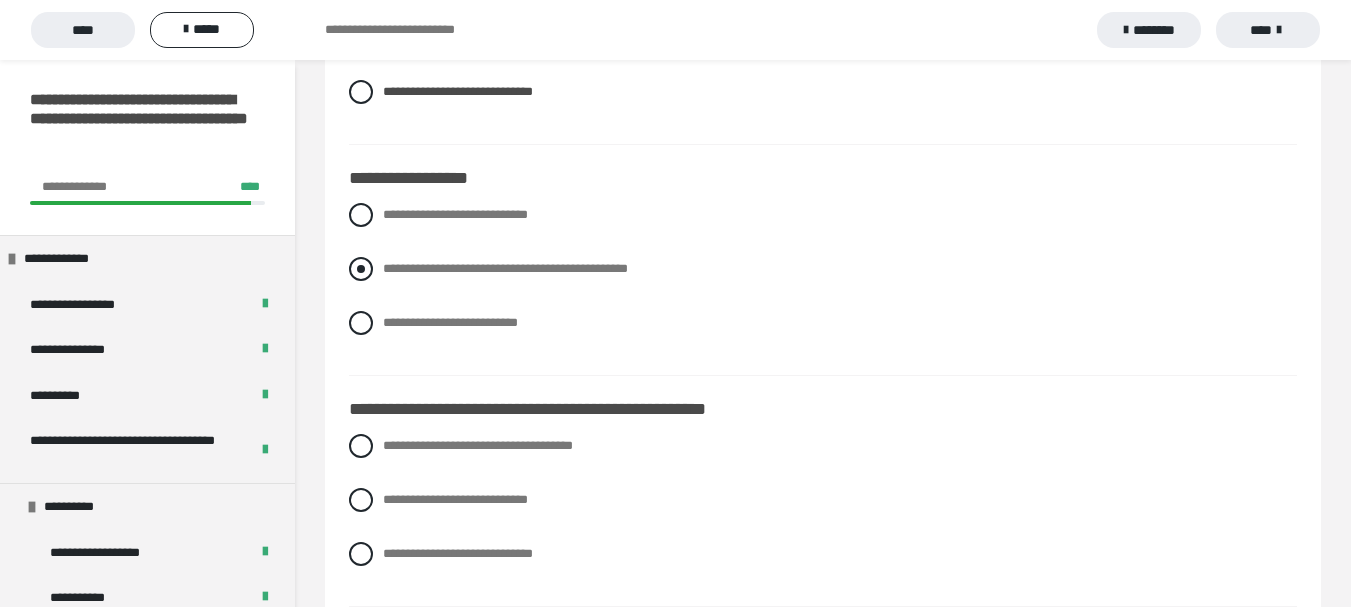 click on "**********" at bounding box center [823, 269] 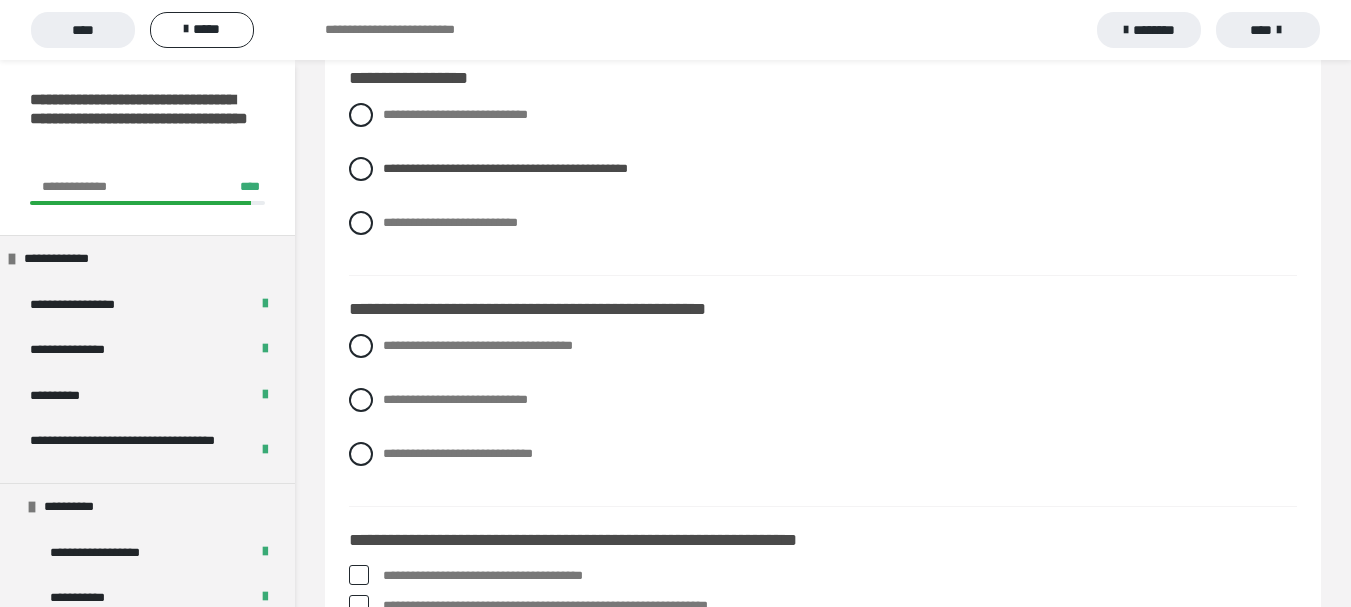 scroll, scrollTop: 3100, scrollLeft: 0, axis: vertical 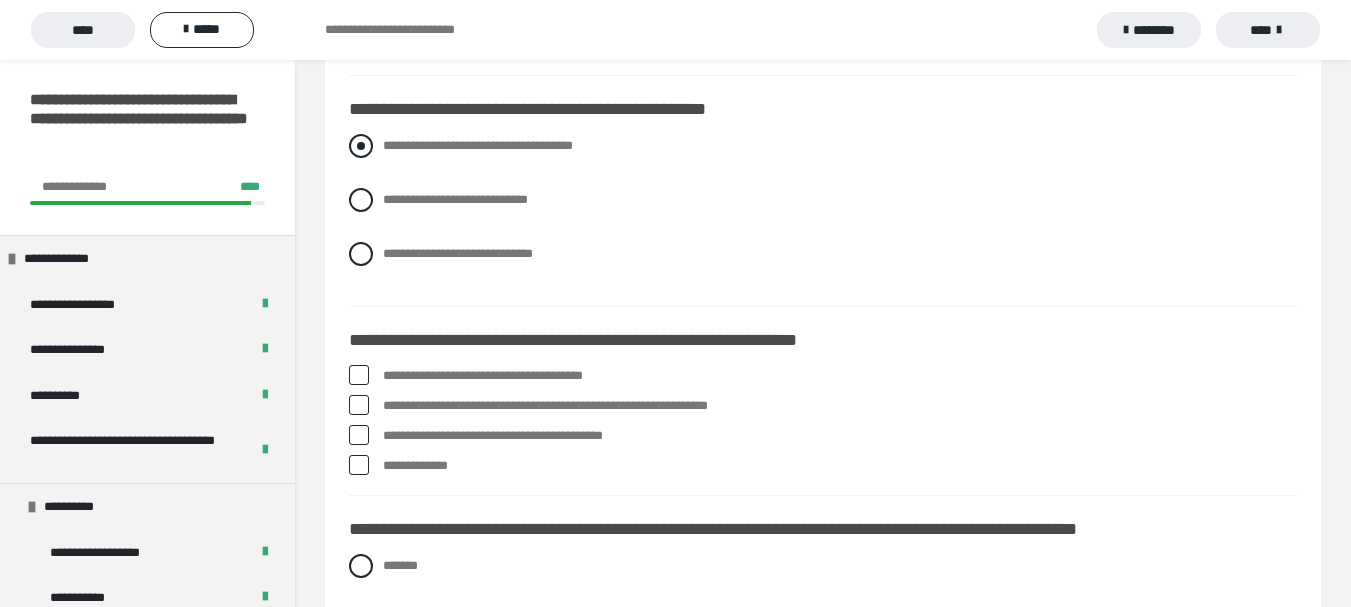 click at bounding box center (361, 146) 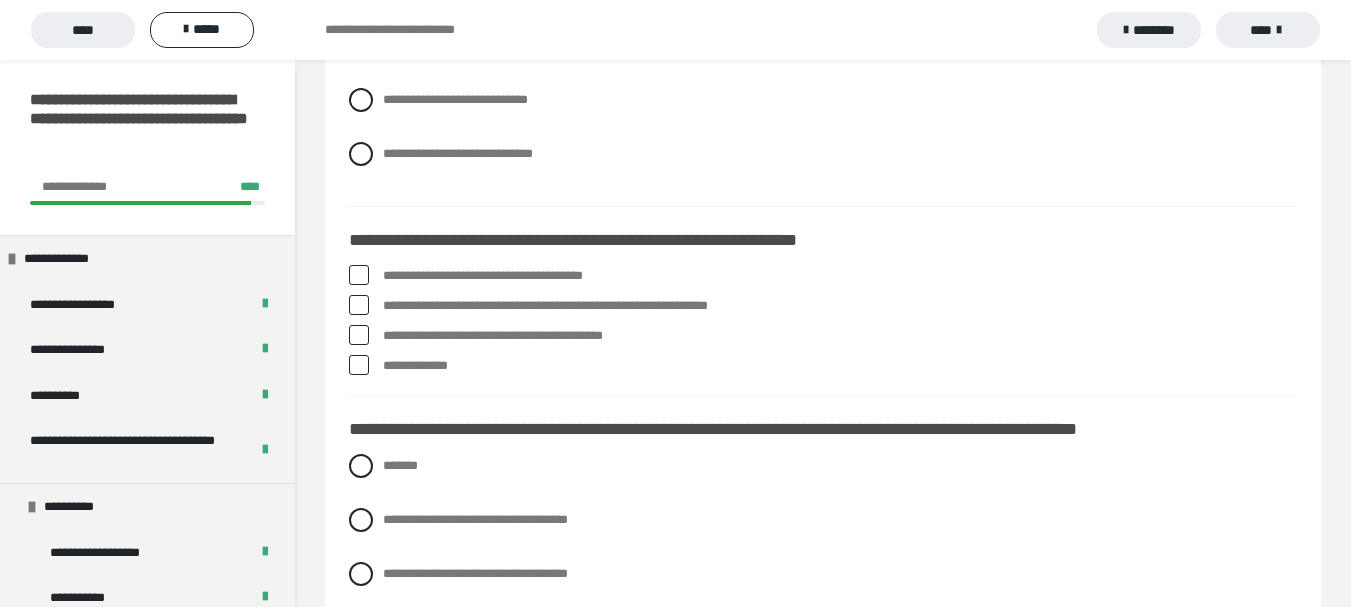 scroll, scrollTop: 3300, scrollLeft: 0, axis: vertical 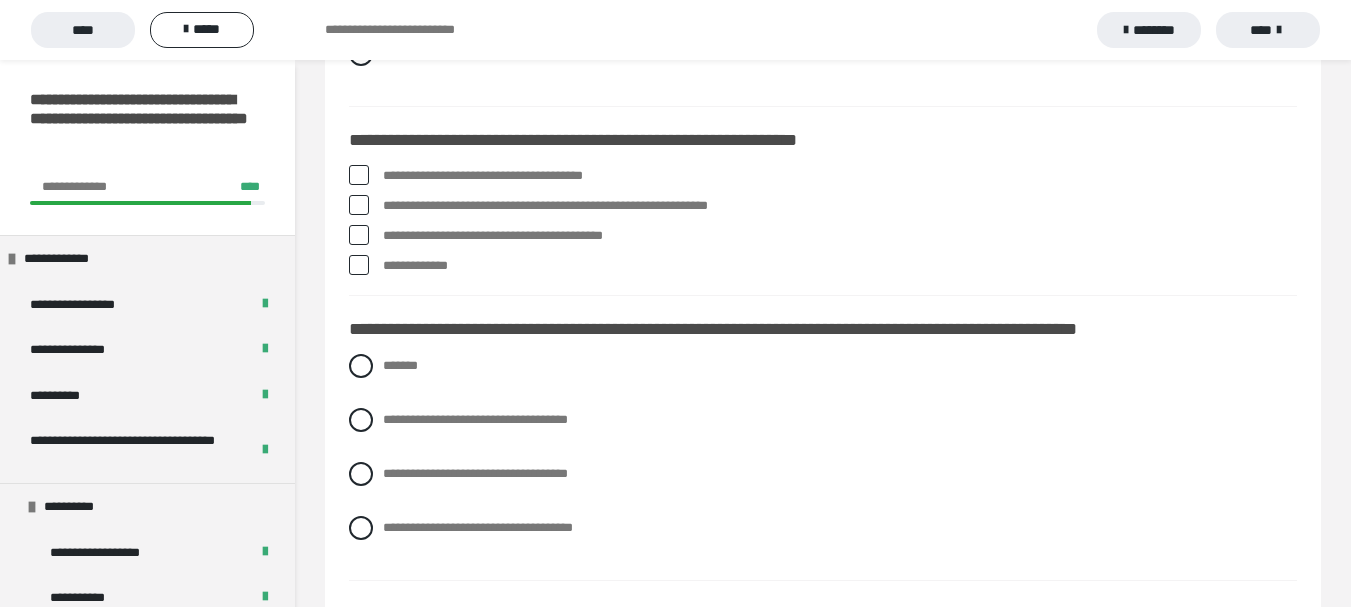 click at bounding box center [359, 175] 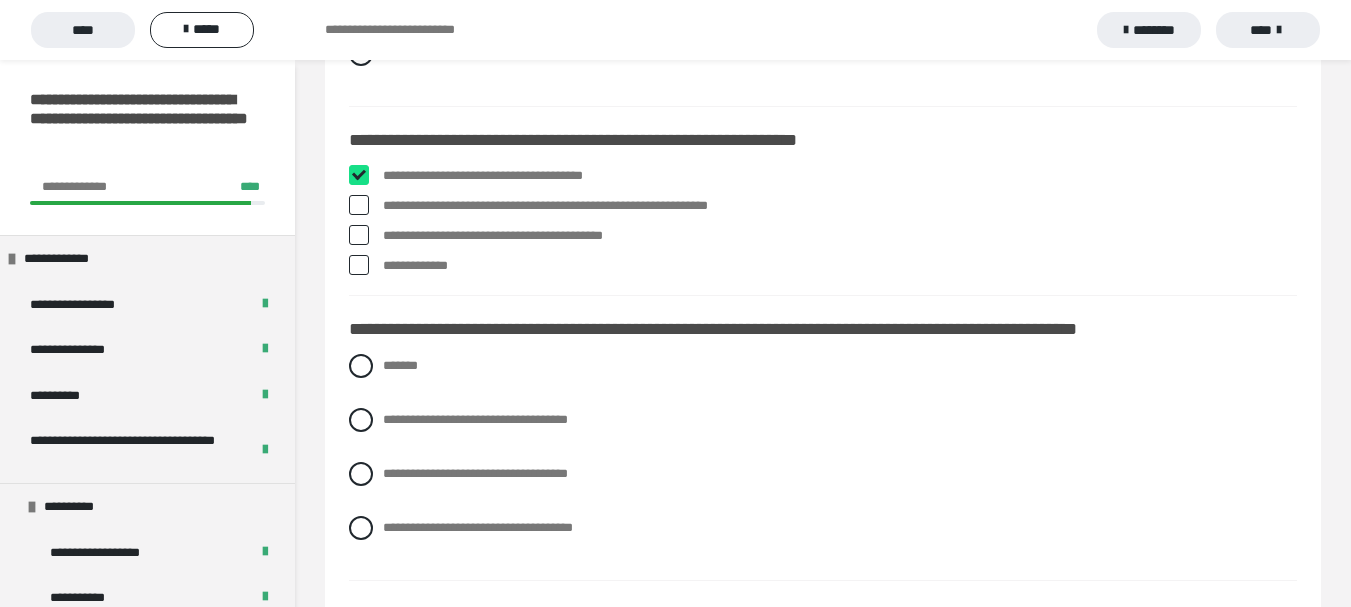 checkbox on "****" 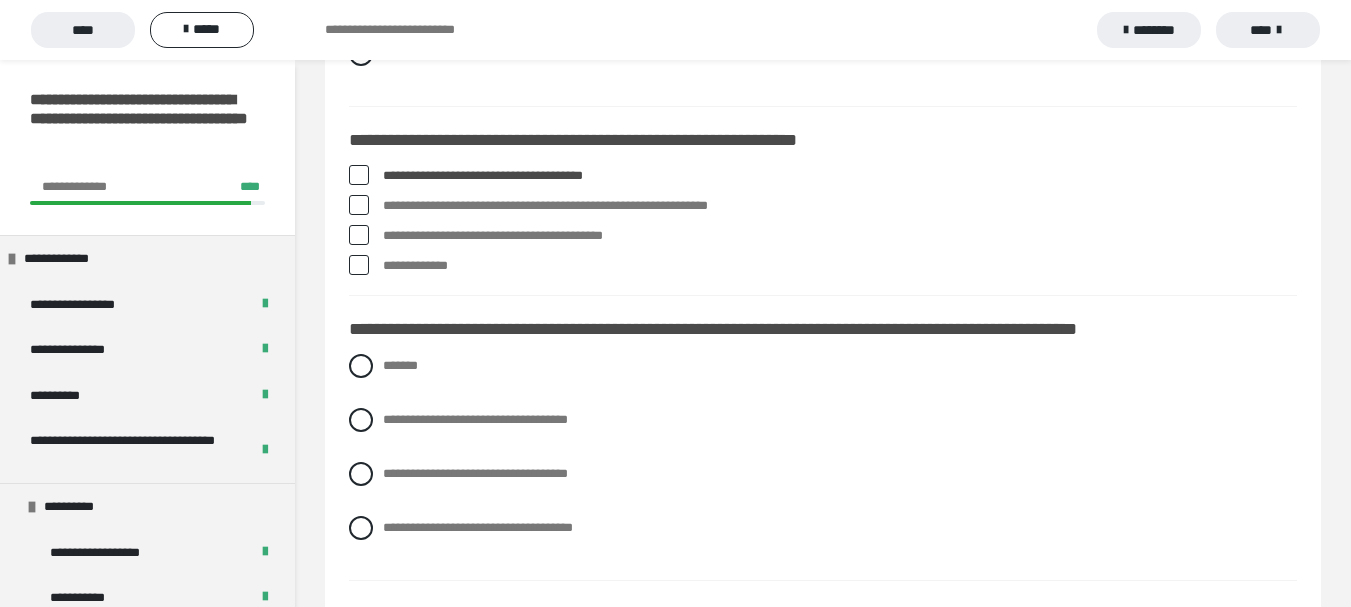 click at bounding box center (359, 265) 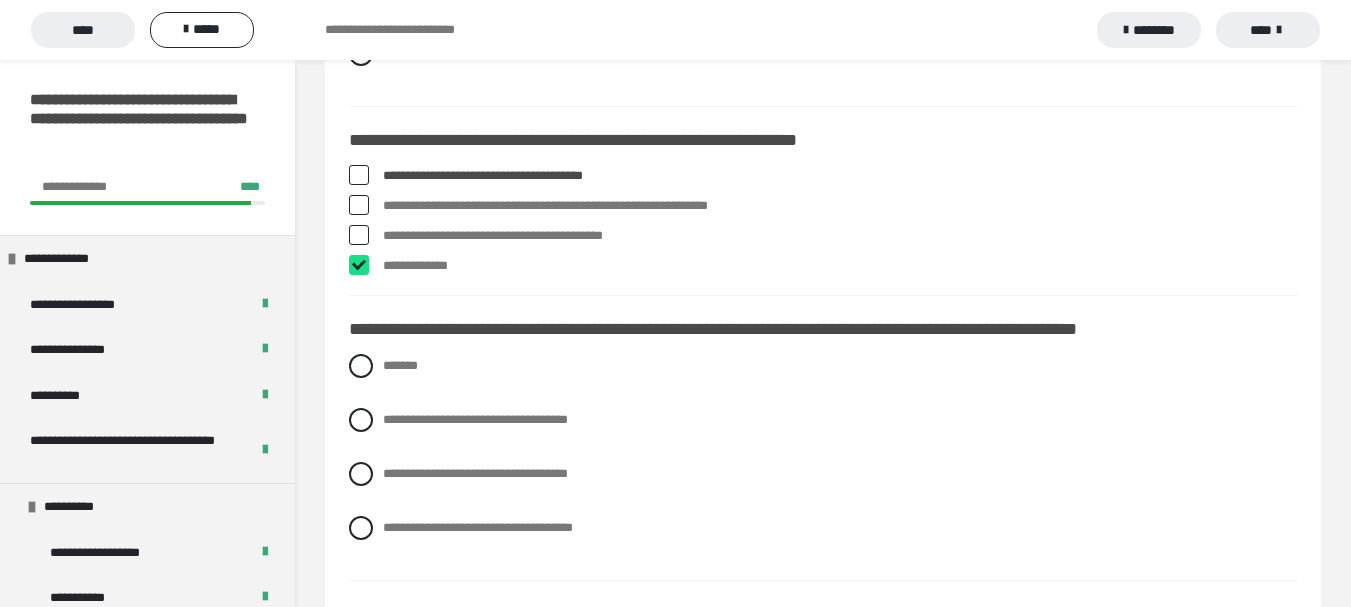 checkbox on "****" 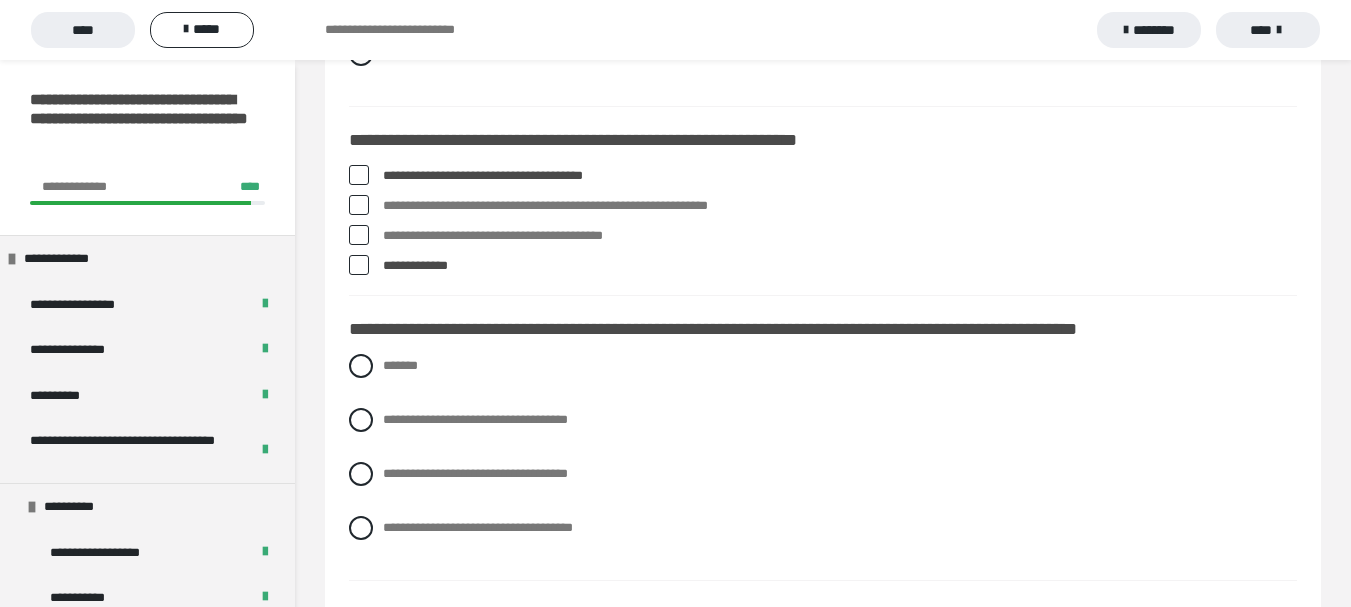 scroll, scrollTop: 3500, scrollLeft: 0, axis: vertical 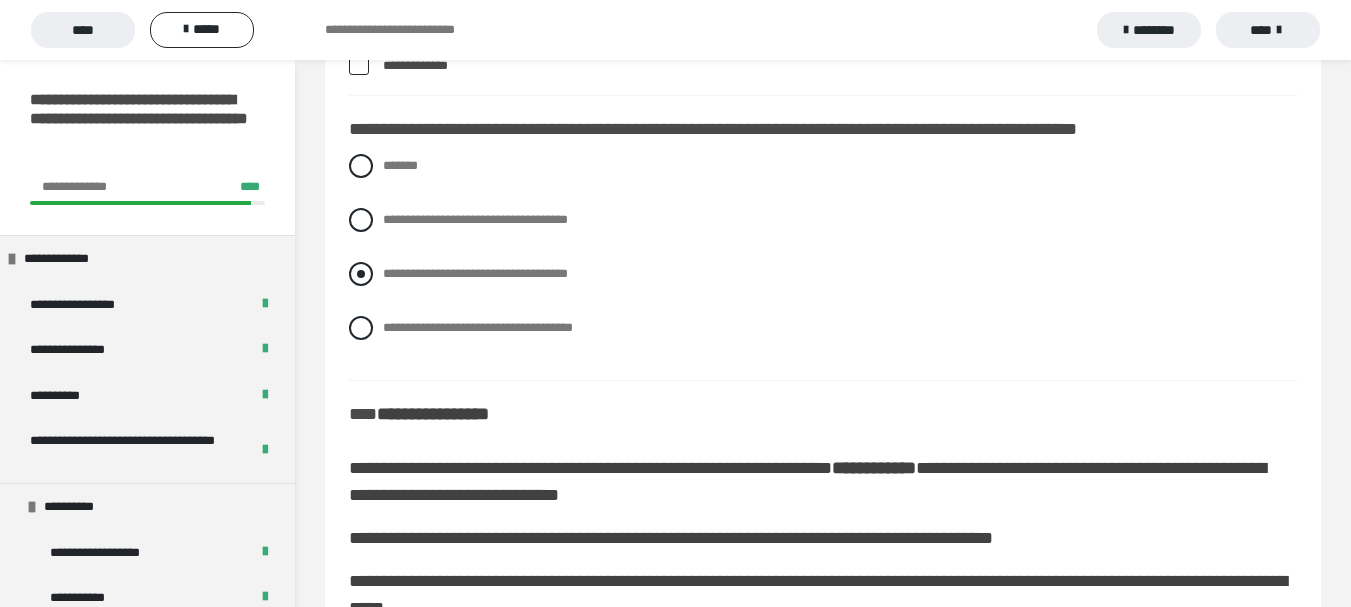 click at bounding box center (361, 274) 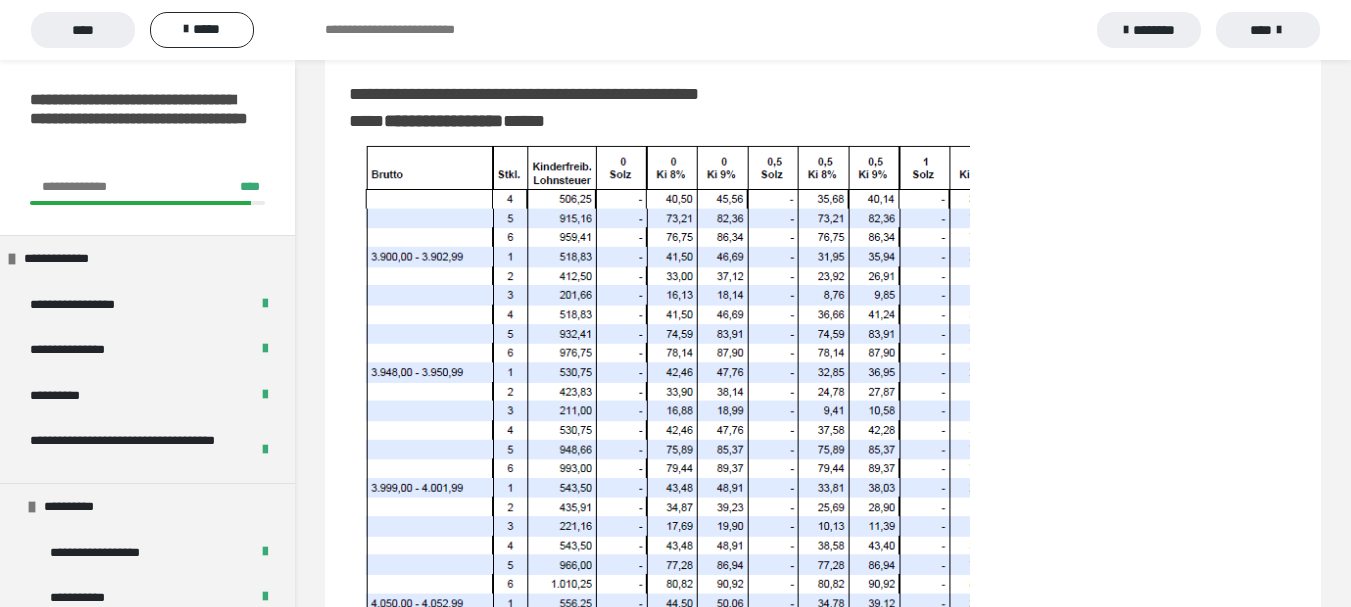scroll, scrollTop: 4500, scrollLeft: 0, axis: vertical 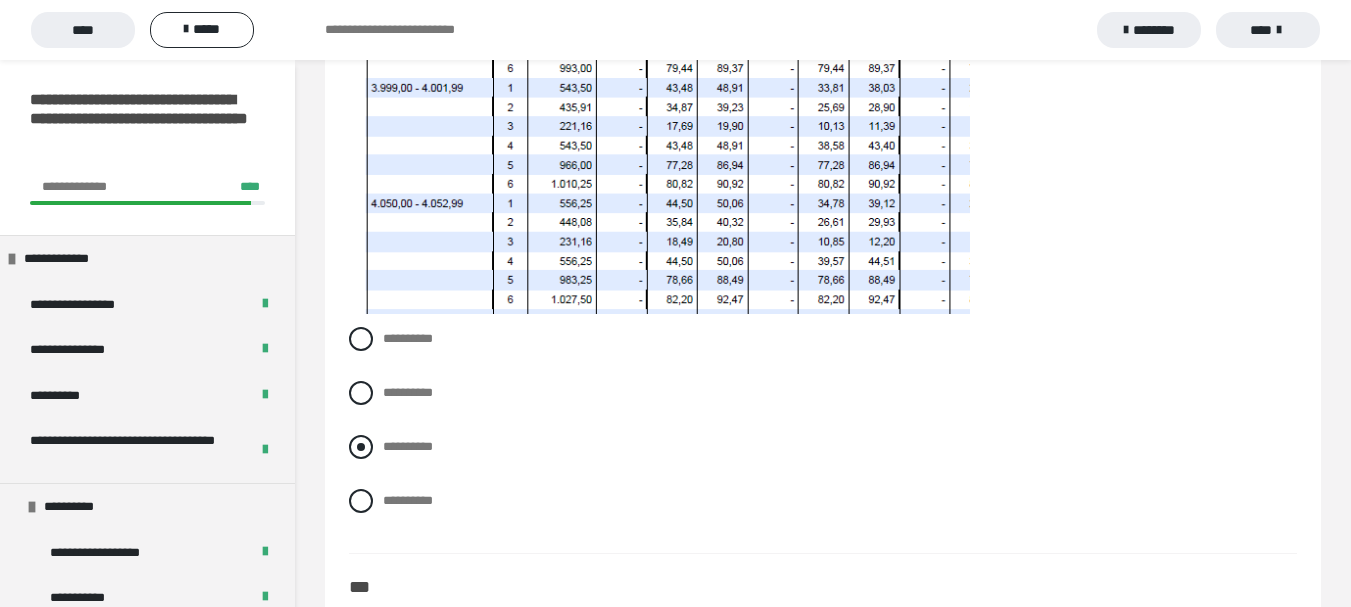 click at bounding box center (361, 447) 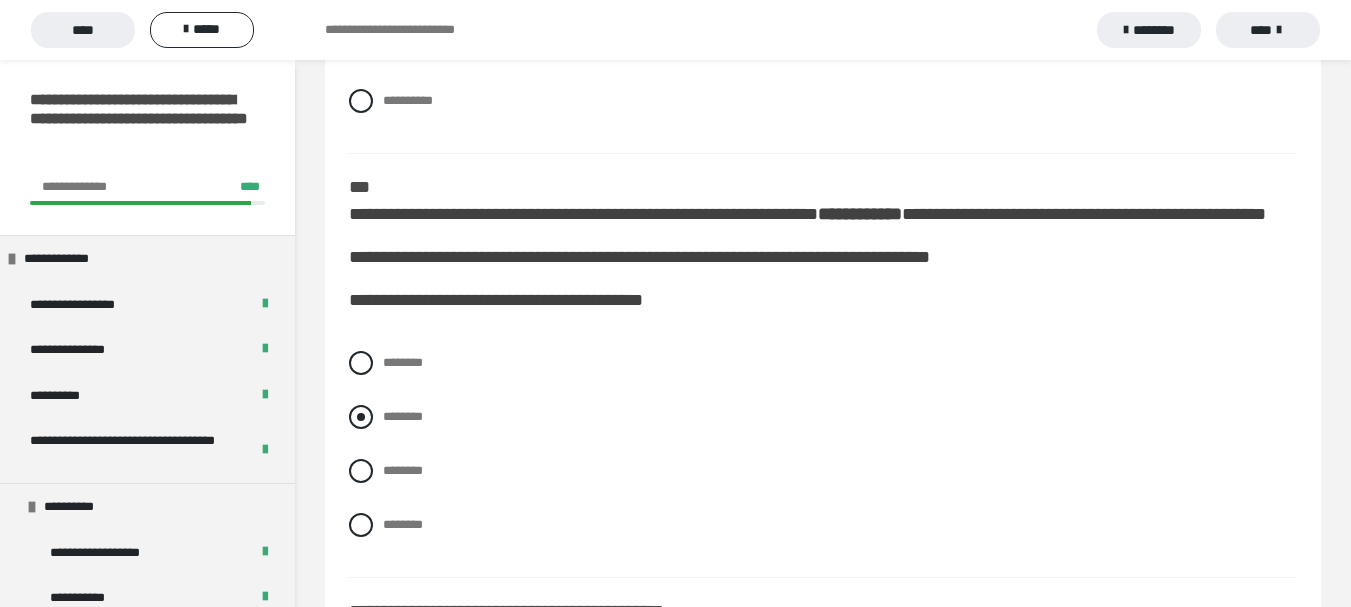 scroll, scrollTop: 5000, scrollLeft: 0, axis: vertical 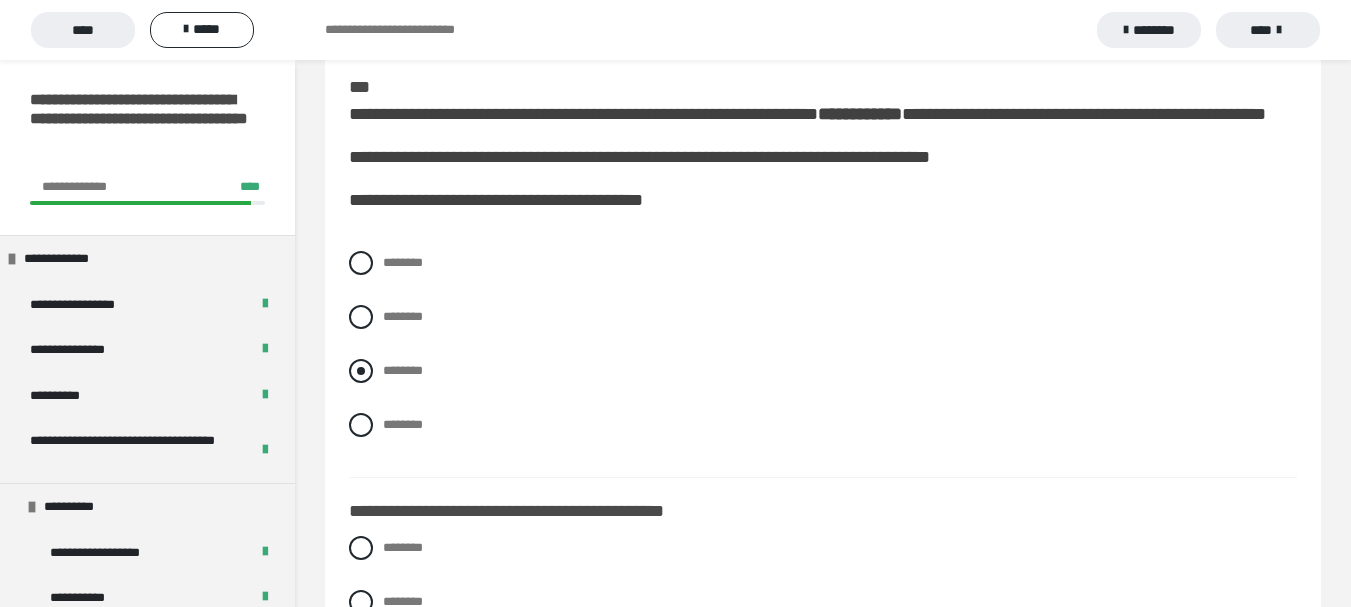 click at bounding box center (361, 371) 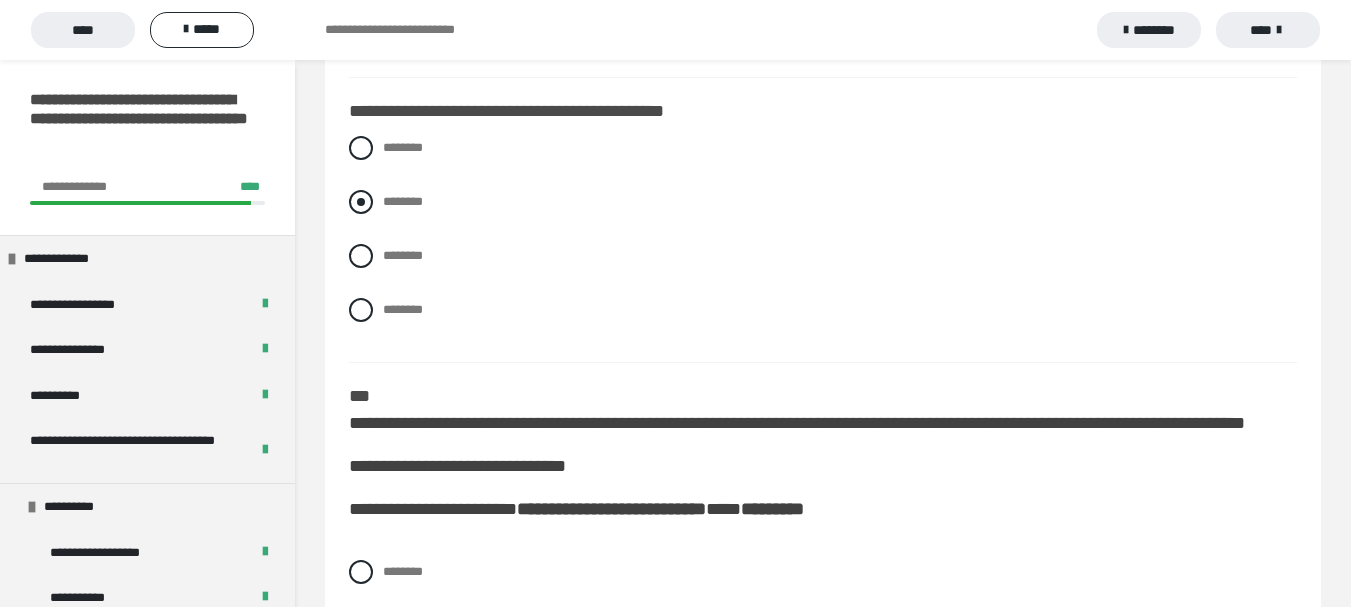 scroll, scrollTop: 5300, scrollLeft: 0, axis: vertical 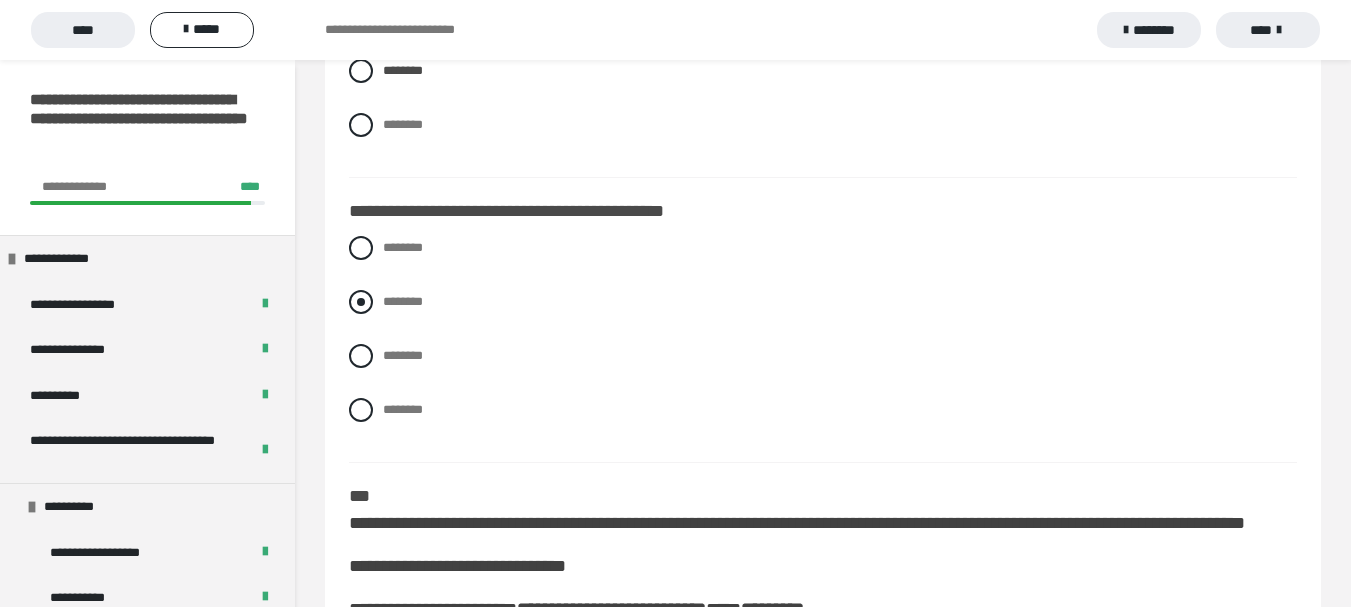 click at bounding box center (361, 302) 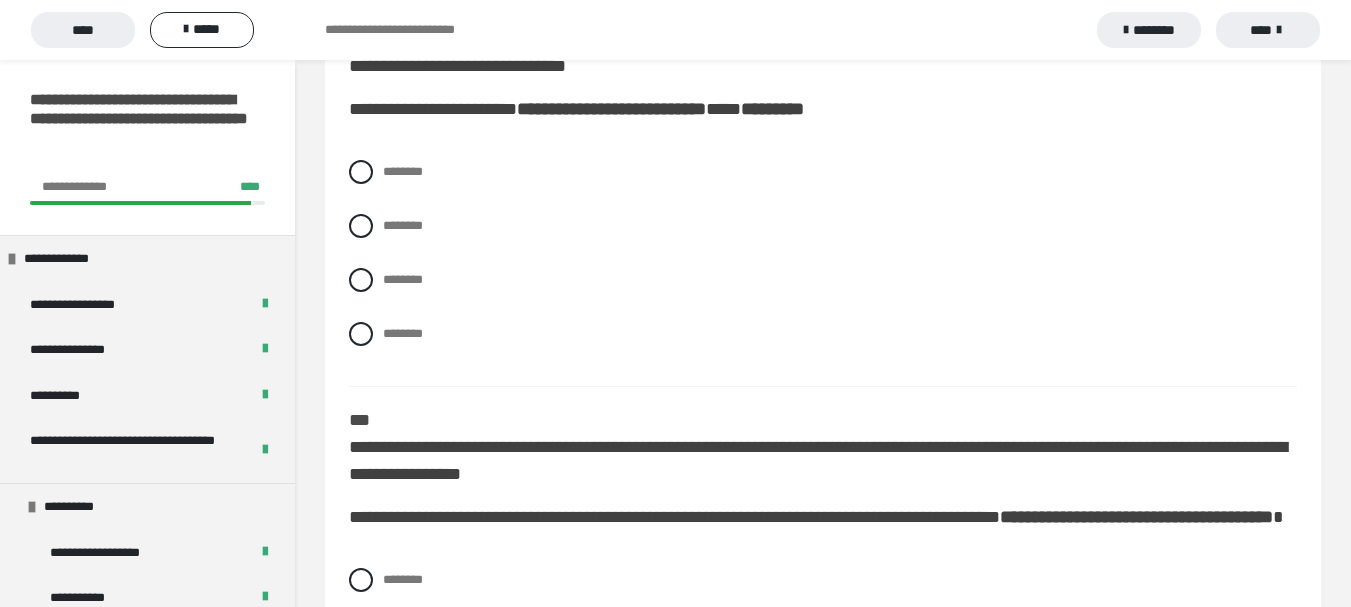 scroll, scrollTop: 5700, scrollLeft: 0, axis: vertical 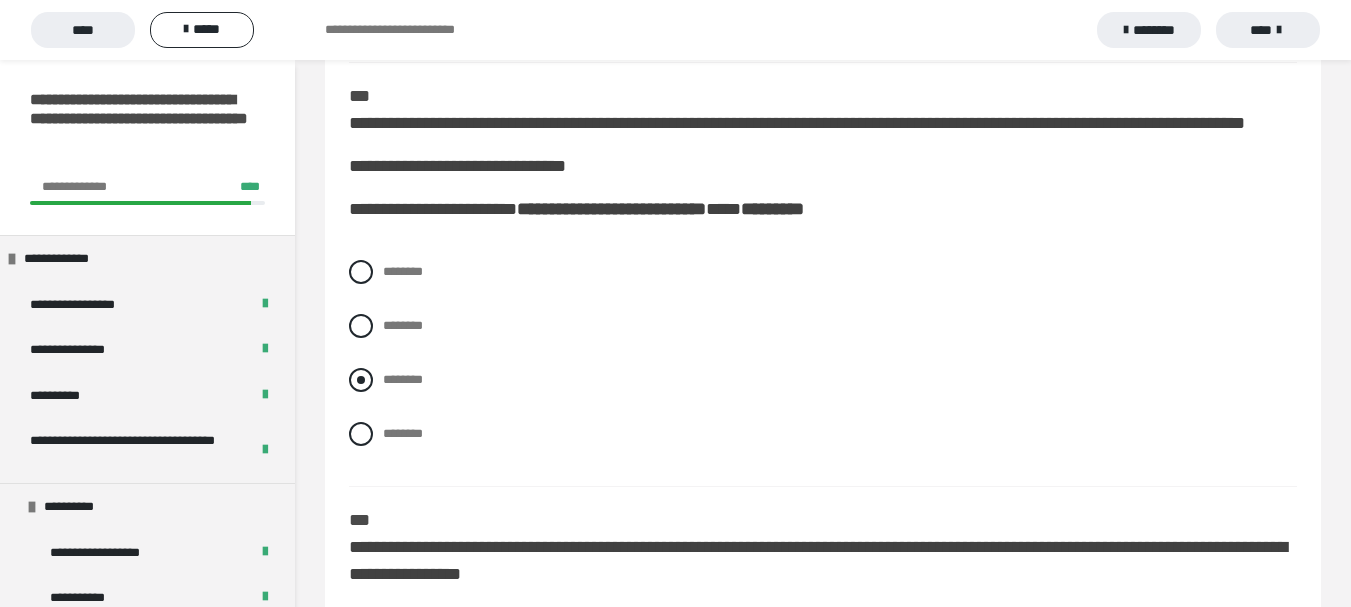 click at bounding box center [361, 380] 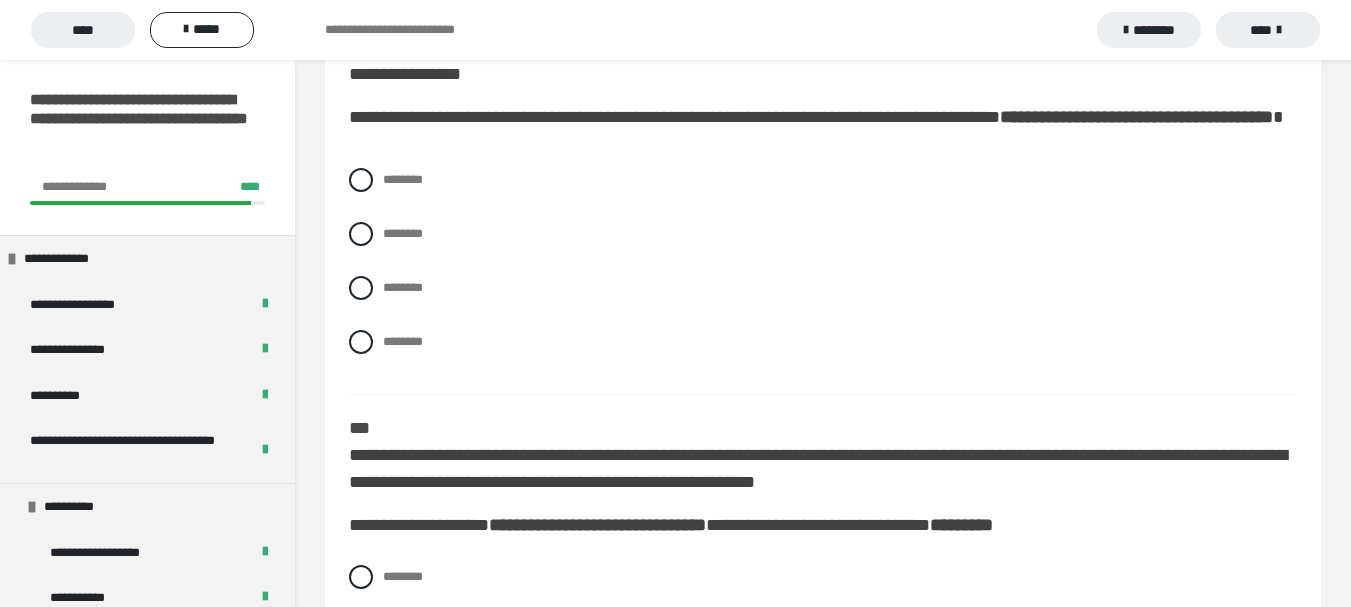 scroll, scrollTop: 6100, scrollLeft: 0, axis: vertical 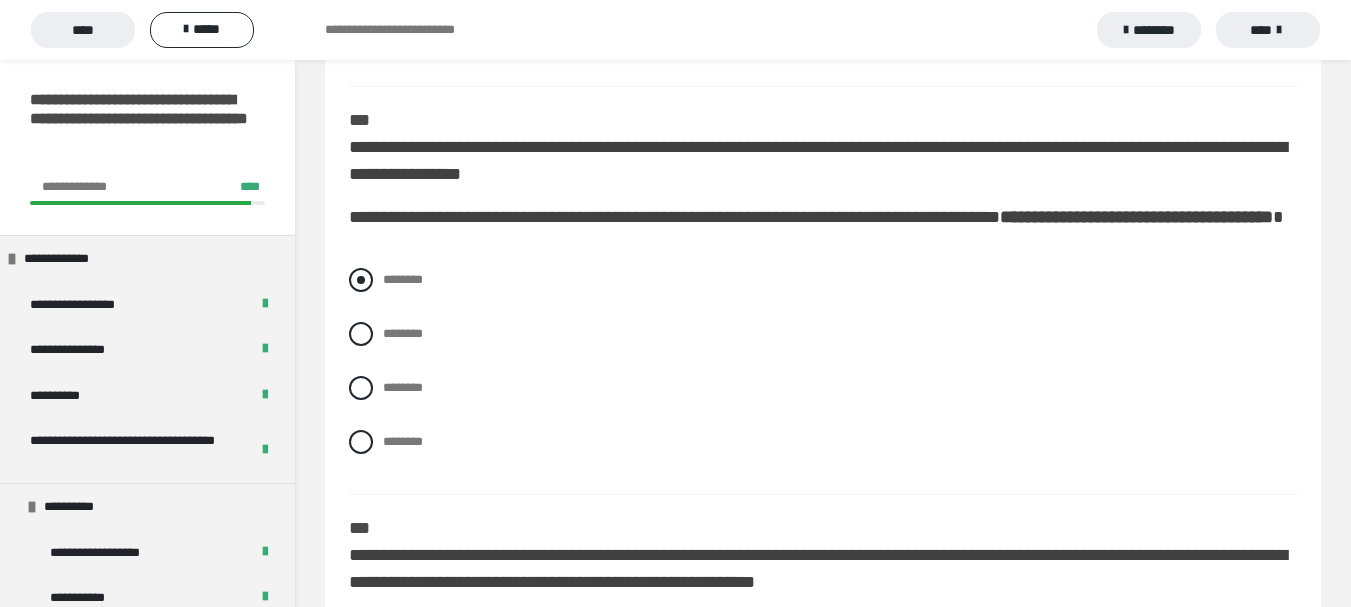 click at bounding box center (361, 280) 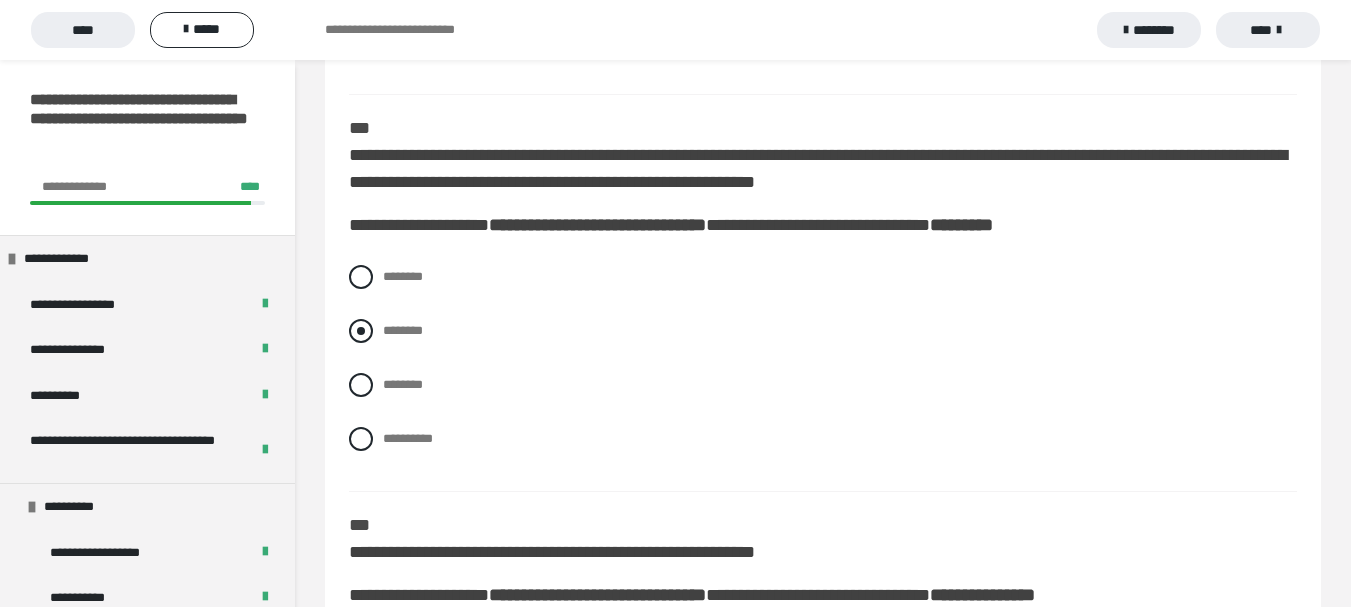 scroll, scrollTop: 6600, scrollLeft: 0, axis: vertical 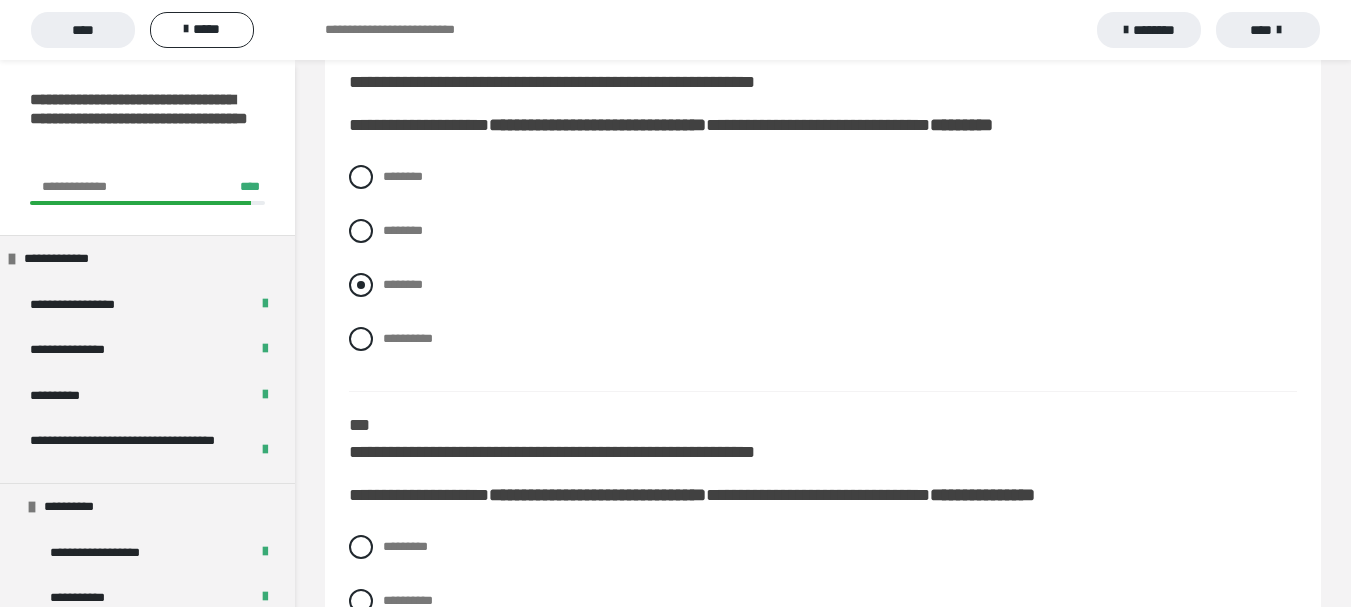 click on "********" at bounding box center [389, 279] 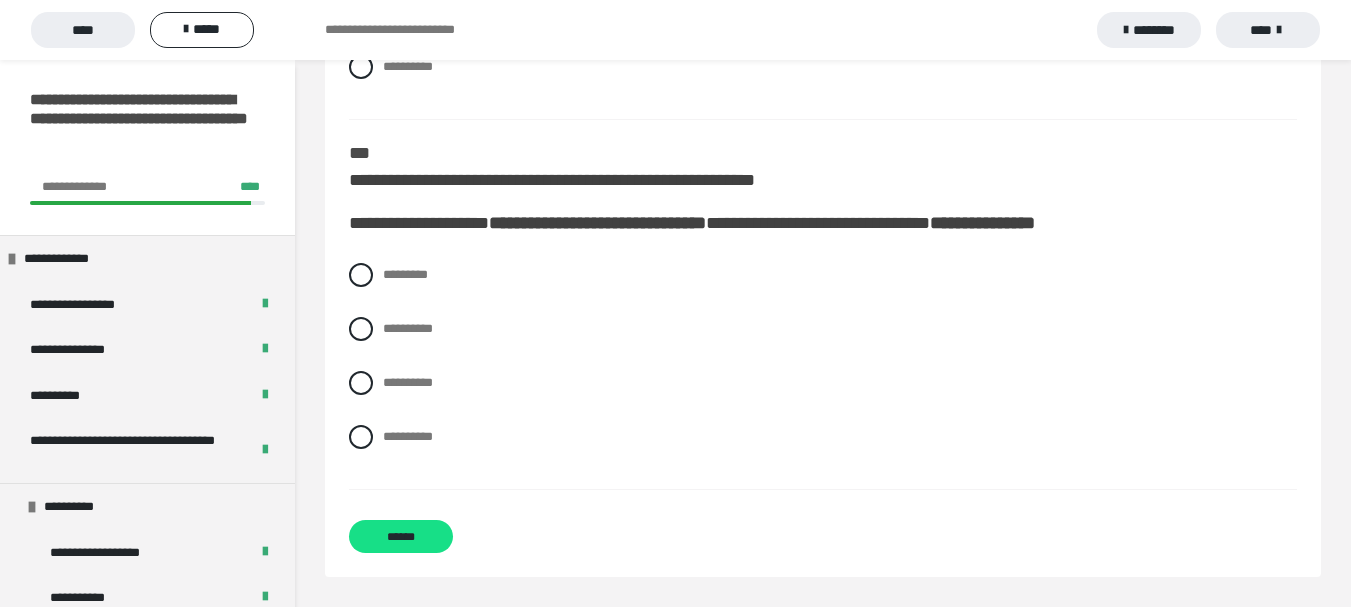 scroll, scrollTop: 6926, scrollLeft: 0, axis: vertical 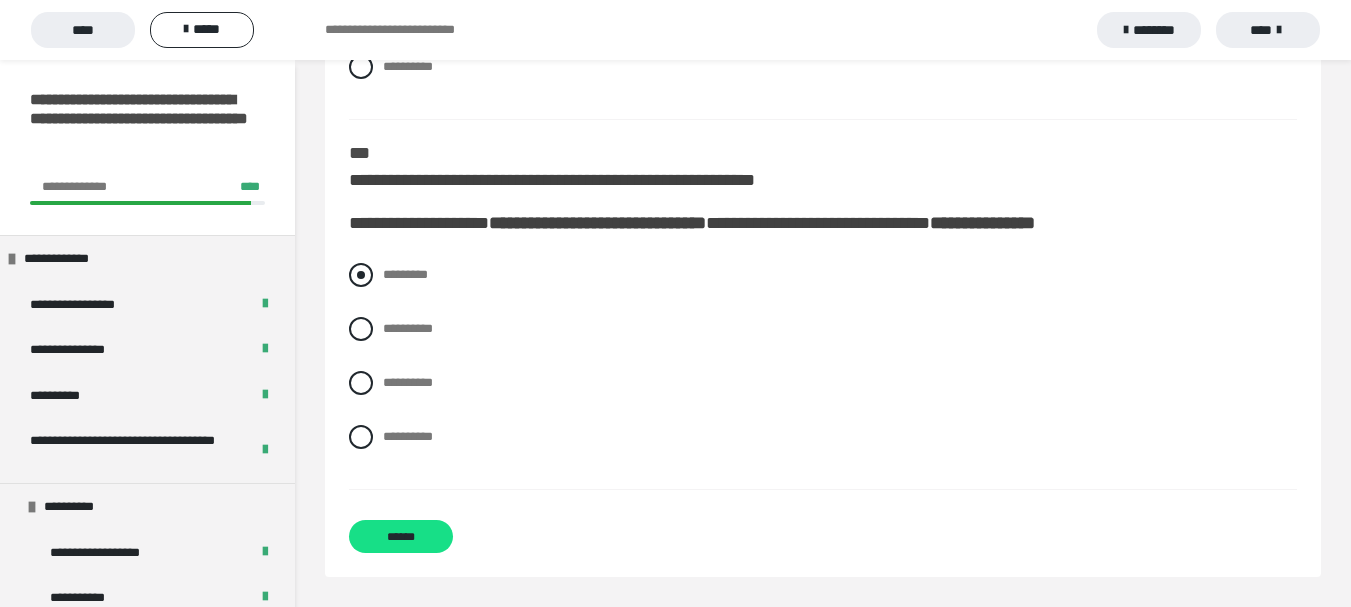 click at bounding box center [361, 275] 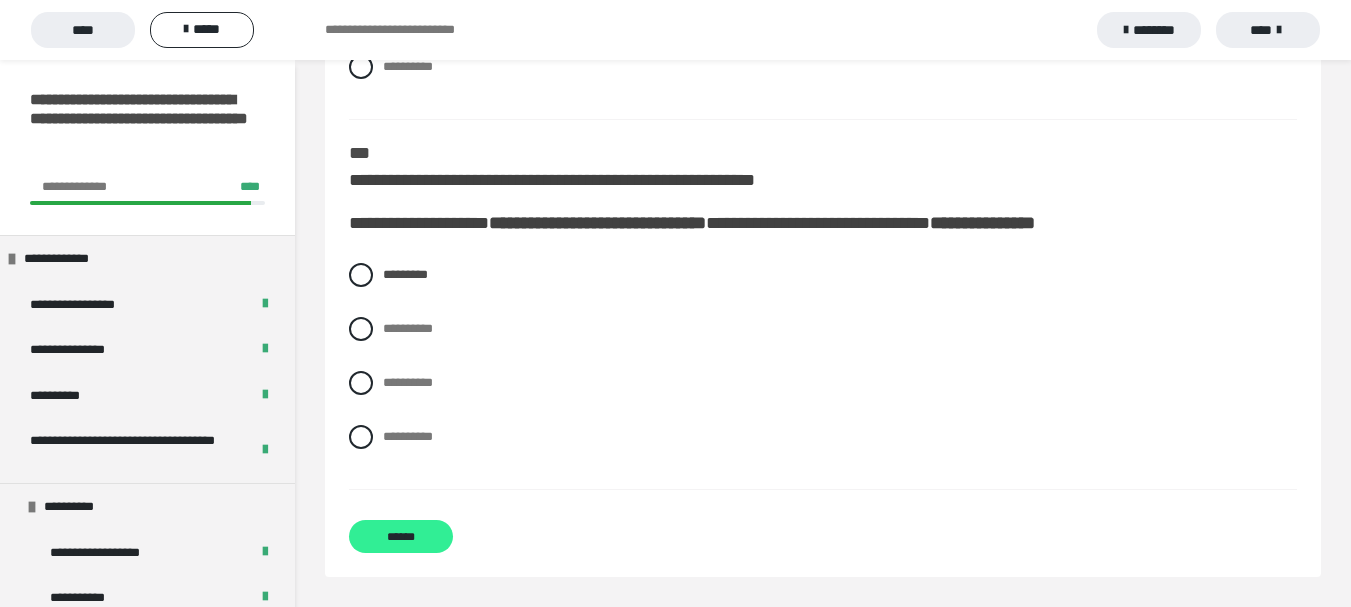 click on "******" at bounding box center [401, 536] 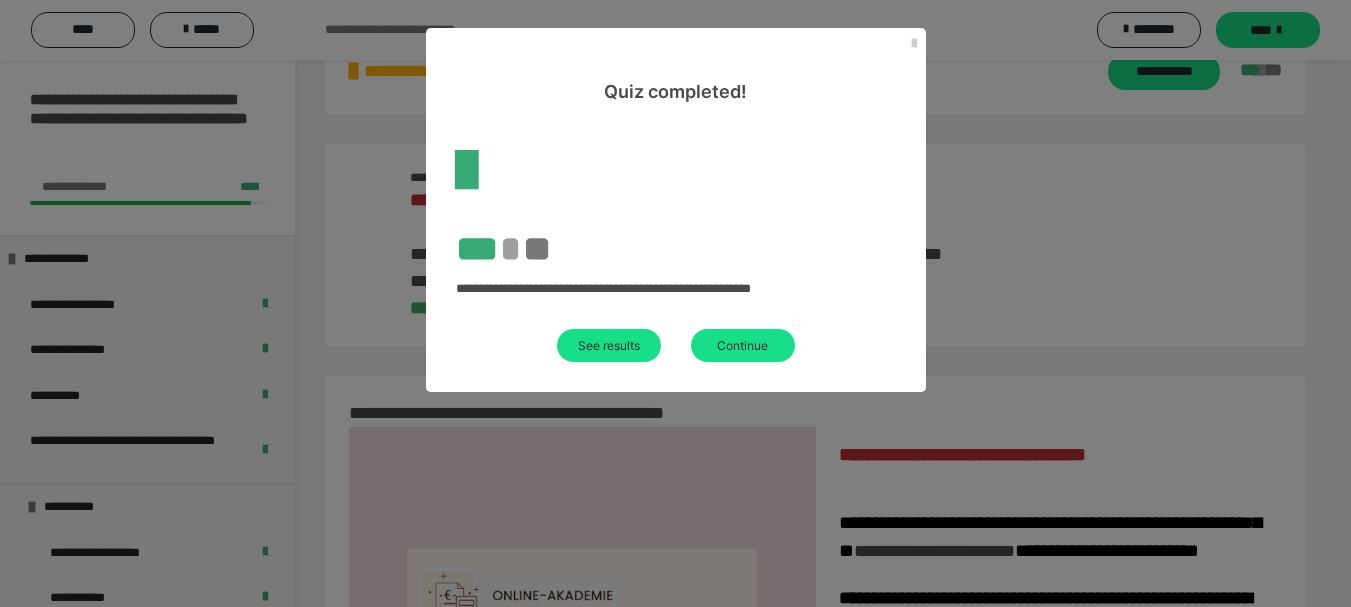 scroll, scrollTop: 643, scrollLeft: 0, axis: vertical 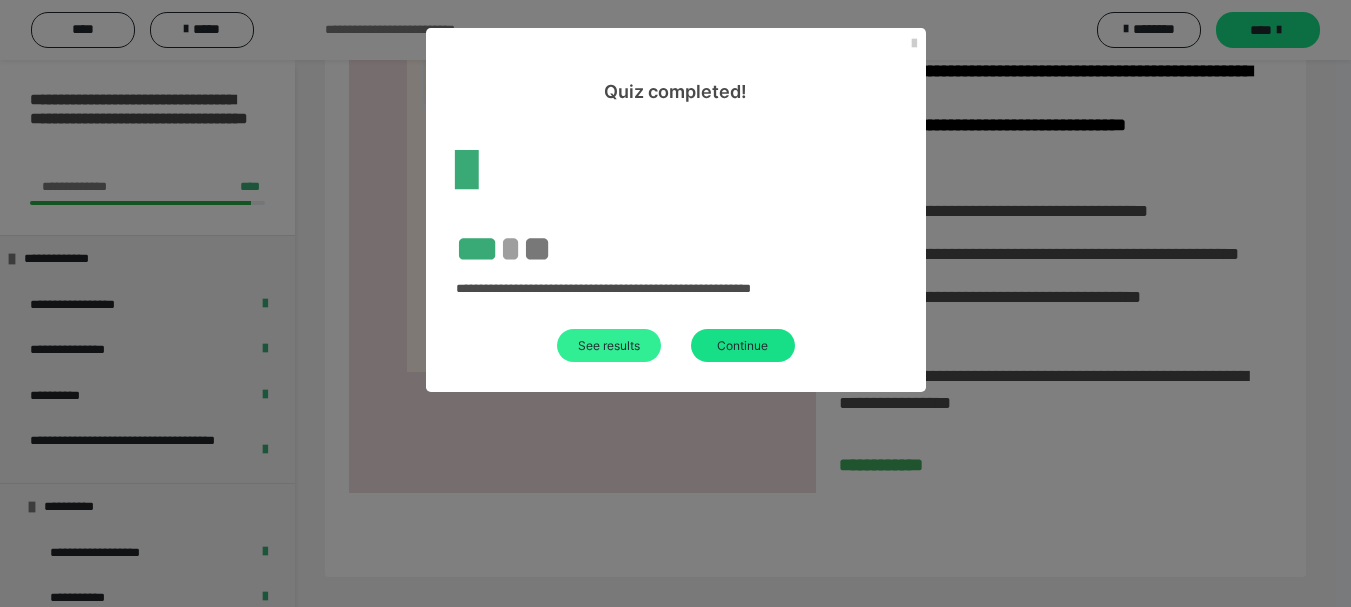 click on "See results" at bounding box center (609, 345) 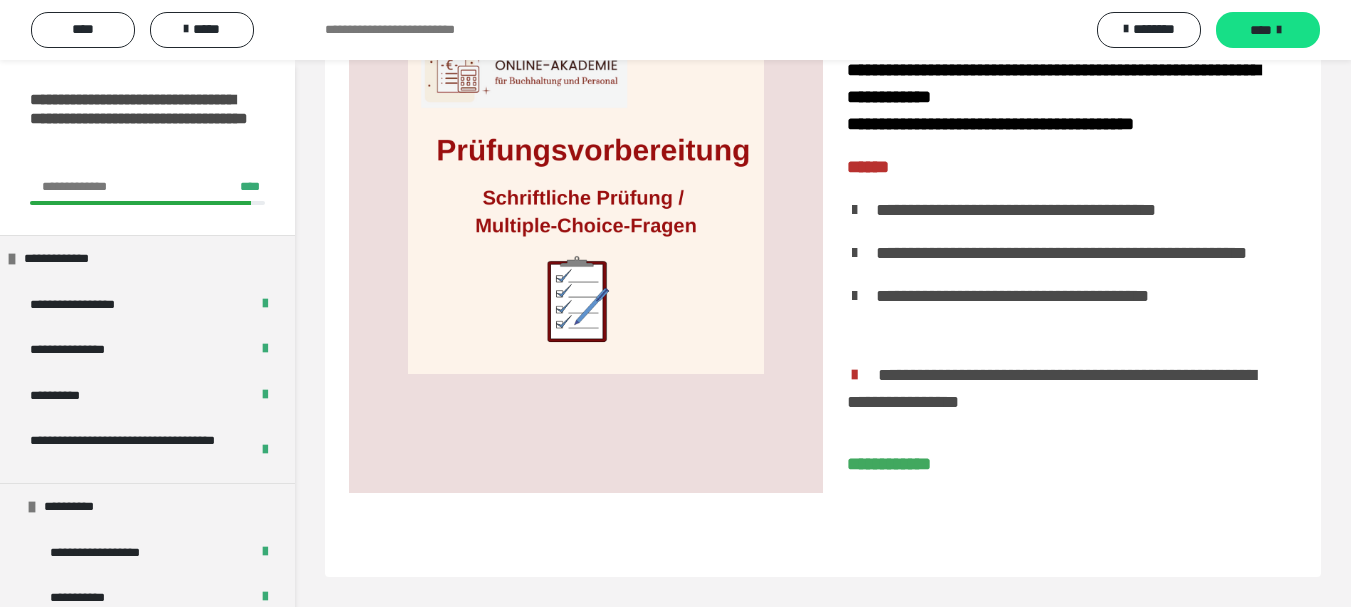 scroll, scrollTop: 6007, scrollLeft: 0, axis: vertical 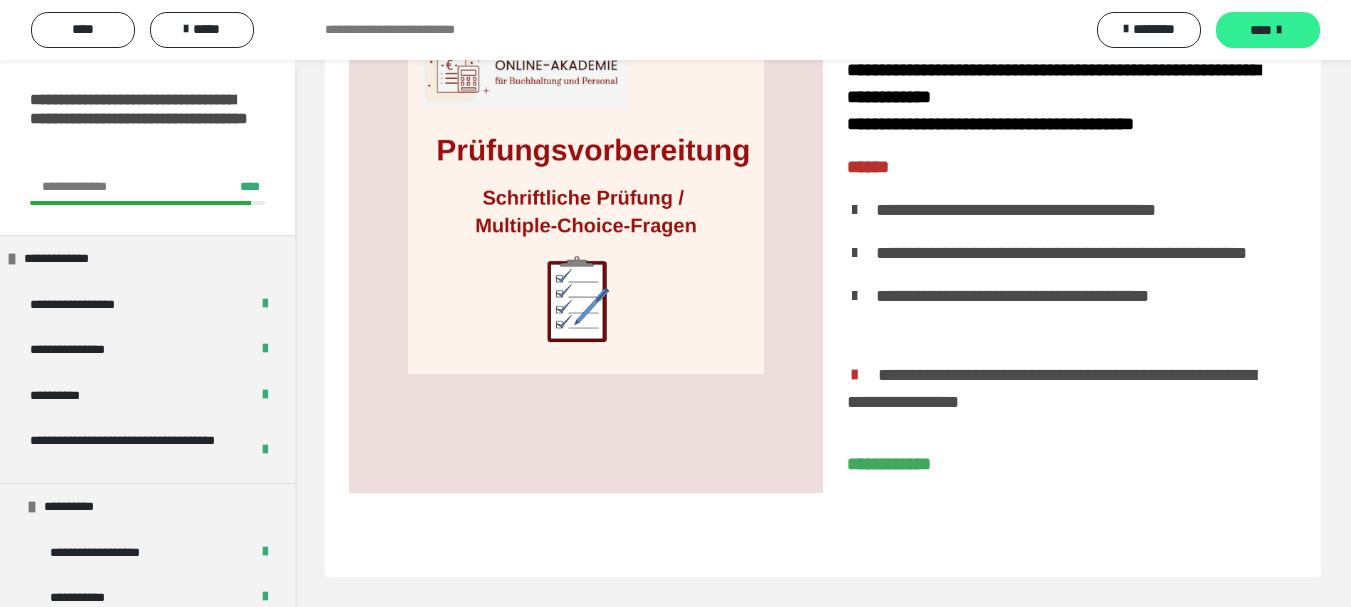 drag, startPoint x: 1243, startPoint y: 34, endPoint x: 1257, endPoint y: 40, distance: 15.231546 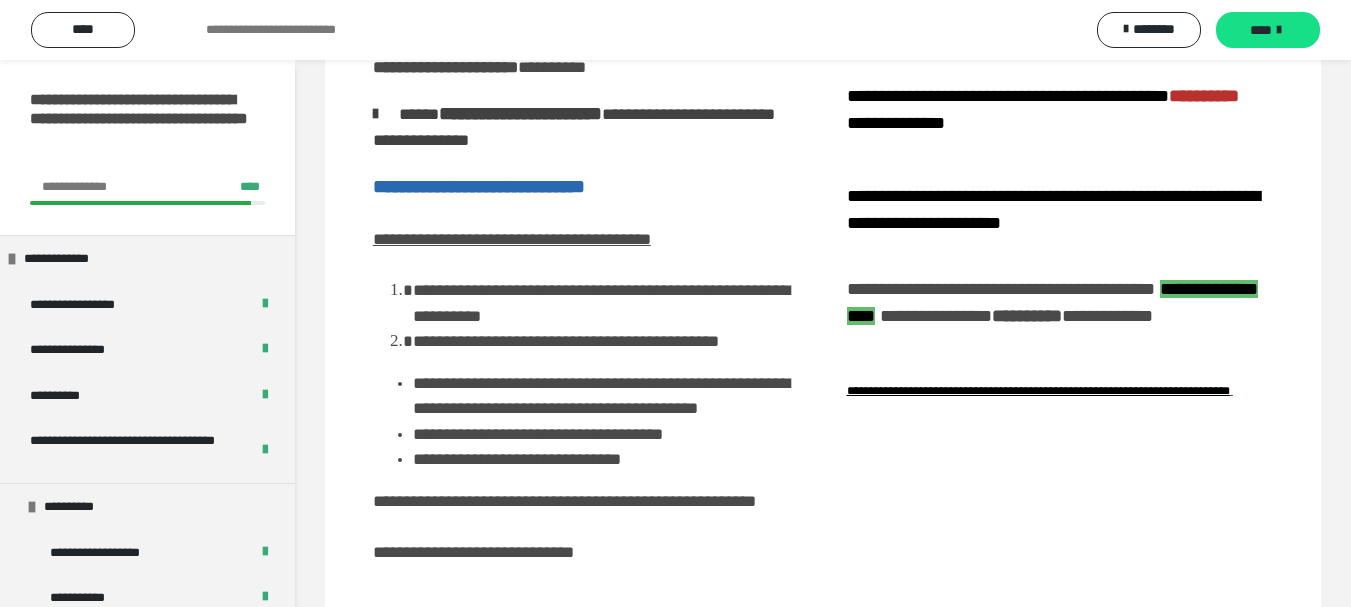 scroll, scrollTop: 361, scrollLeft: 0, axis: vertical 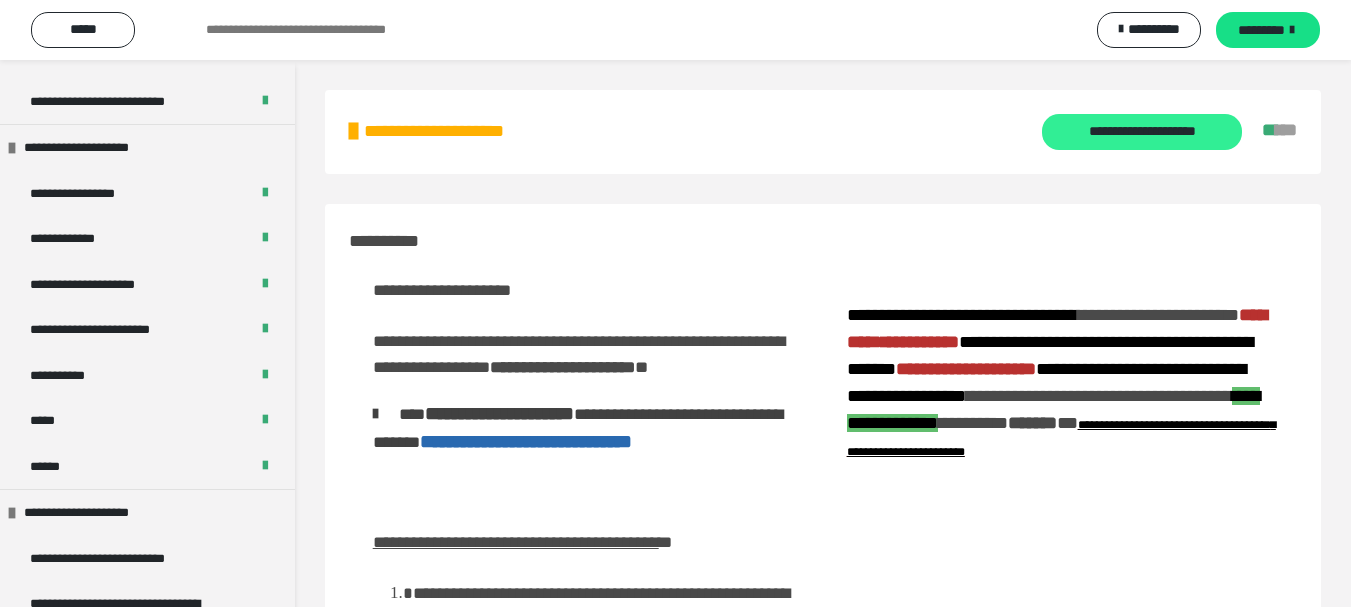 click on "**********" at bounding box center (1142, 131) 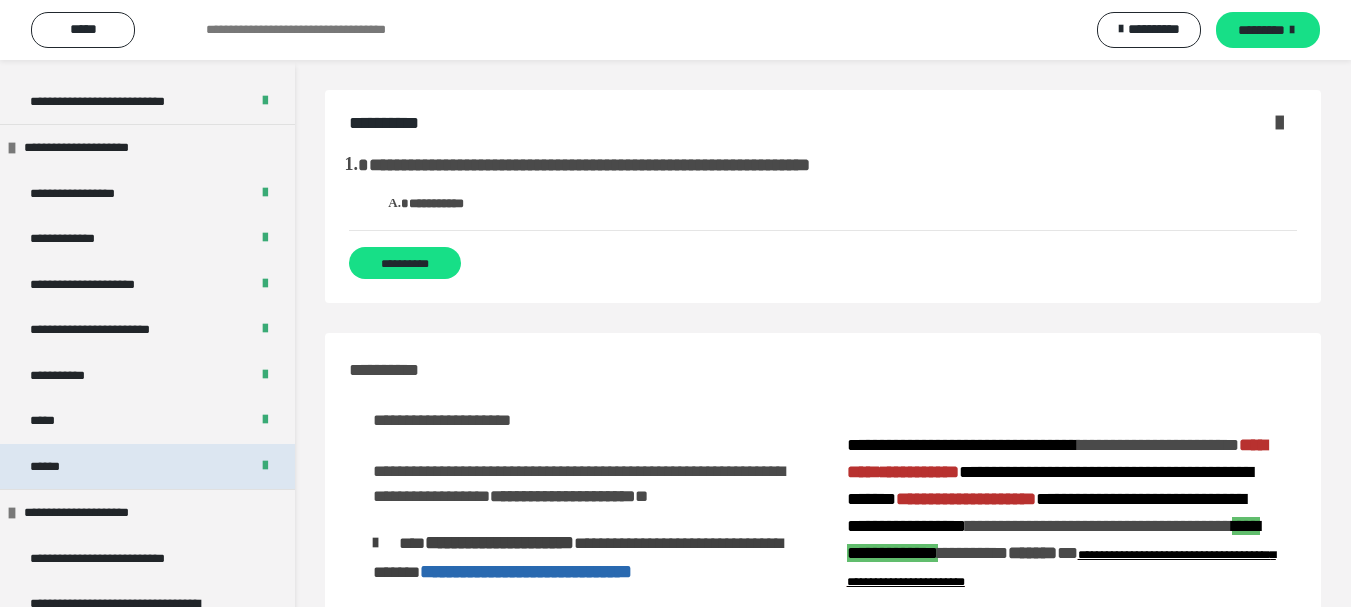 scroll, scrollTop: 100, scrollLeft: 0, axis: vertical 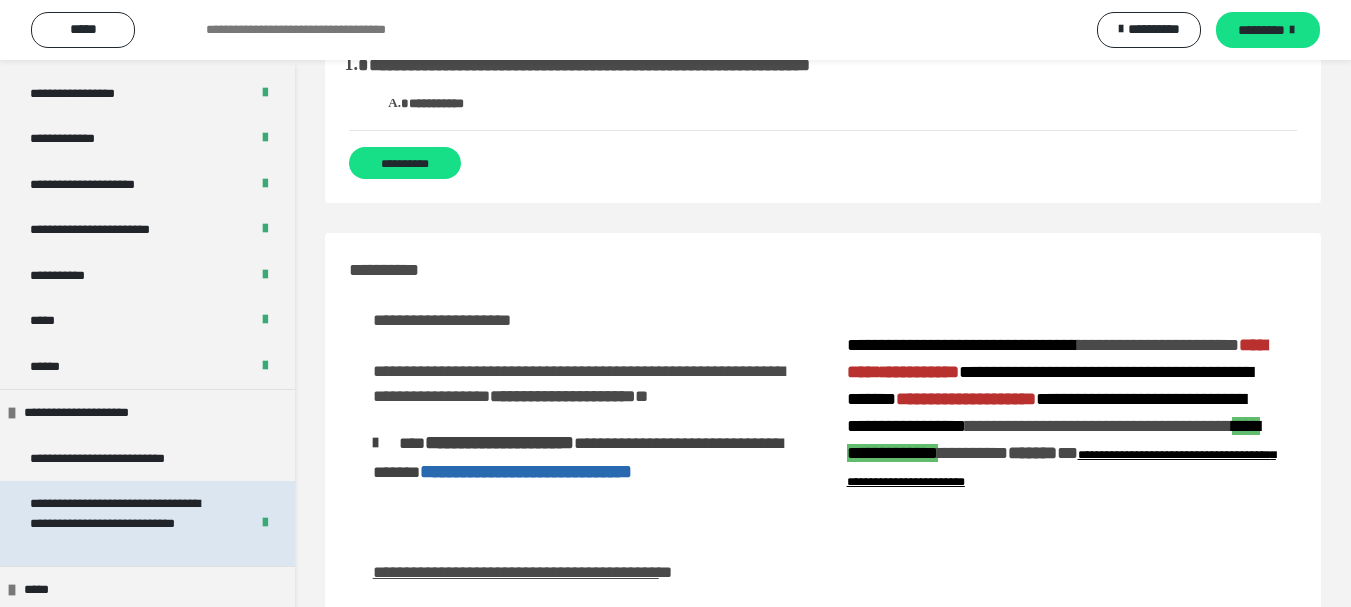 click on "**********" at bounding box center [115, 513] 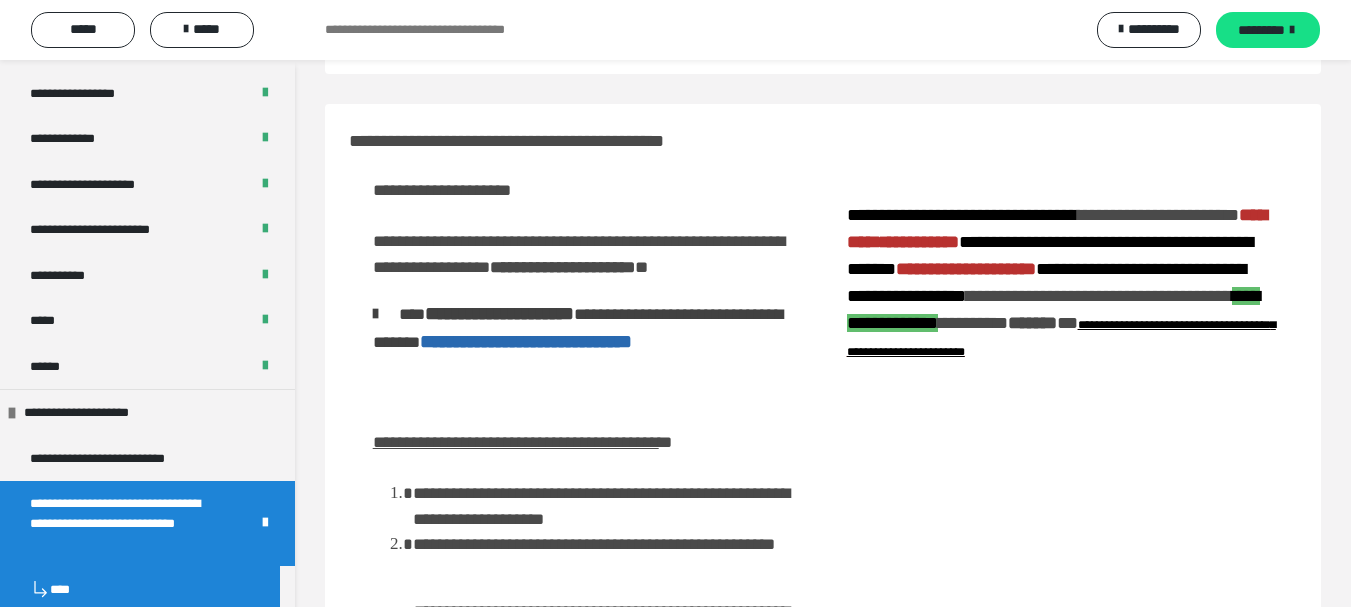 scroll, scrollTop: 0, scrollLeft: 0, axis: both 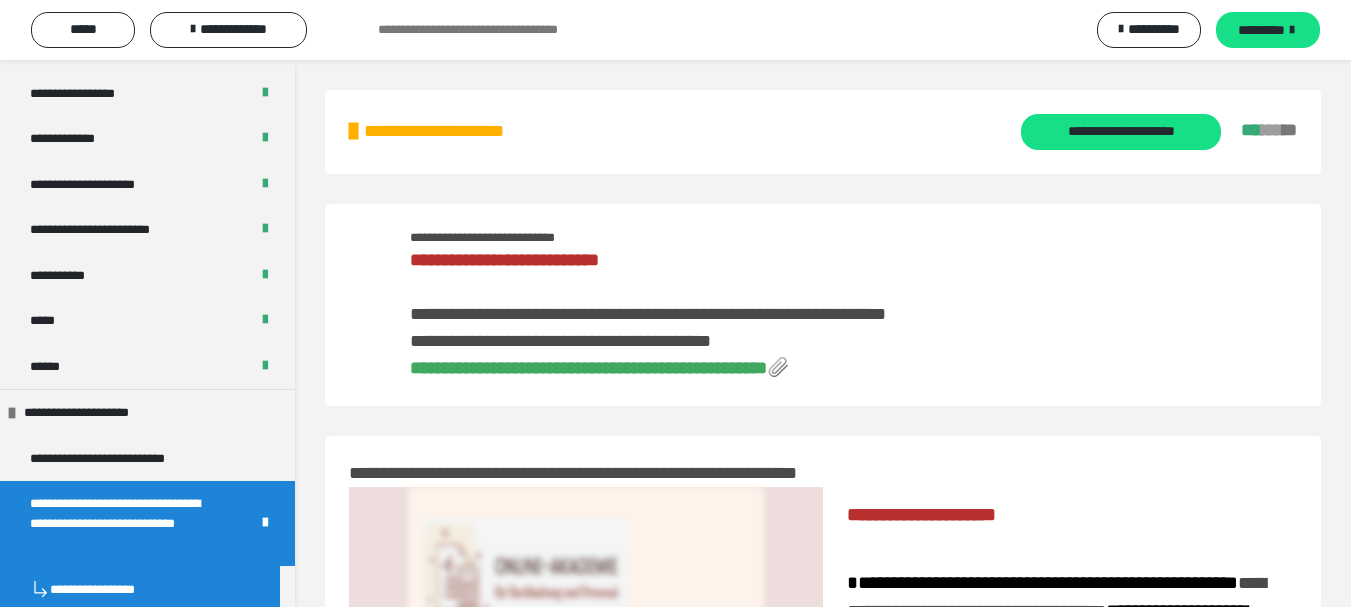 click on "**********" at bounding box center [588, 368] 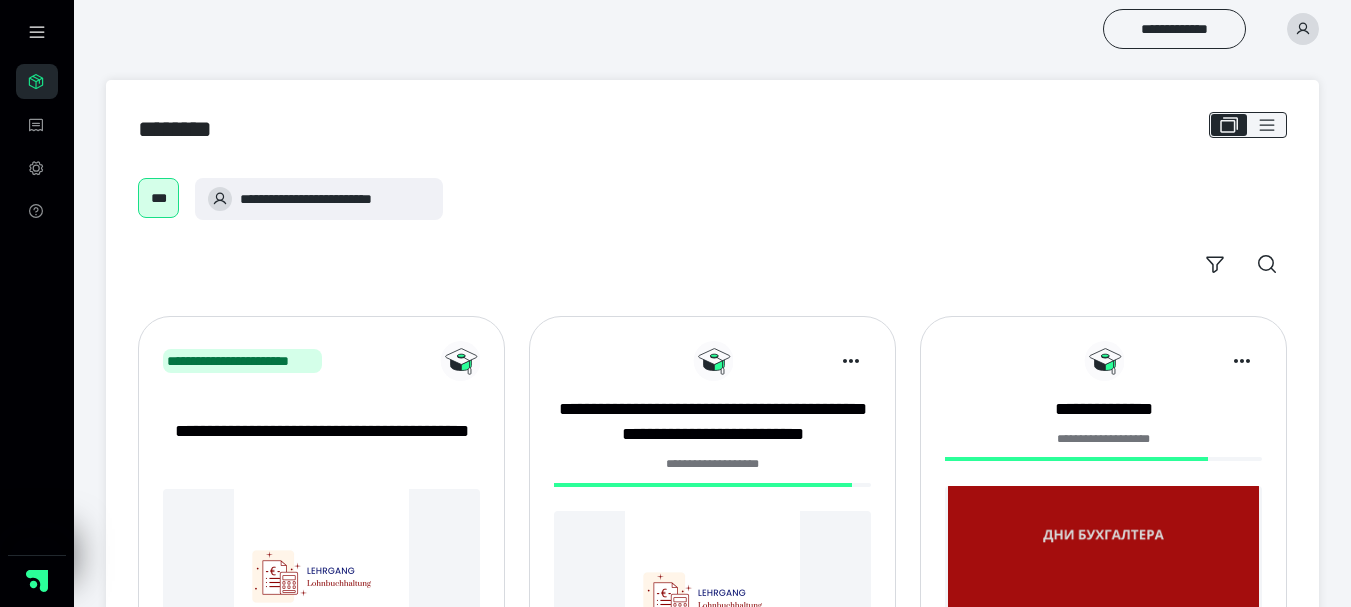 scroll, scrollTop: 0, scrollLeft: 0, axis: both 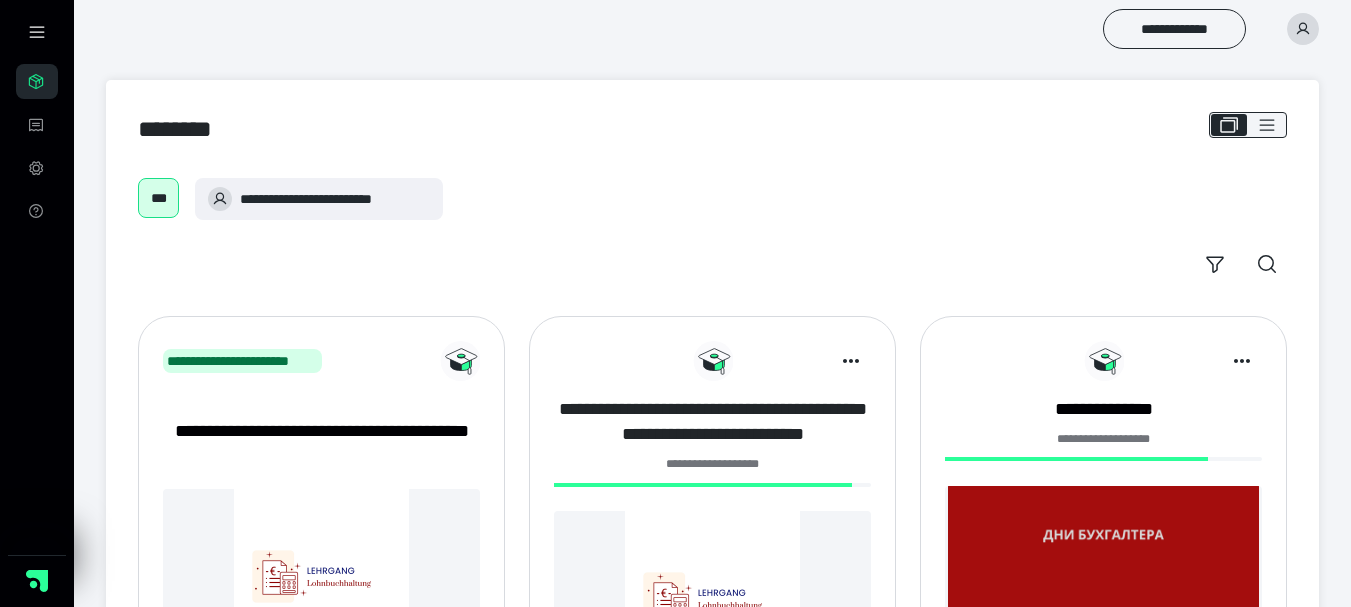 click on "**********" at bounding box center [712, 422] 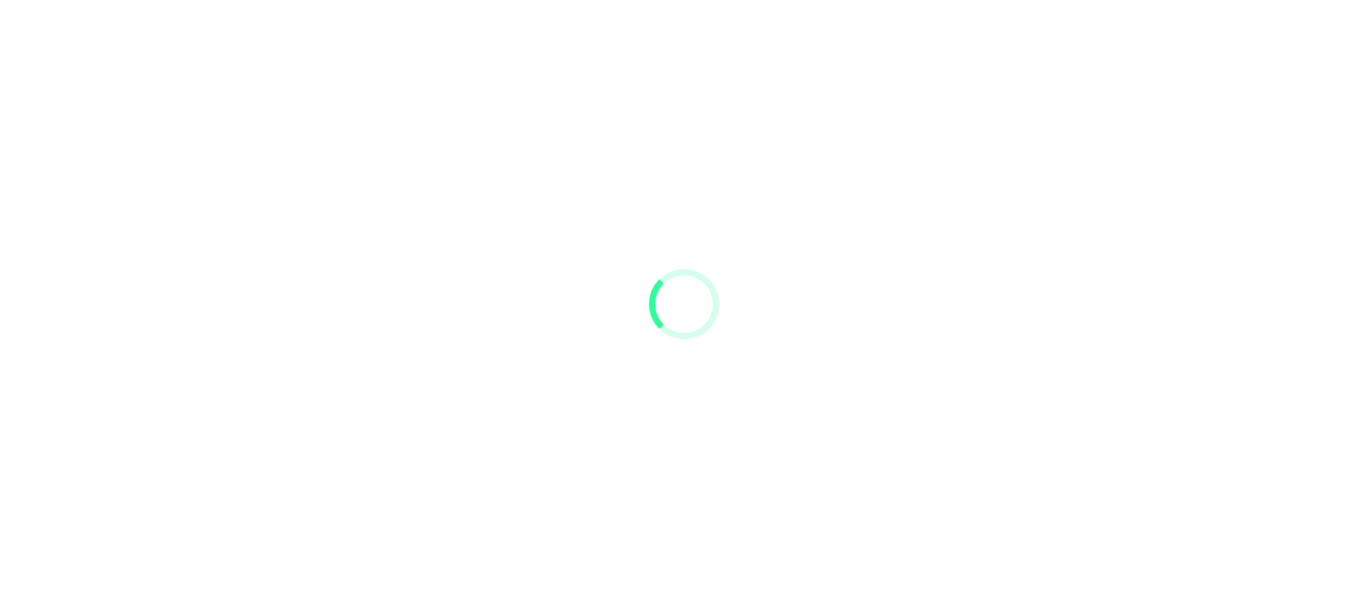scroll, scrollTop: 0, scrollLeft: 0, axis: both 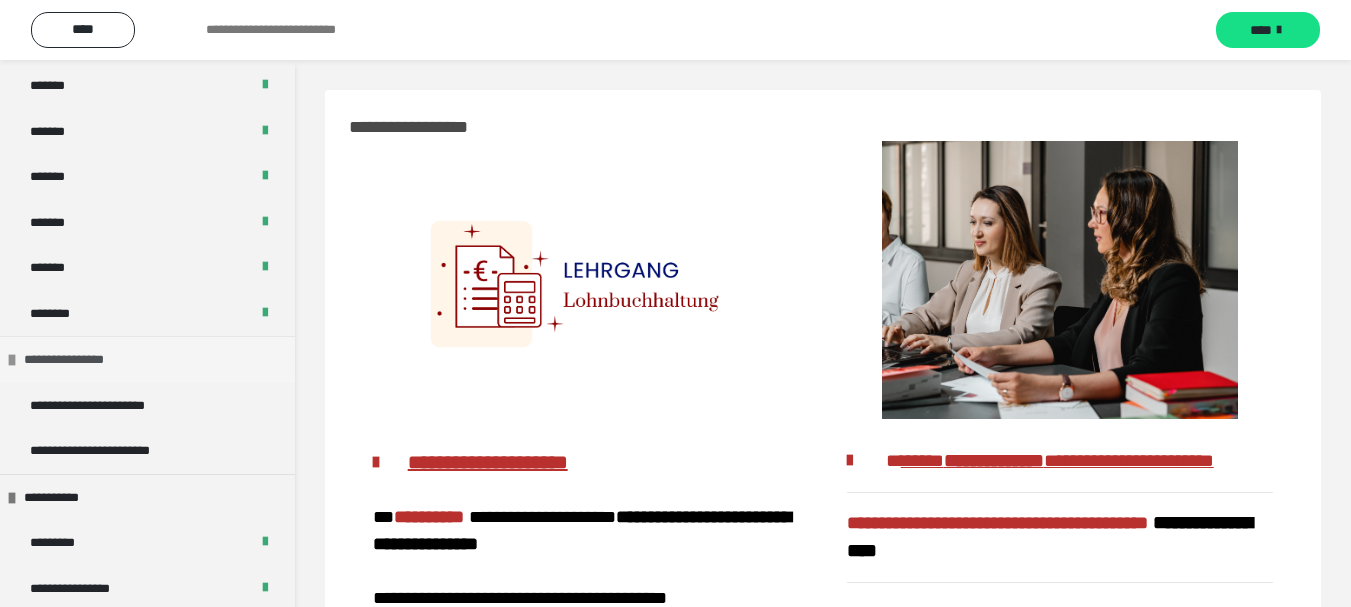 click on "**********" at bounding box center [79, 360] 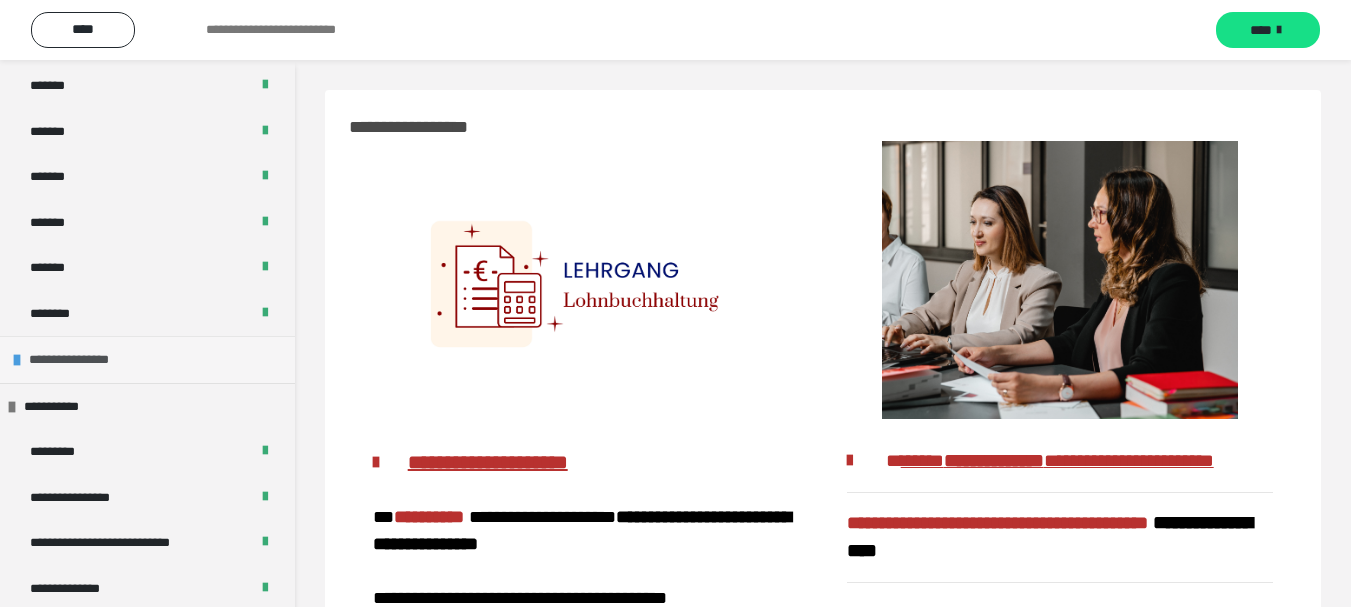 click on "**********" at bounding box center (84, 360) 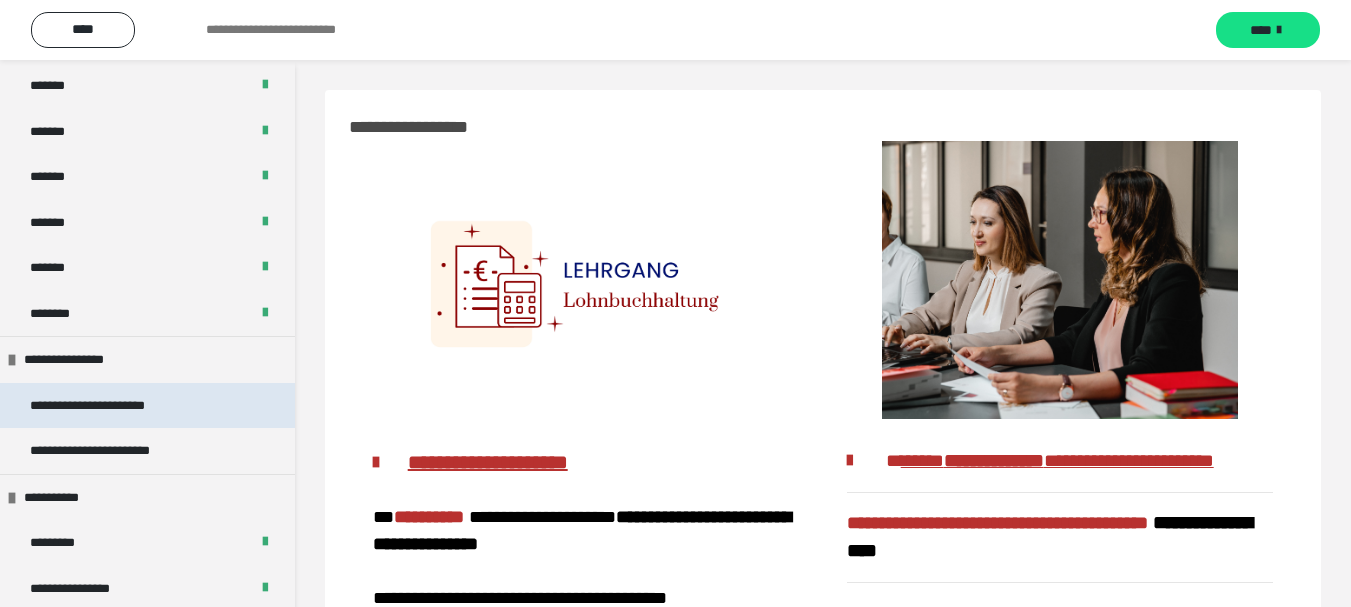 click on "**********" at bounding box center [101, 406] 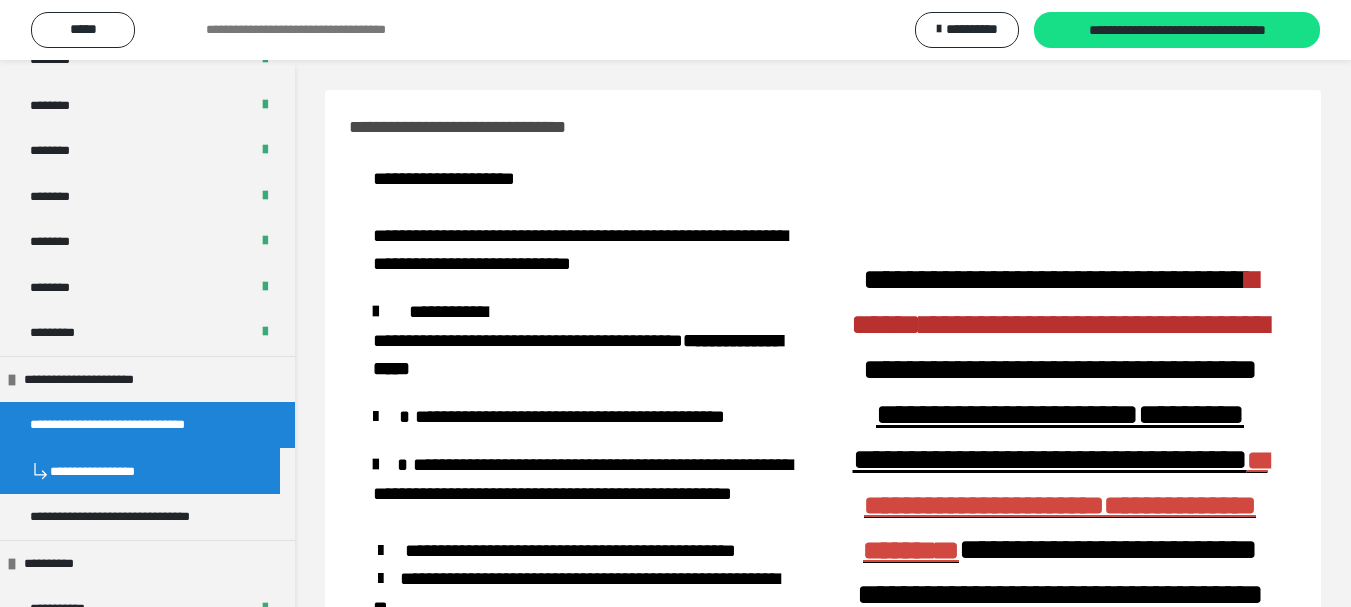 scroll, scrollTop: 1119, scrollLeft: 0, axis: vertical 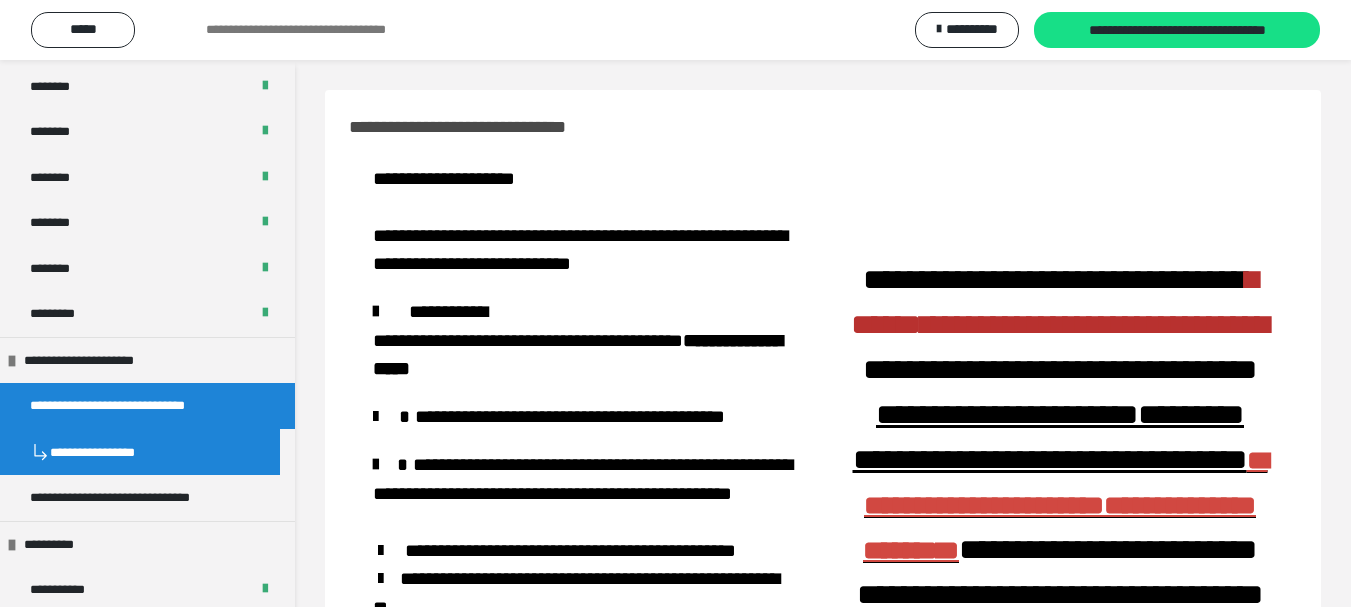 click on "**********" at bounding box center (1060, 531) 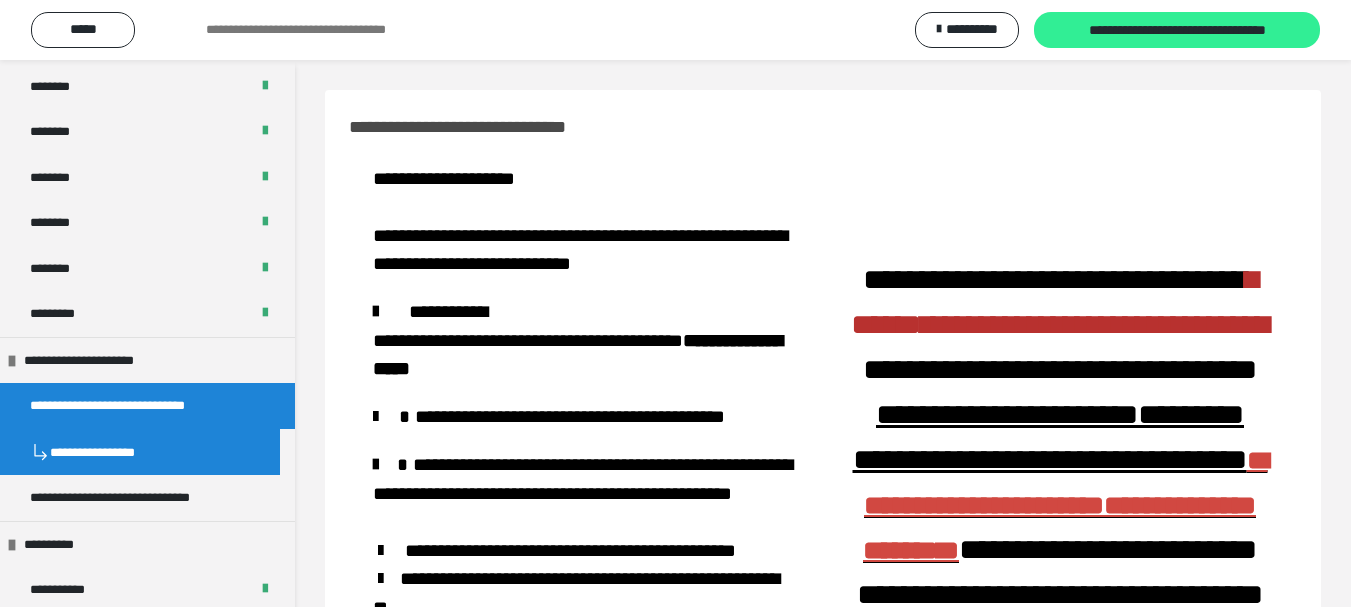 click on "**********" at bounding box center [1177, 30] 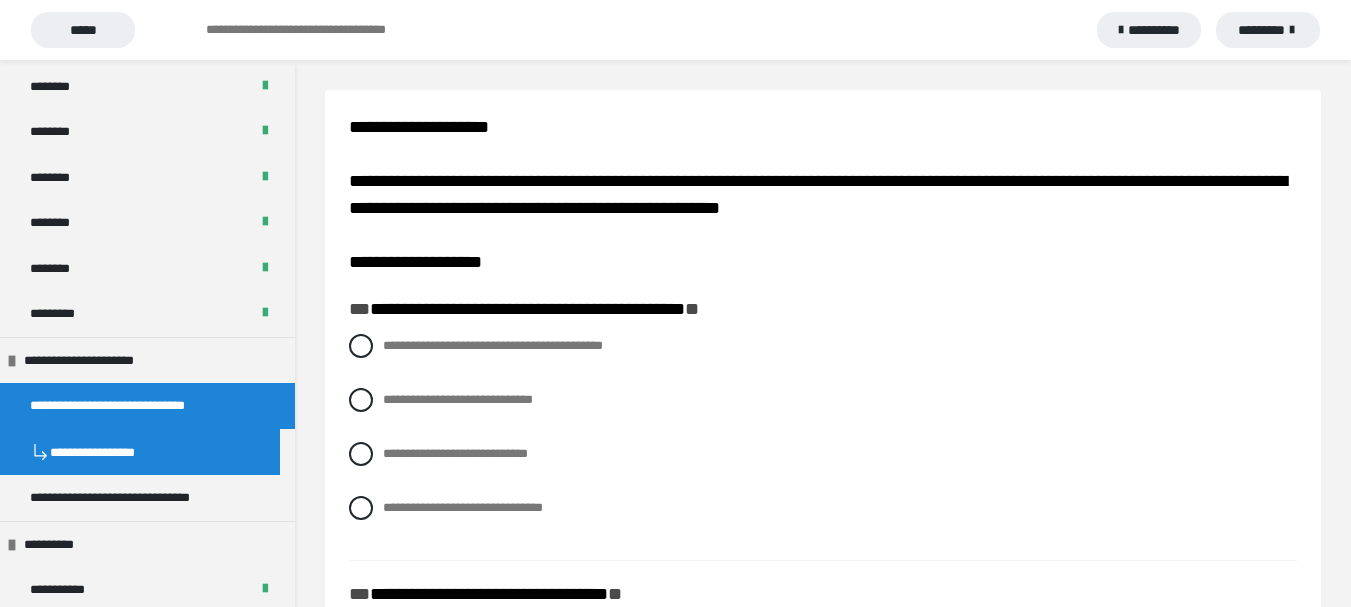 scroll, scrollTop: 100, scrollLeft: 0, axis: vertical 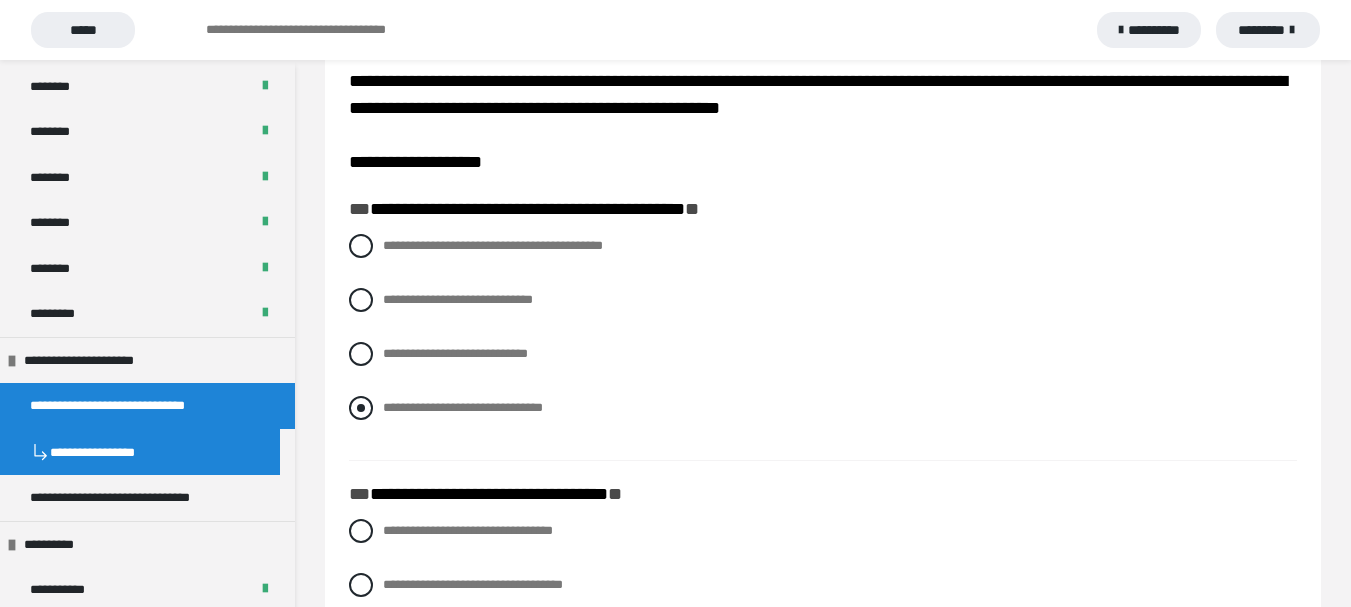 click at bounding box center (361, 408) 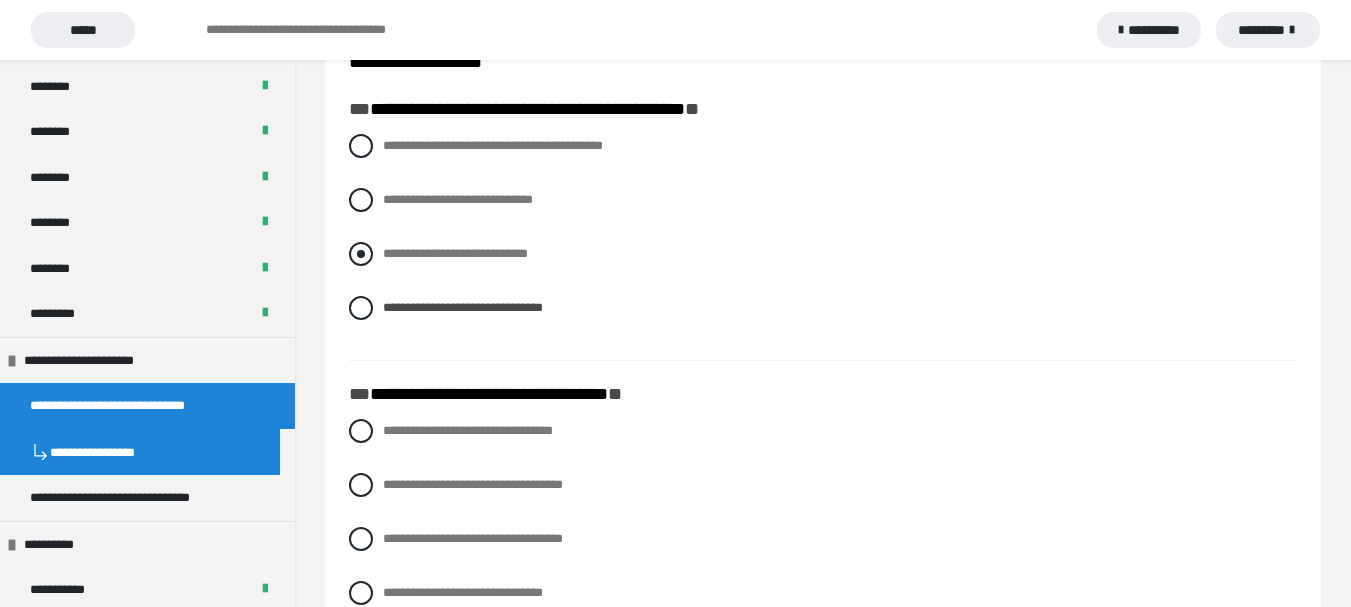 scroll, scrollTop: 300, scrollLeft: 0, axis: vertical 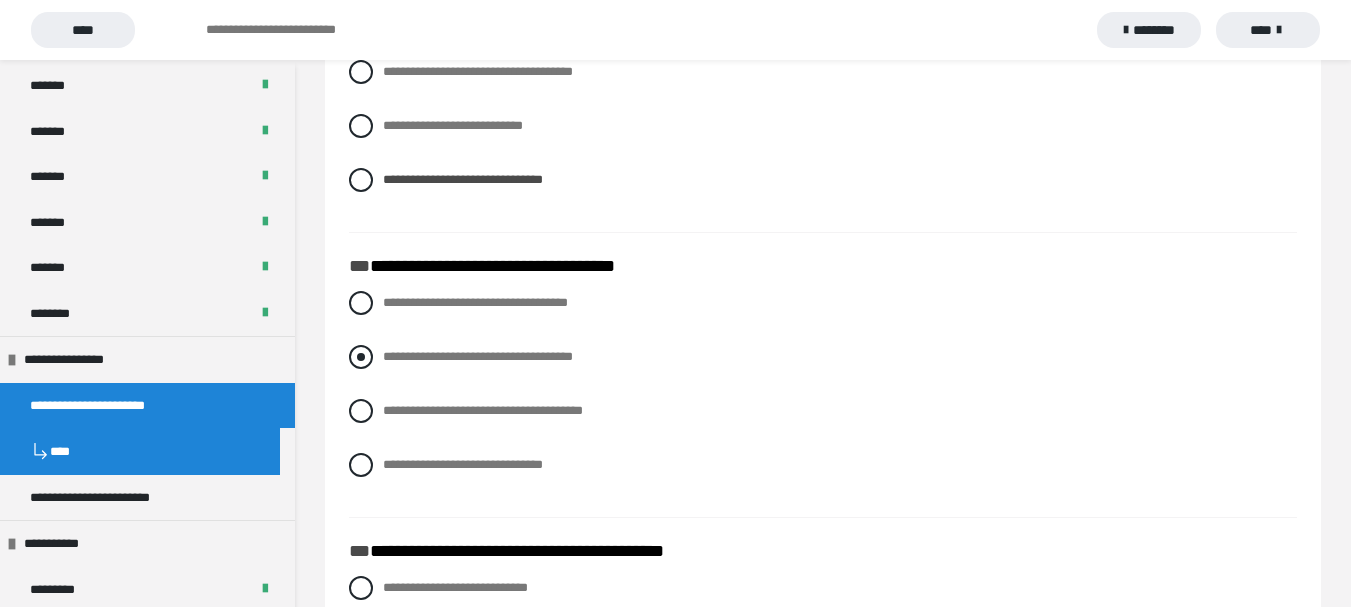 click at bounding box center (361, 357) 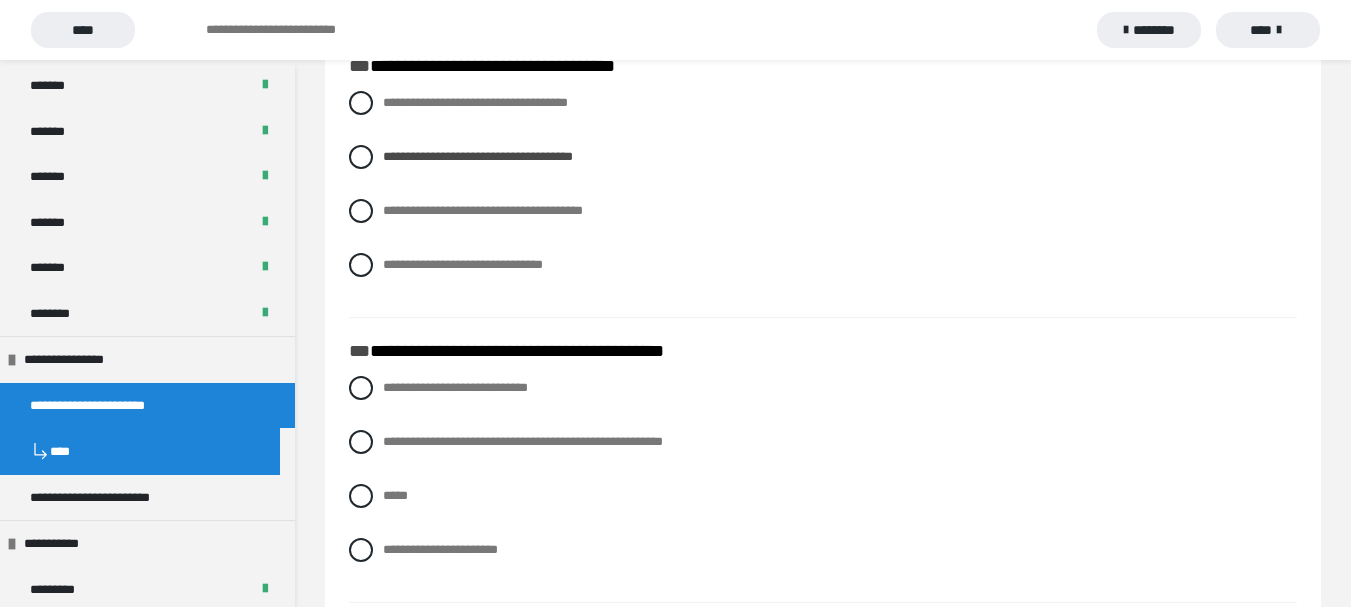 scroll, scrollTop: 628, scrollLeft: 0, axis: vertical 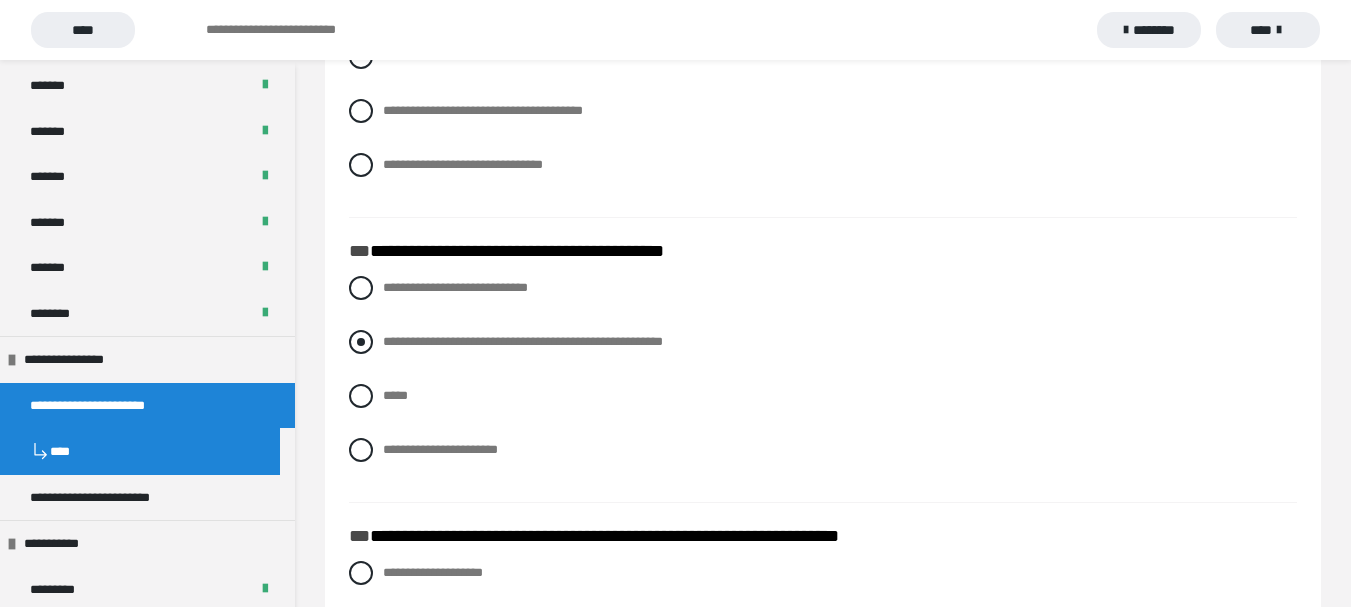 click at bounding box center [361, 342] 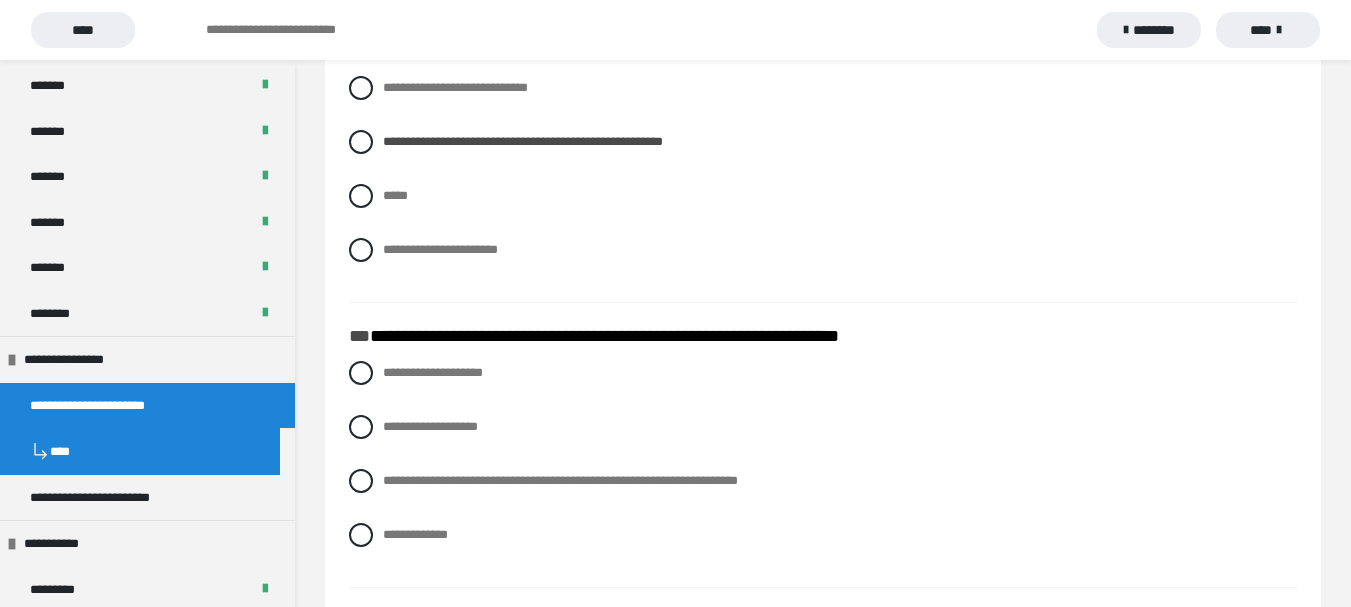 scroll, scrollTop: 928, scrollLeft: 0, axis: vertical 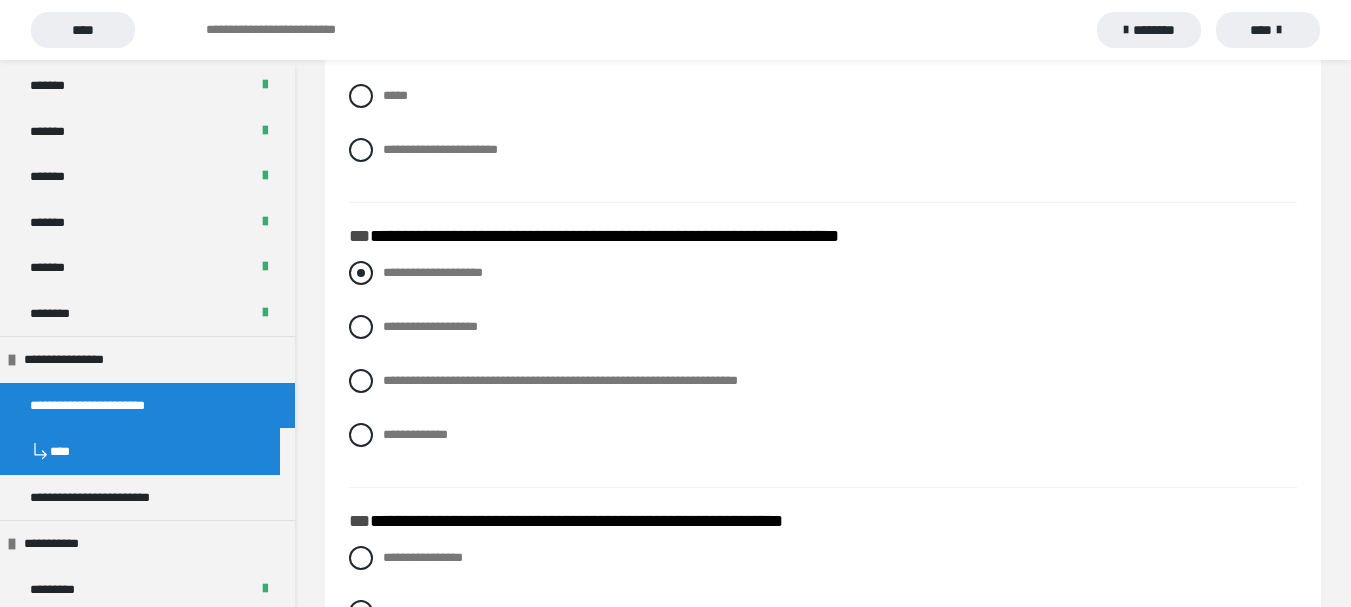 click at bounding box center (361, 273) 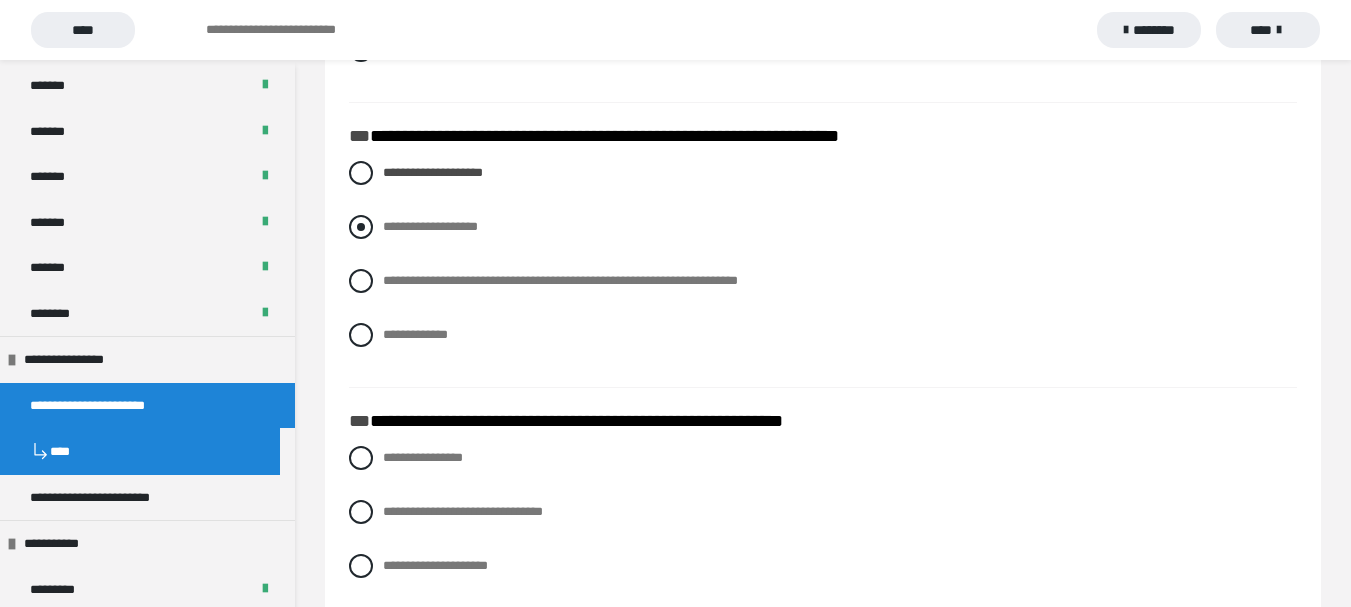 scroll, scrollTop: 1128, scrollLeft: 0, axis: vertical 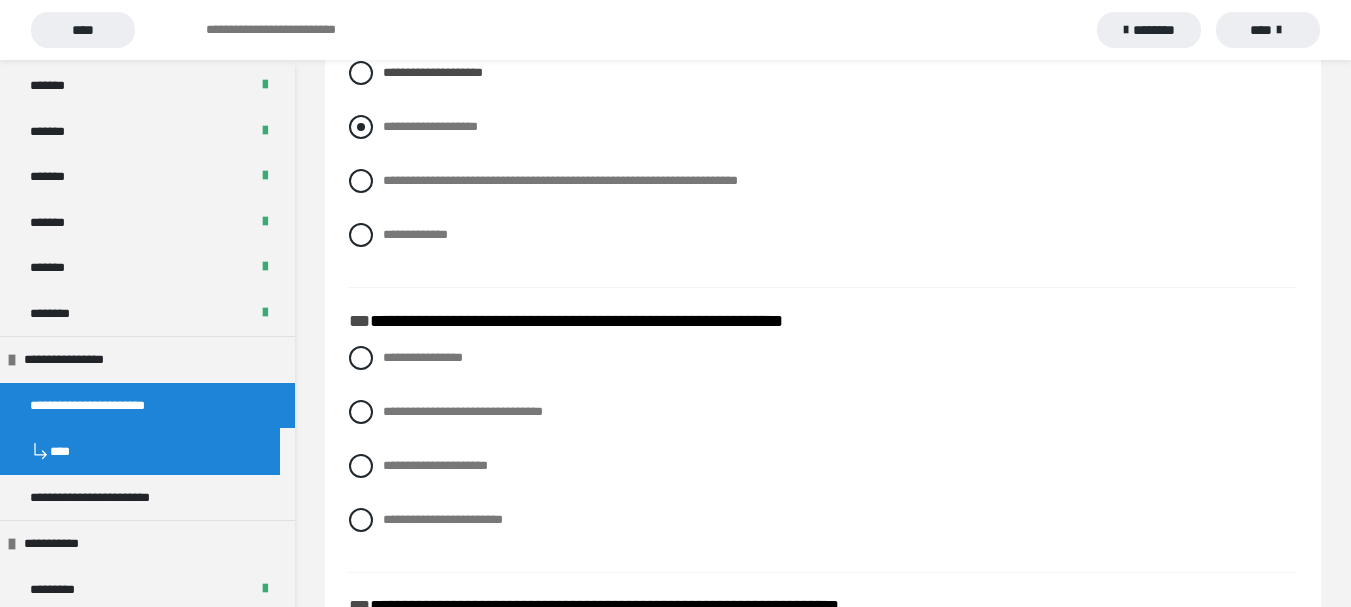 click at bounding box center (361, 127) 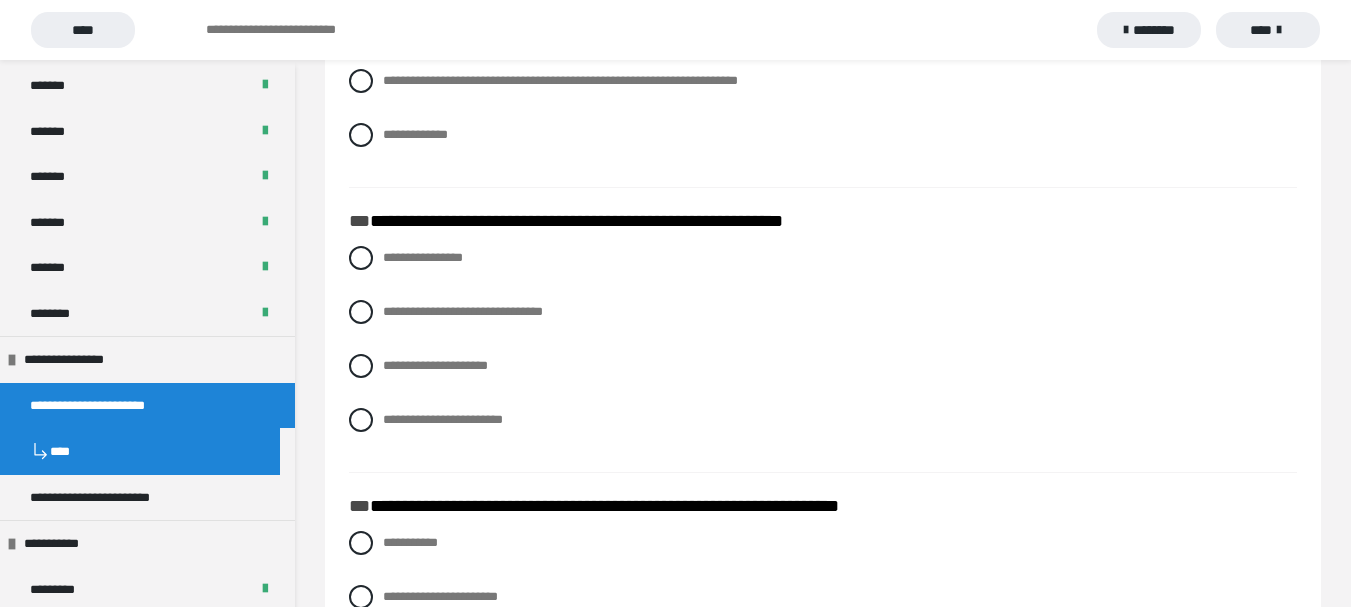 scroll, scrollTop: 1328, scrollLeft: 0, axis: vertical 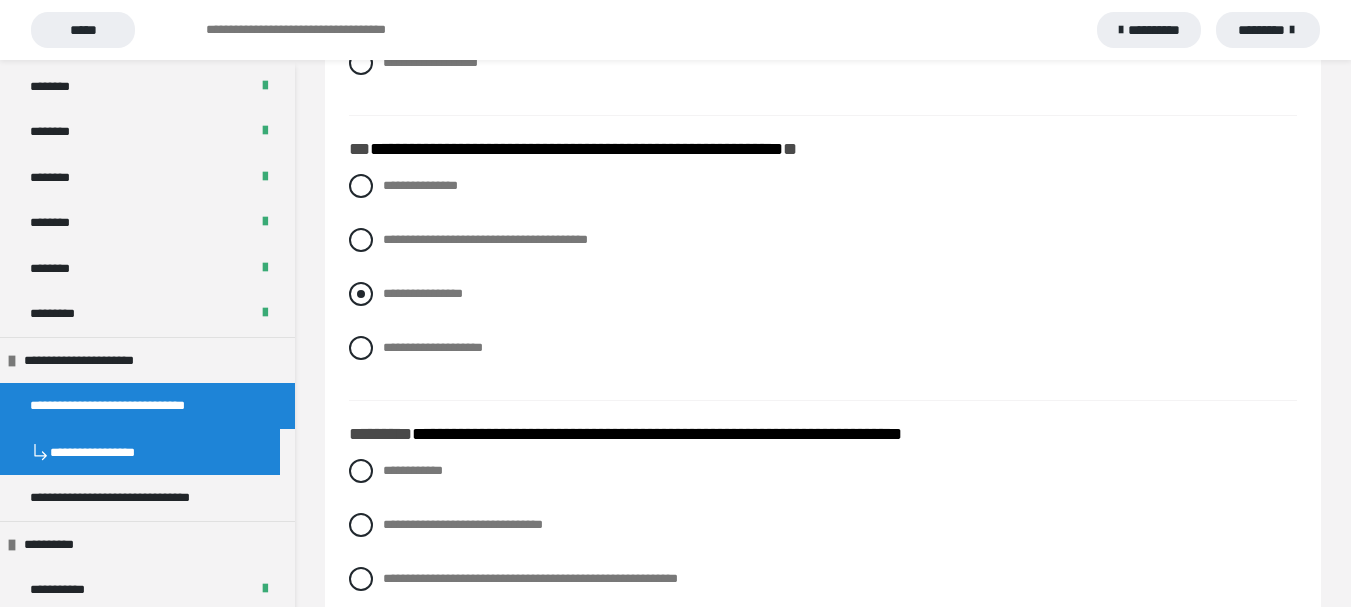 click at bounding box center (361, 294) 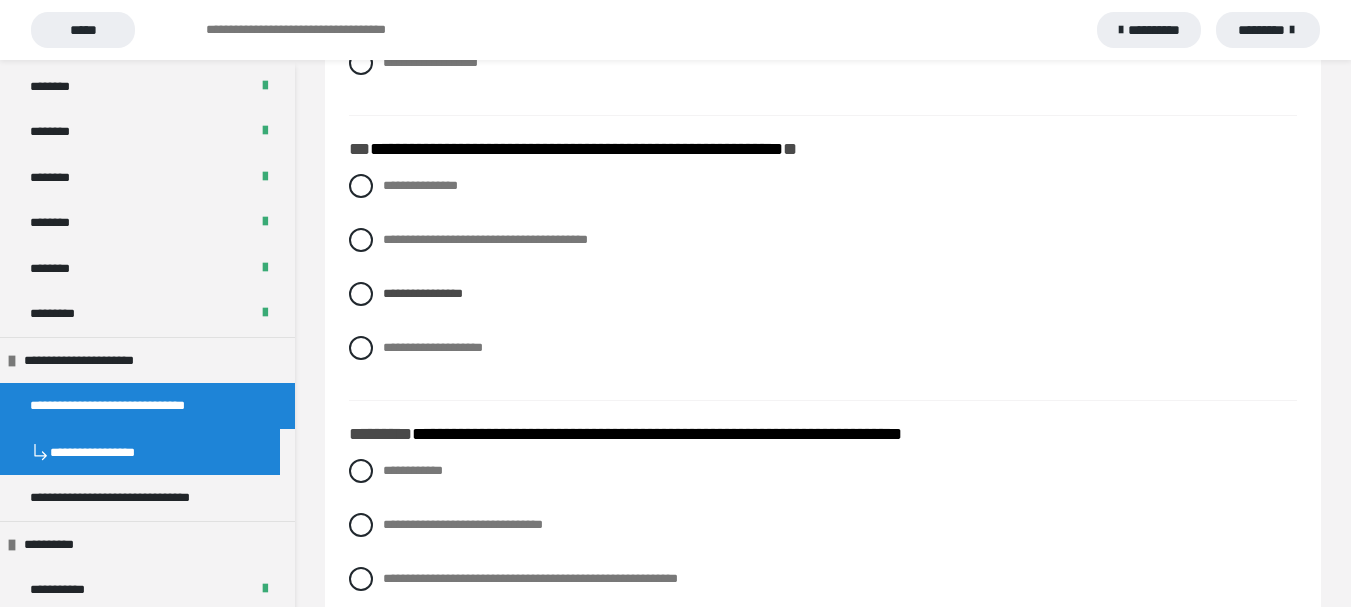 scroll, scrollTop: 1328, scrollLeft: 0, axis: vertical 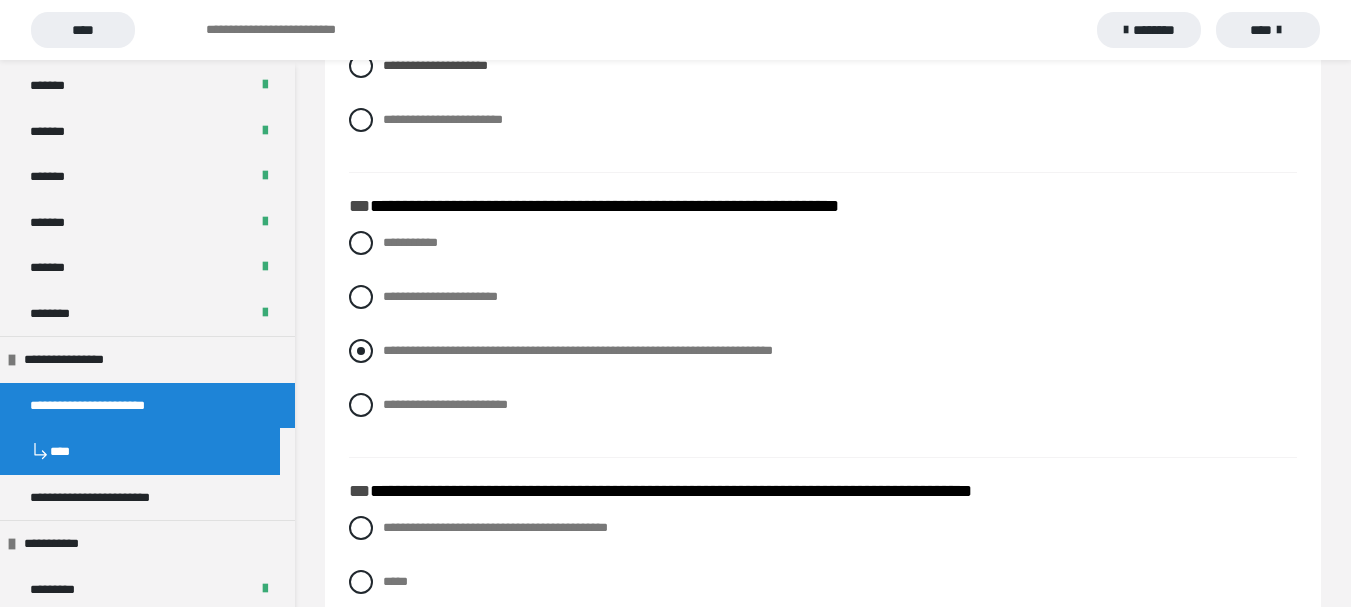 drag, startPoint x: 357, startPoint y: 381, endPoint x: 376, endPoint y: 388, distance: 20.248457 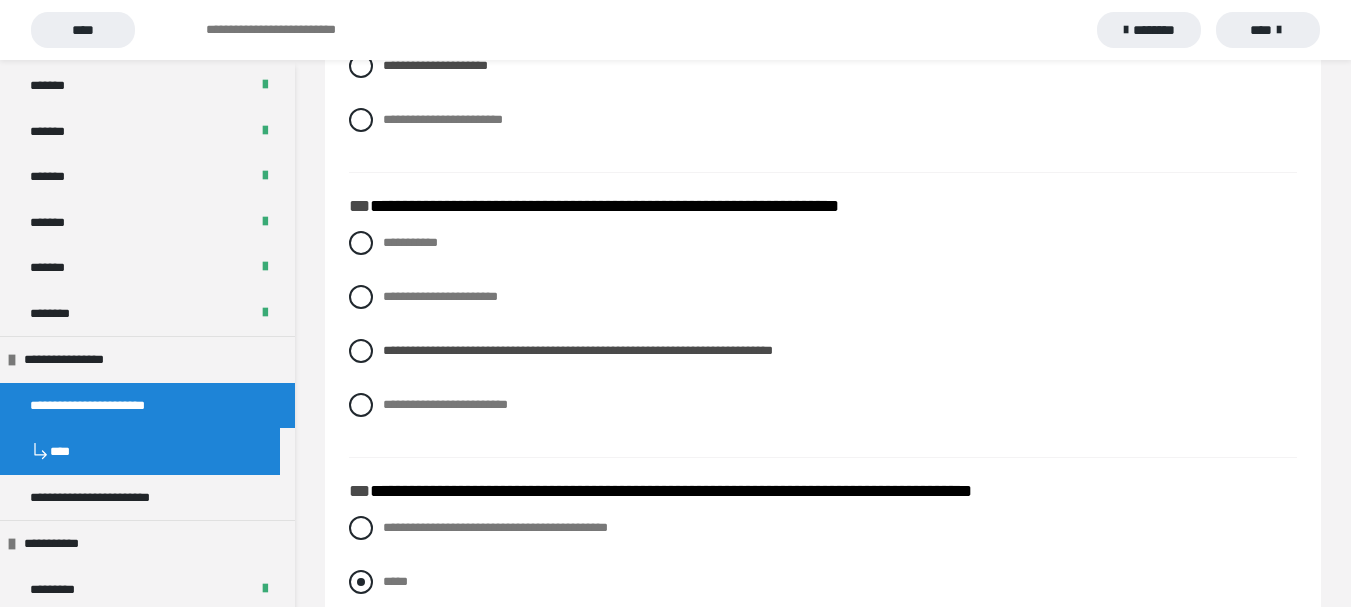 scroll, scrollTop: 1728, scrollLeft: 0, axis: vertical 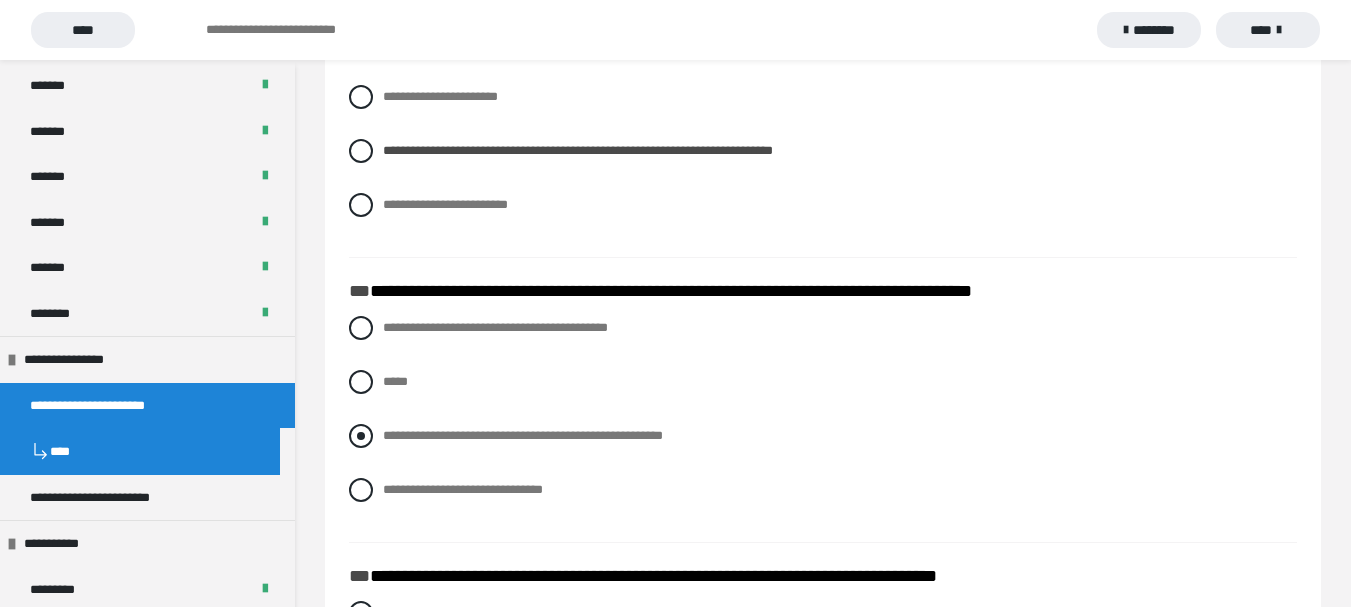 click on "**********" at bounding box center (823, 436) 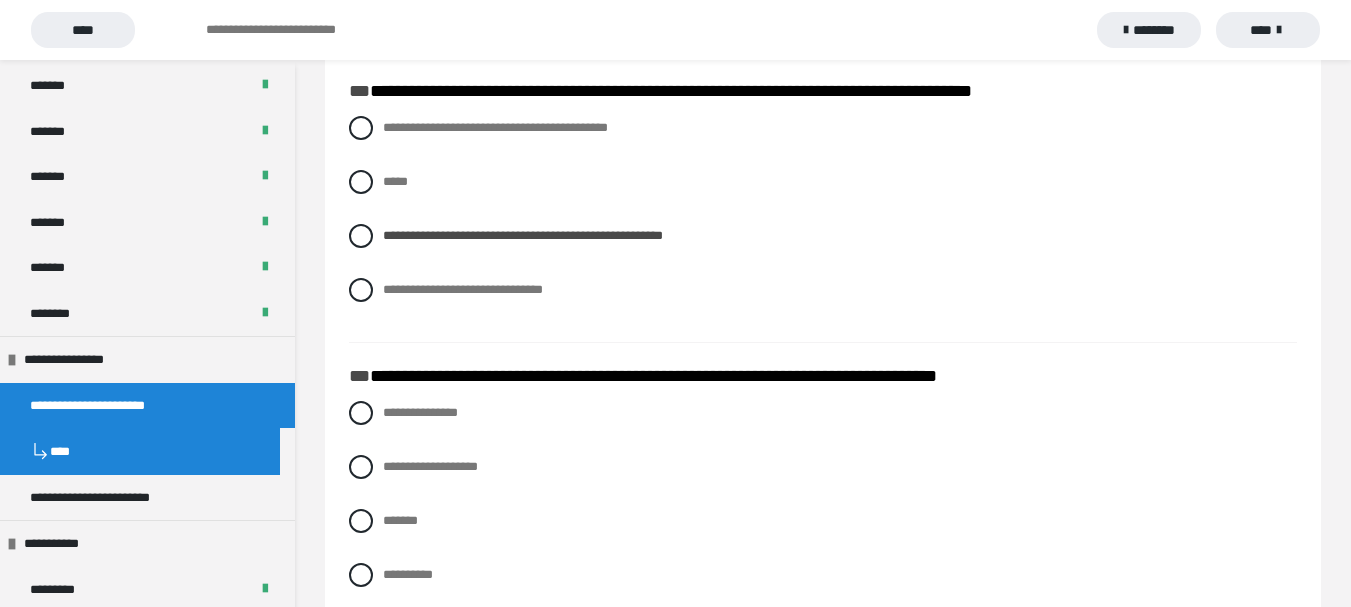 scroll, scrollTop: 2028, scrollLeft: 0, axis: vertical 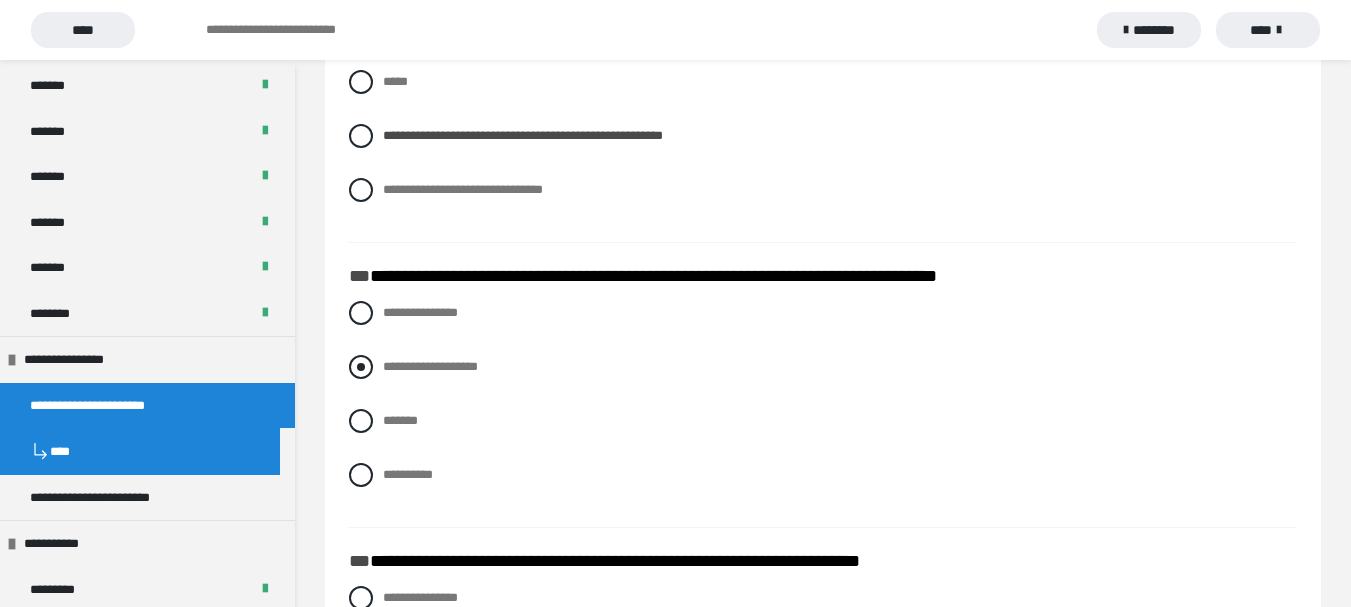 click at bounding box center [361, 367] 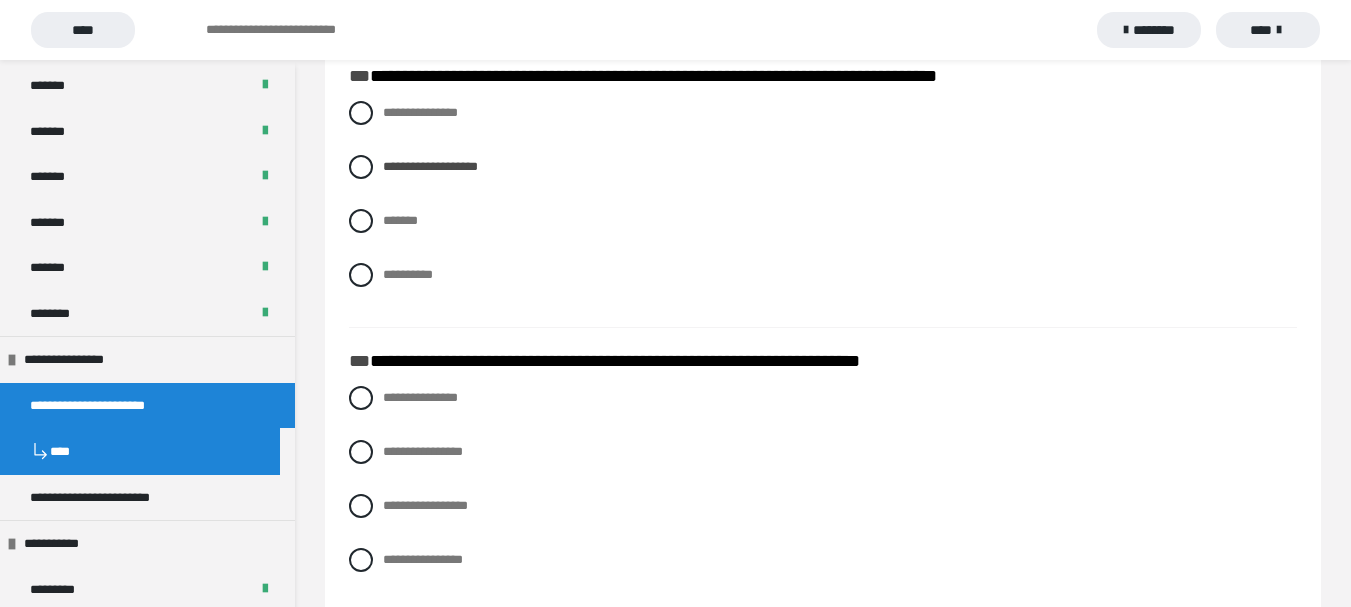 scroll, scrollTop: 2328, scrollLeft: 0, axis: vertical 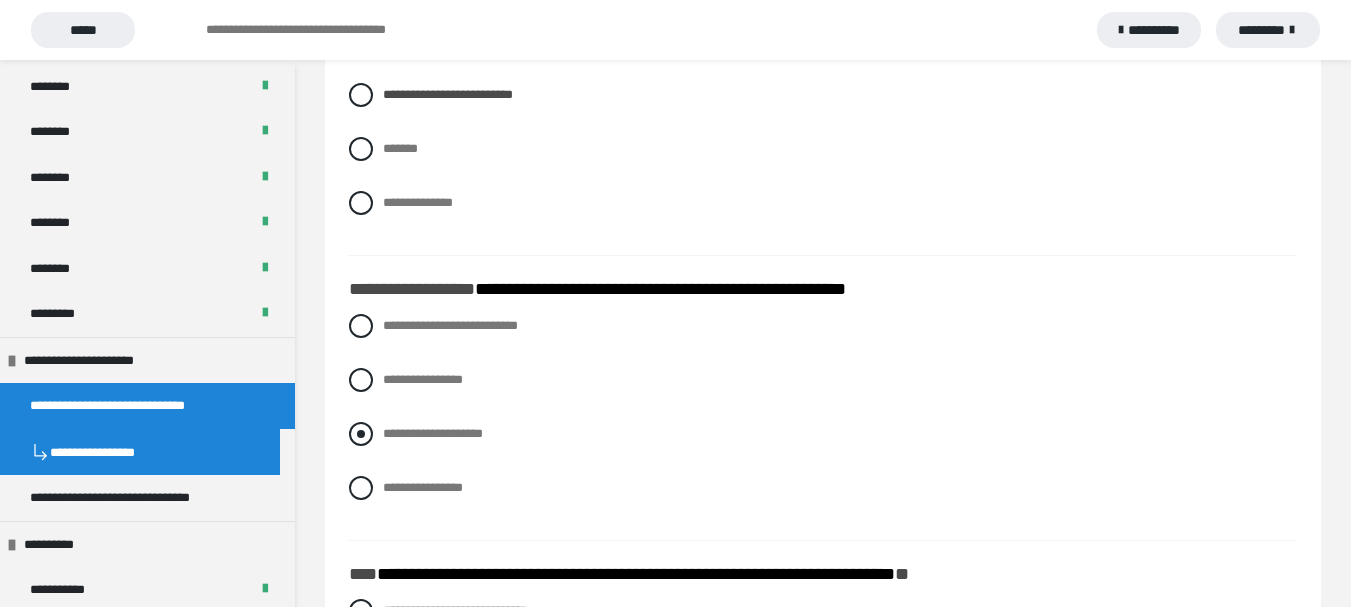 click on "**********" at bounding box center (823, 434) 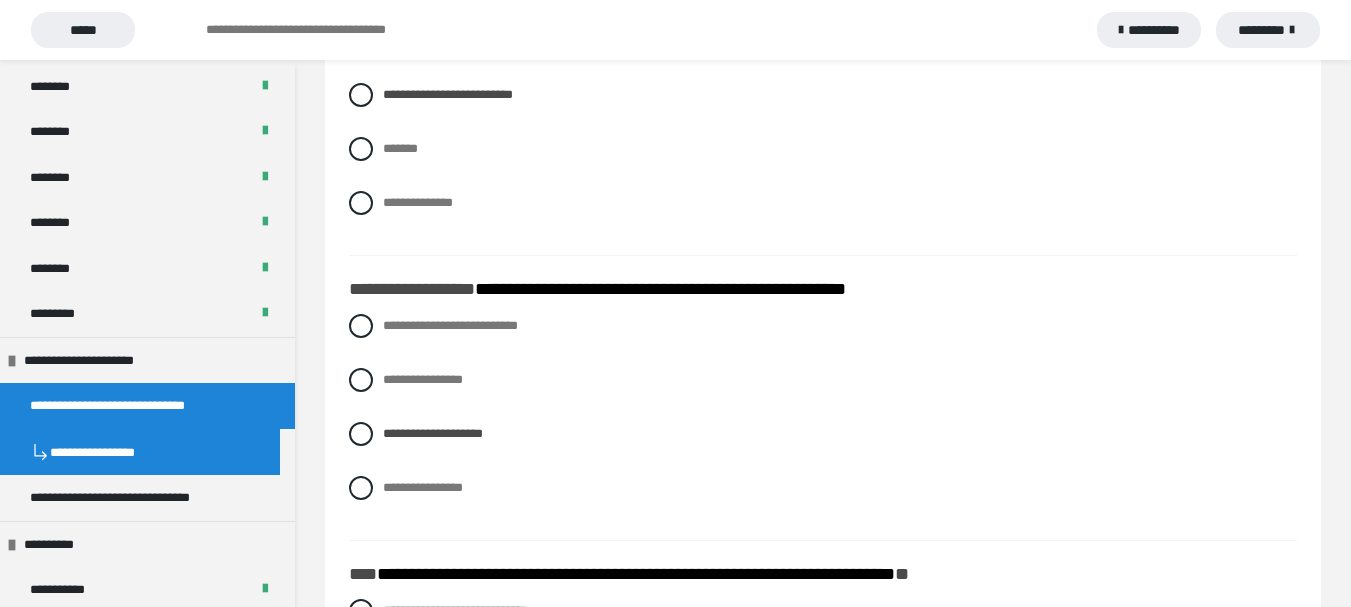 scroll, scrollTop: 2328, scrollLeft: 0, axis: vertical 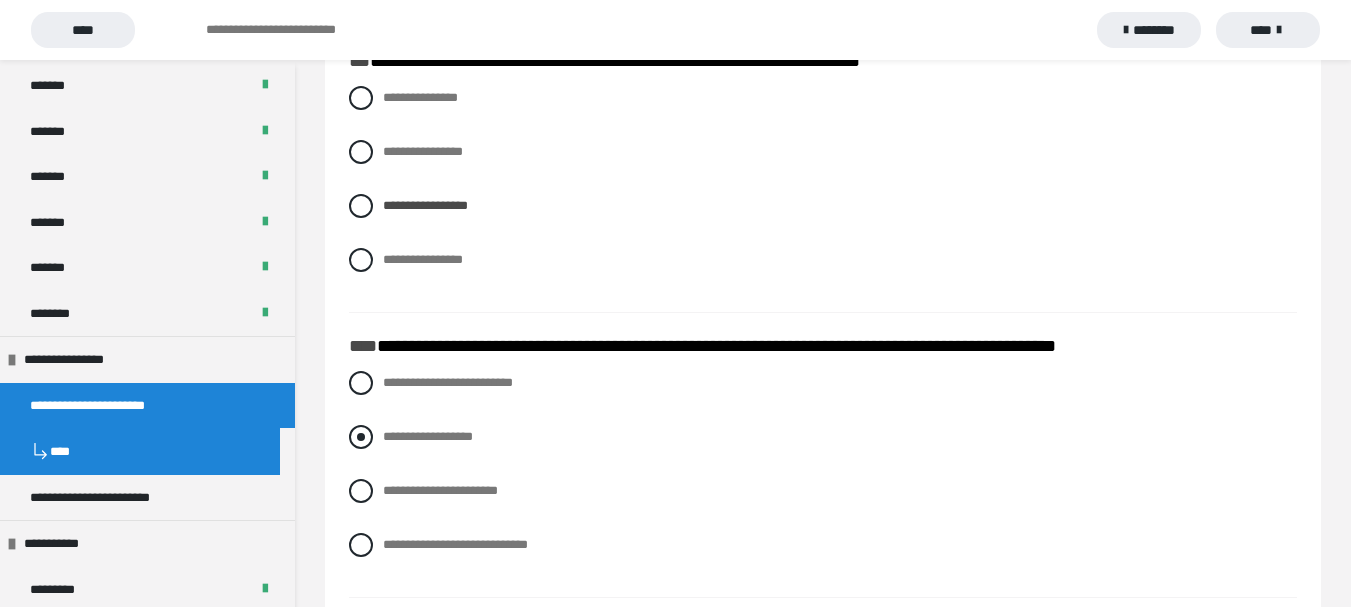 click at bounding box center (361, 437) 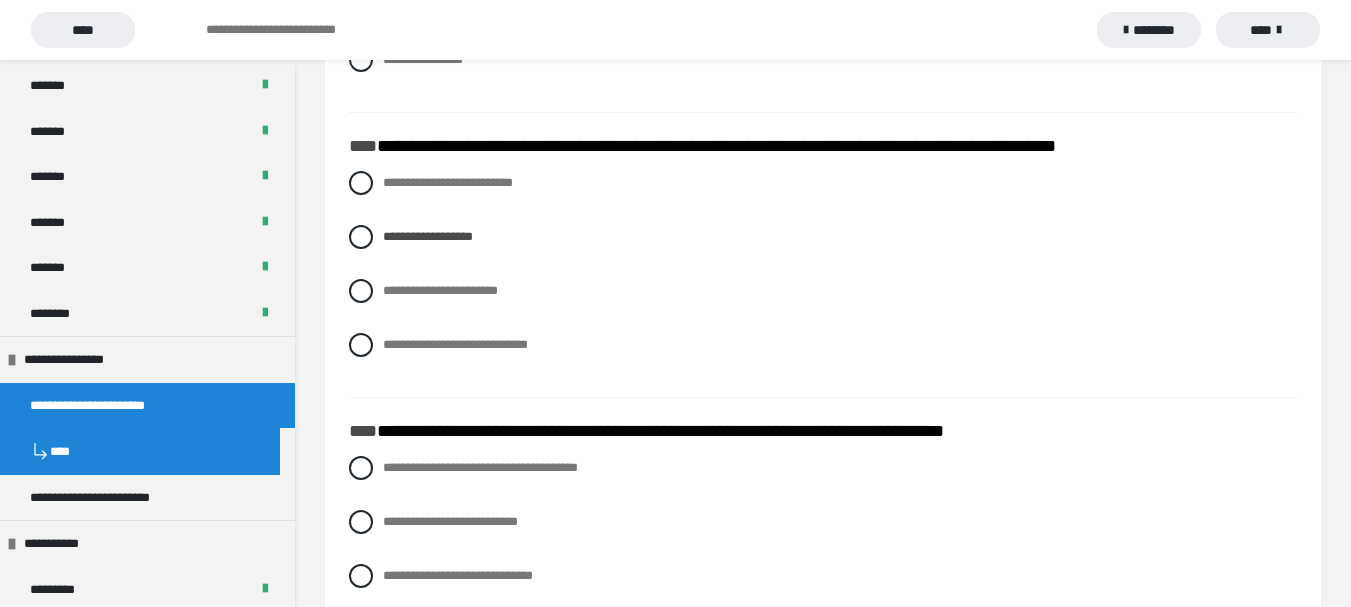 scroll, scrollTop: 2828, scrollLeft: 0, axis: vertical 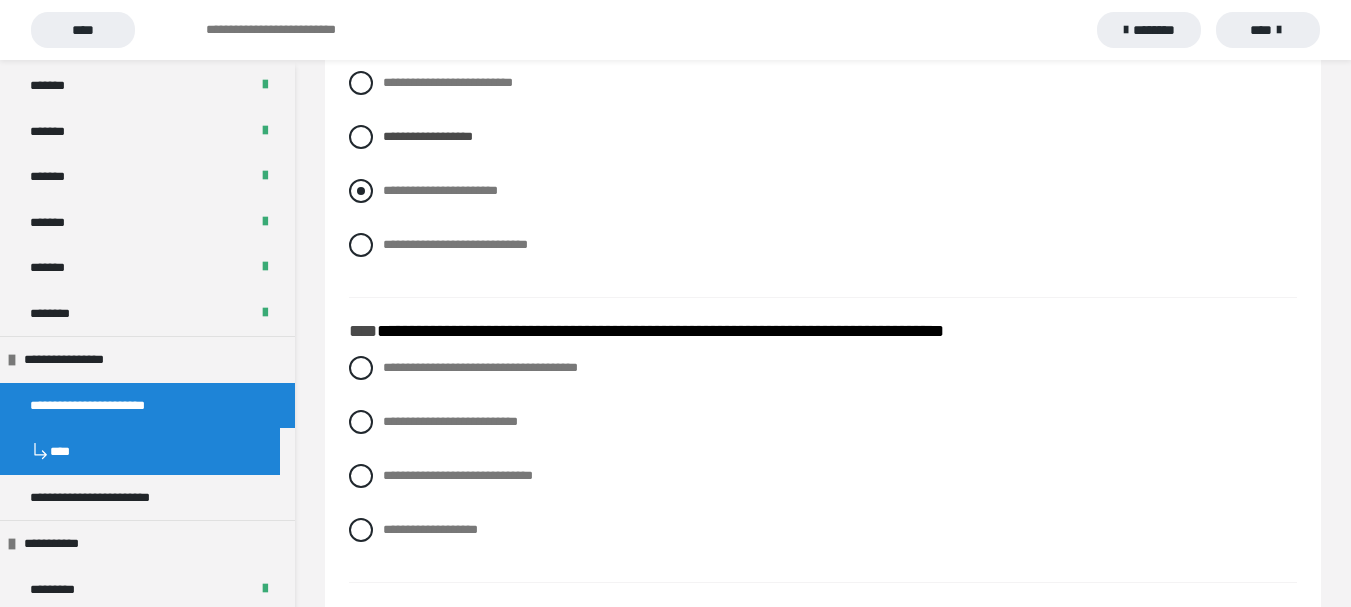 click at bounding box center (361, 191) 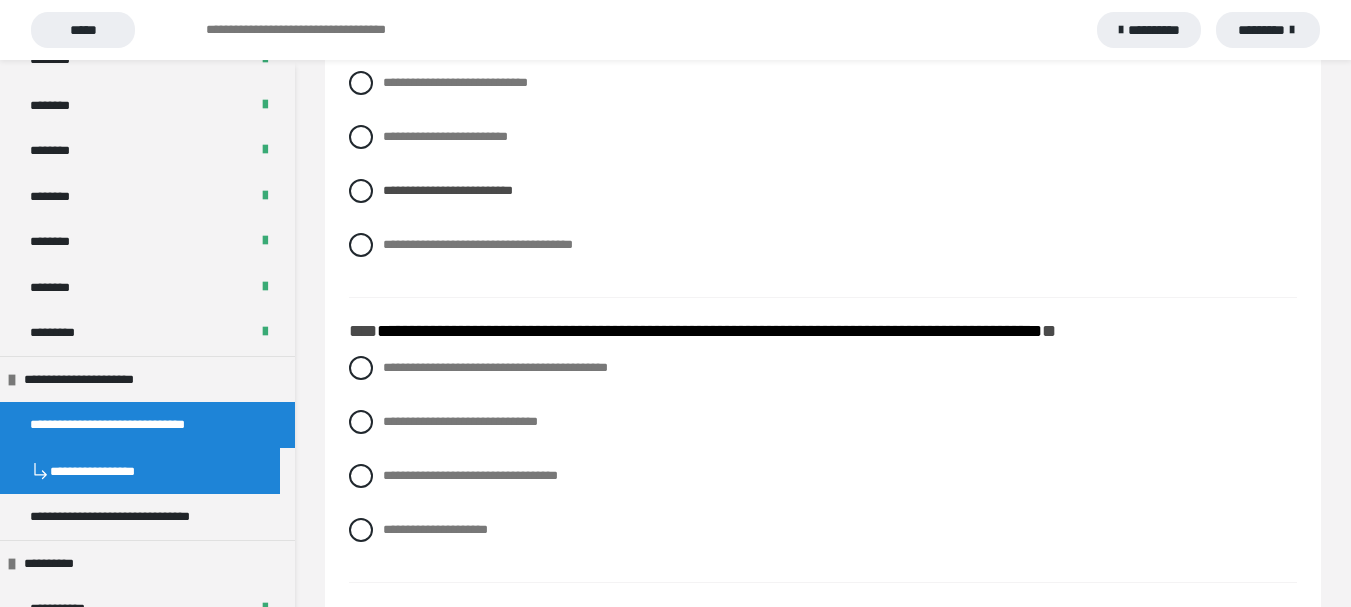 scroll, scrollTop: 2800, scrollLeft: 0, axis: vertical 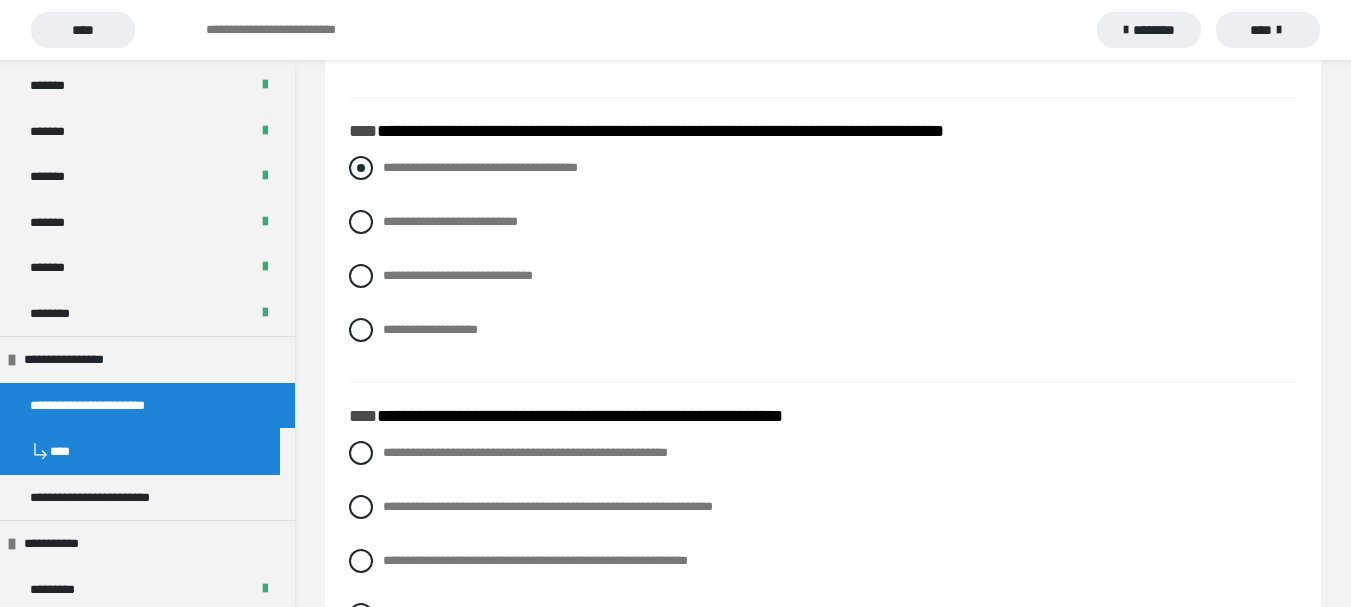 click at bounding box center [361, 168] 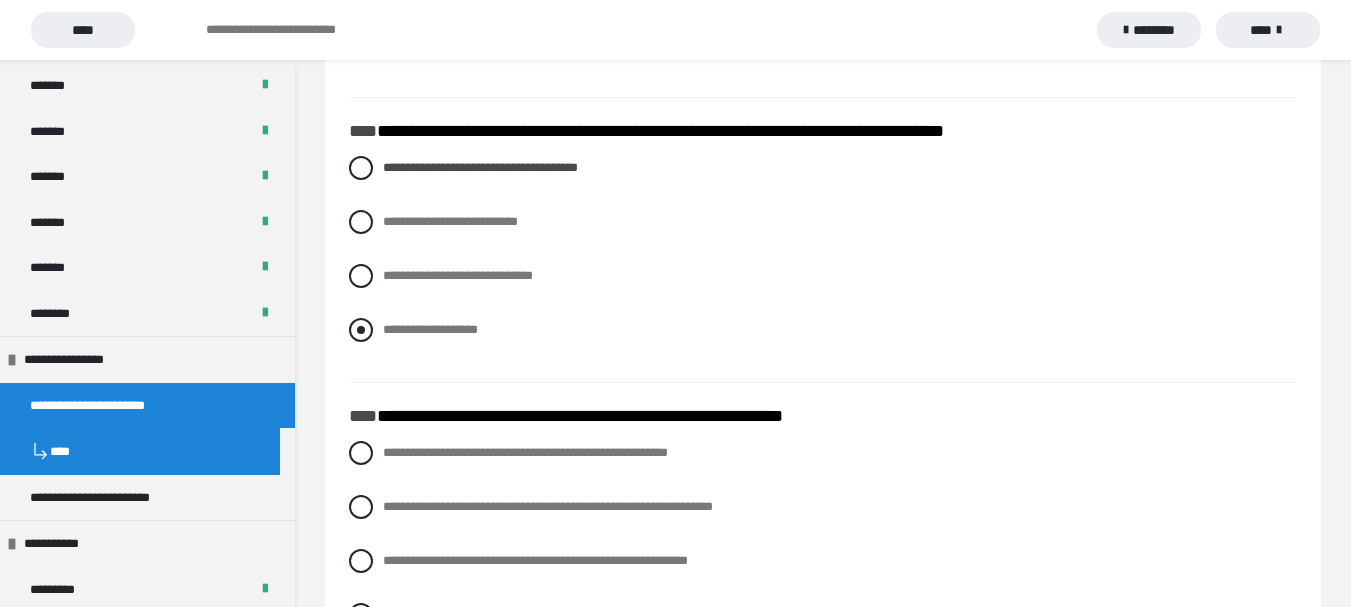click at bounding box center [361, 330] 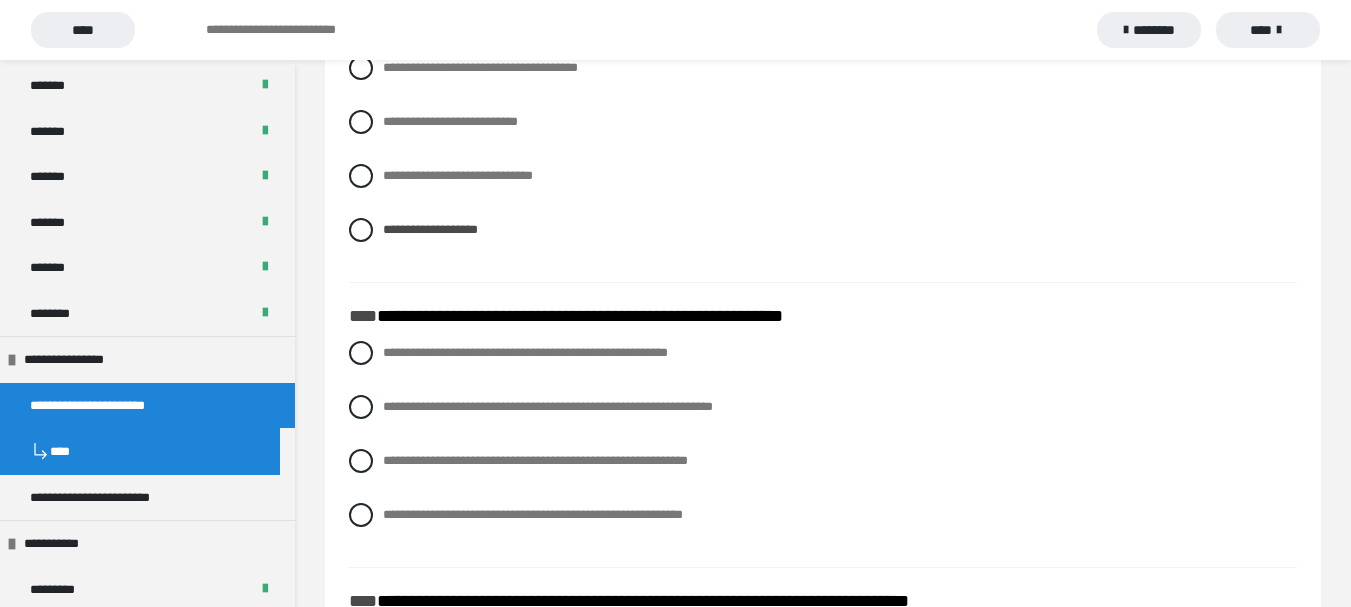 scroll, scrollTop: 3228, scrollLeft: 0, axis: vertical 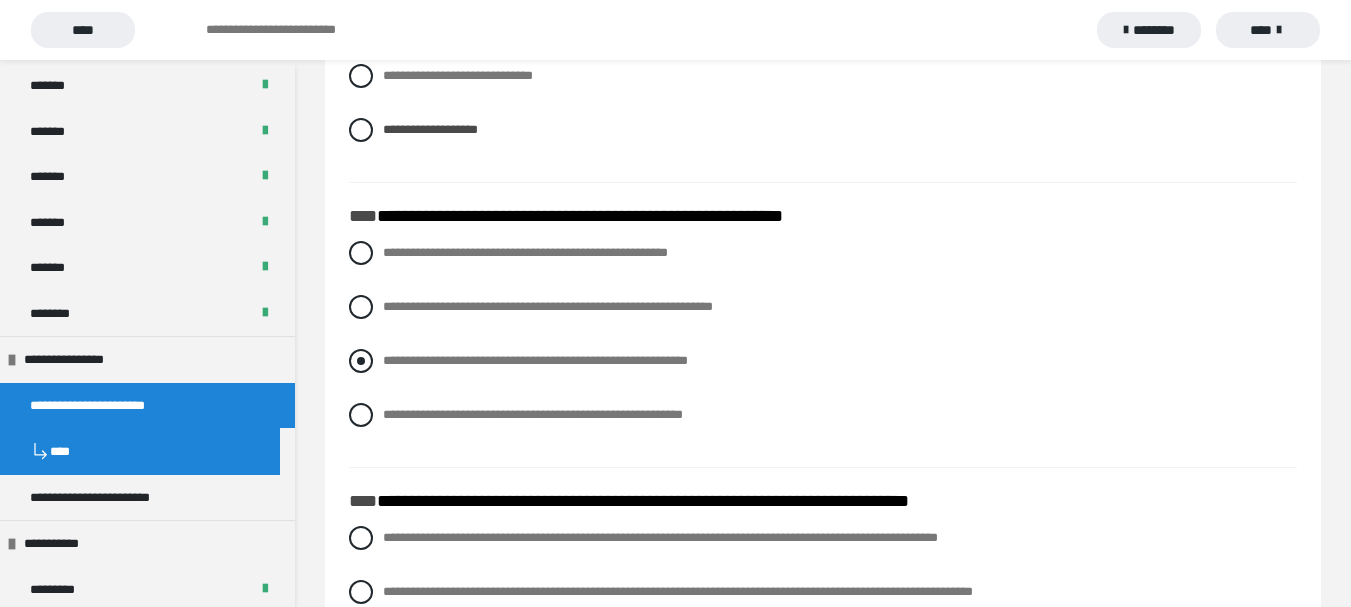 click at bounding box center [361, 361] 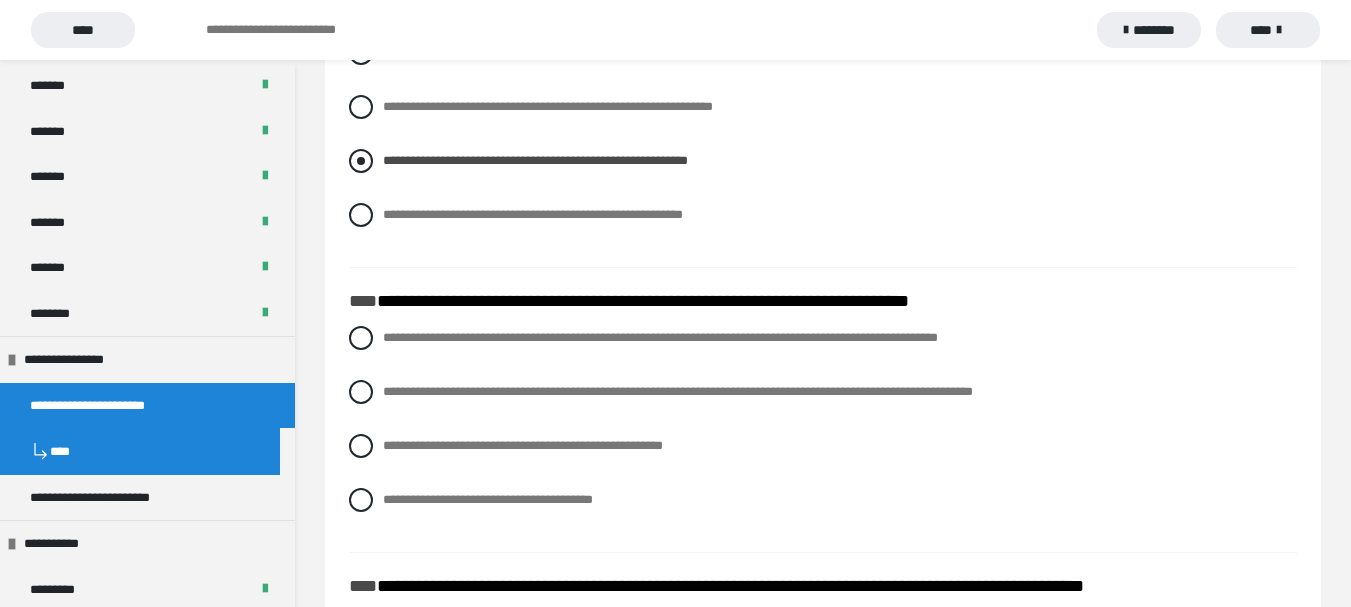scroll, scrollTop: 3528, scrollLeft: 0, axis: vertical 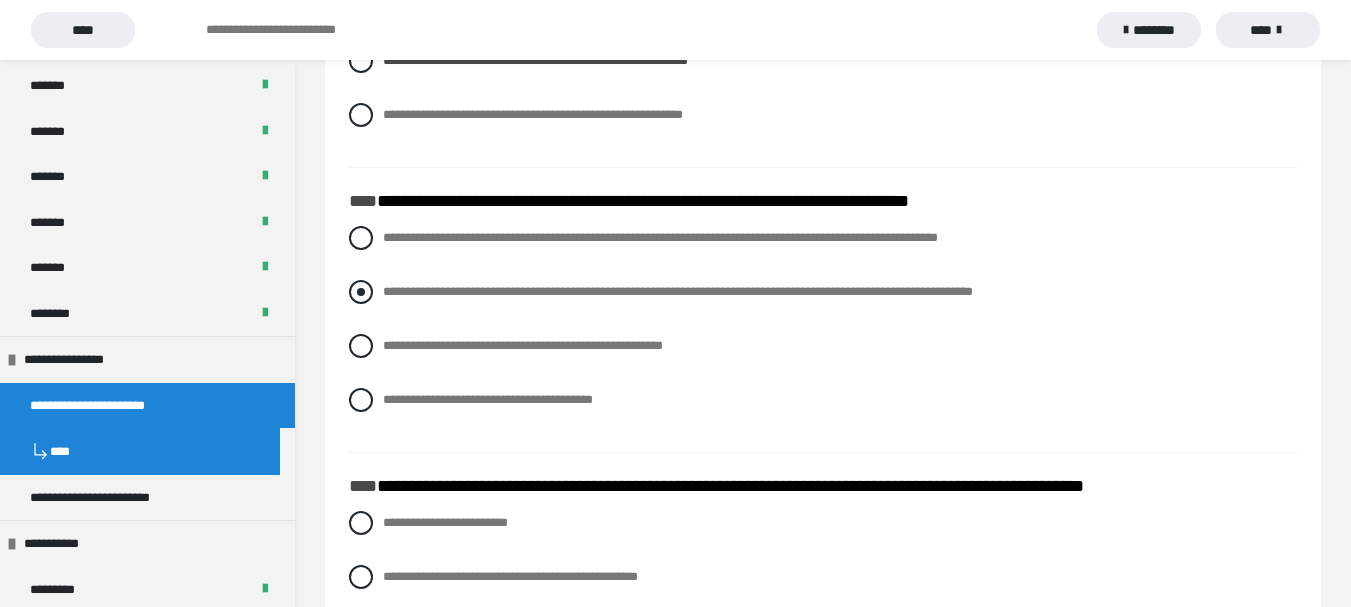 click at bounding box center [361, 292] 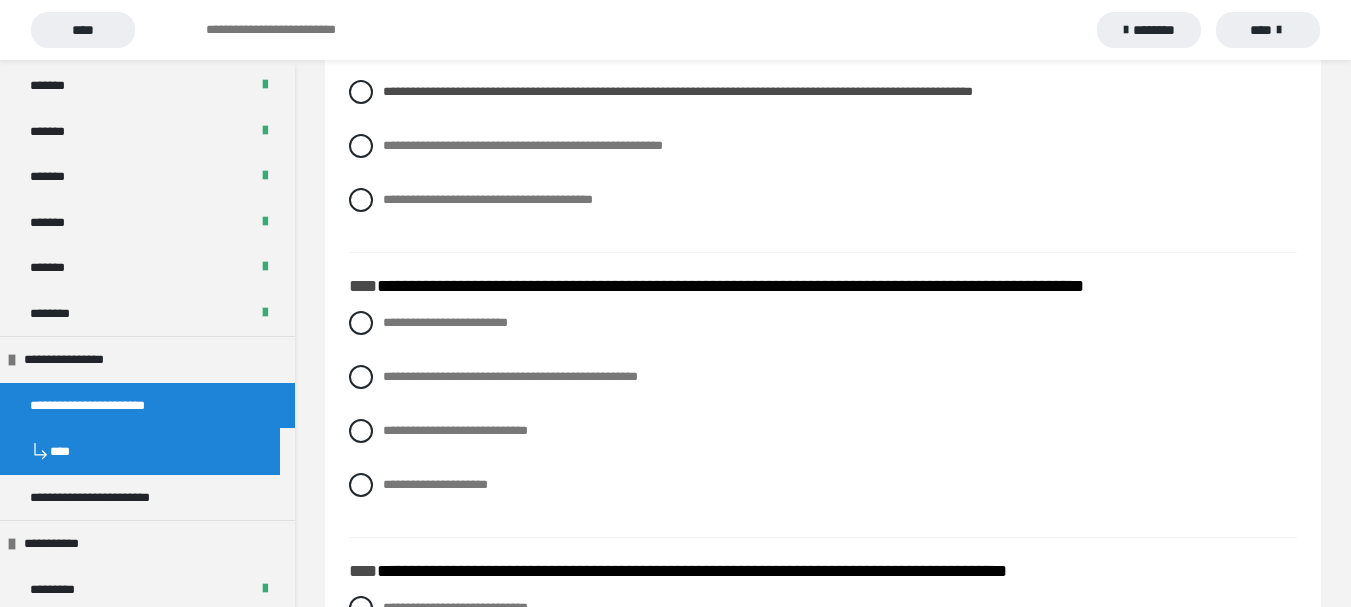 scroll, scrollTop: 3828, scrollLeft: 0, axis: vertical 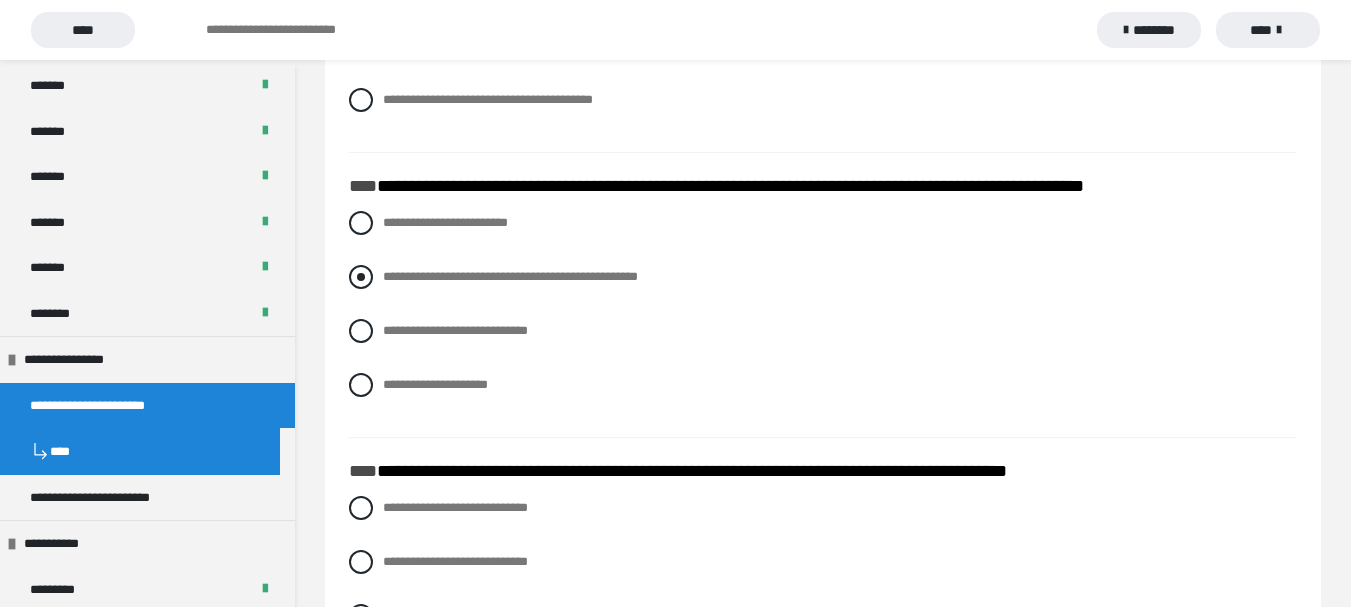 click on "**********" at bounding box center [823, 277] 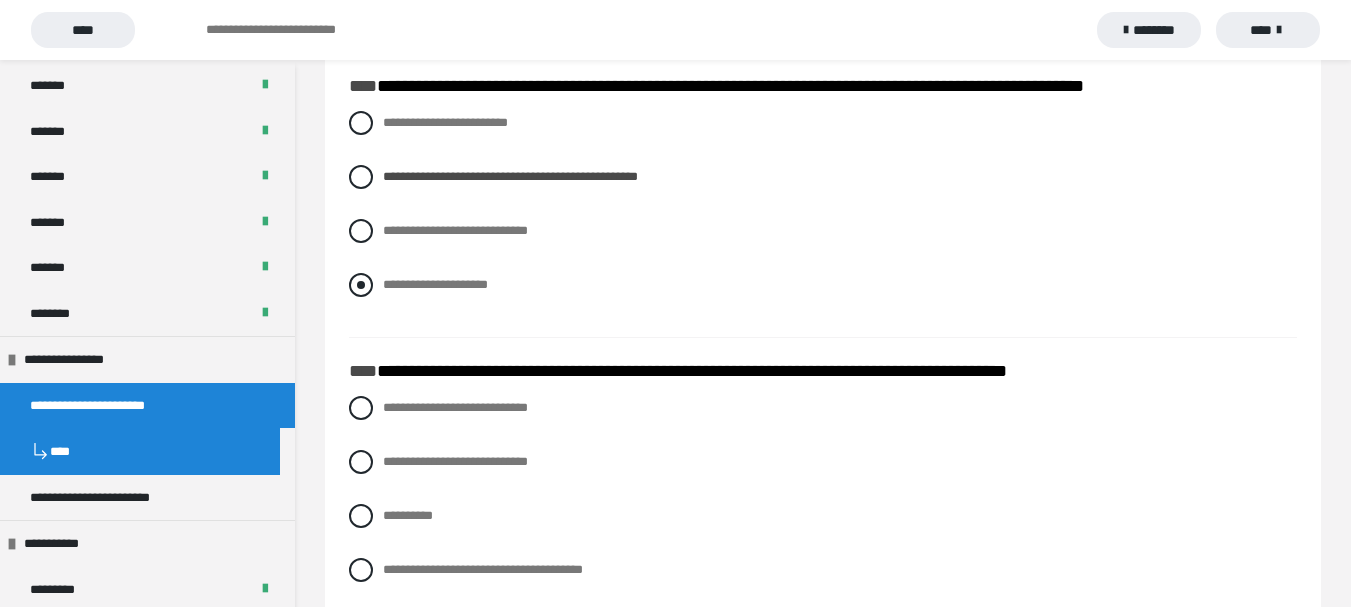 scroll, scrollTop: 4028, scrollLeft: 0, axis: vertical 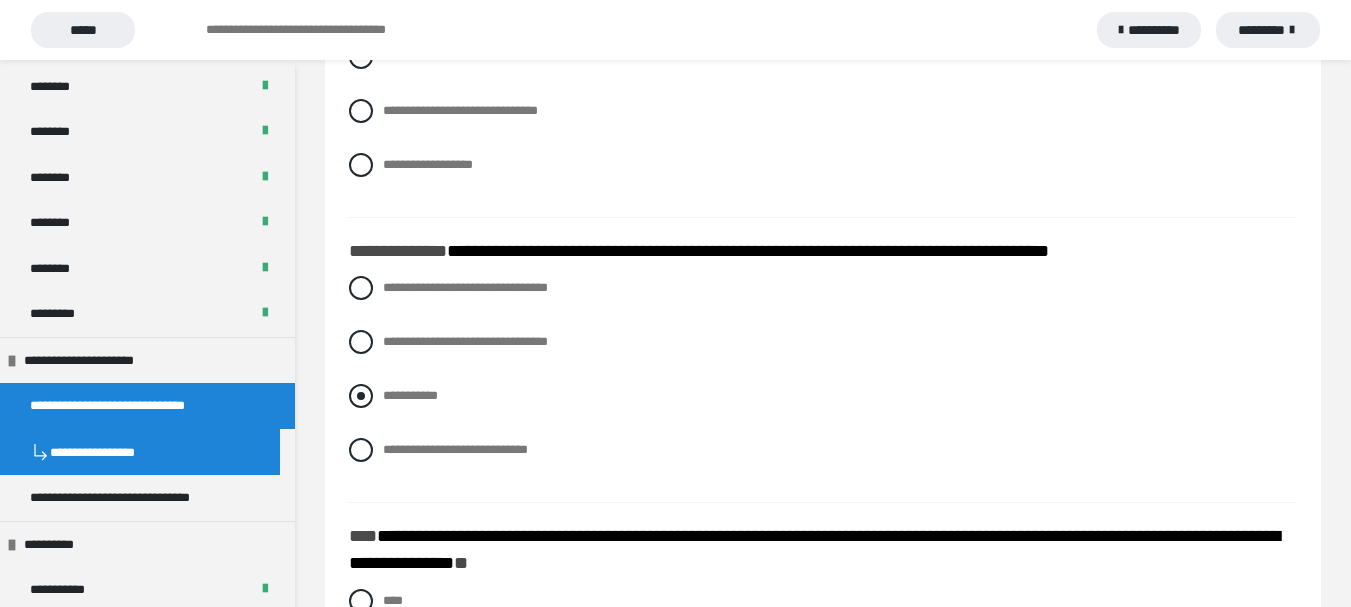 click at bounding box center (361, 396) 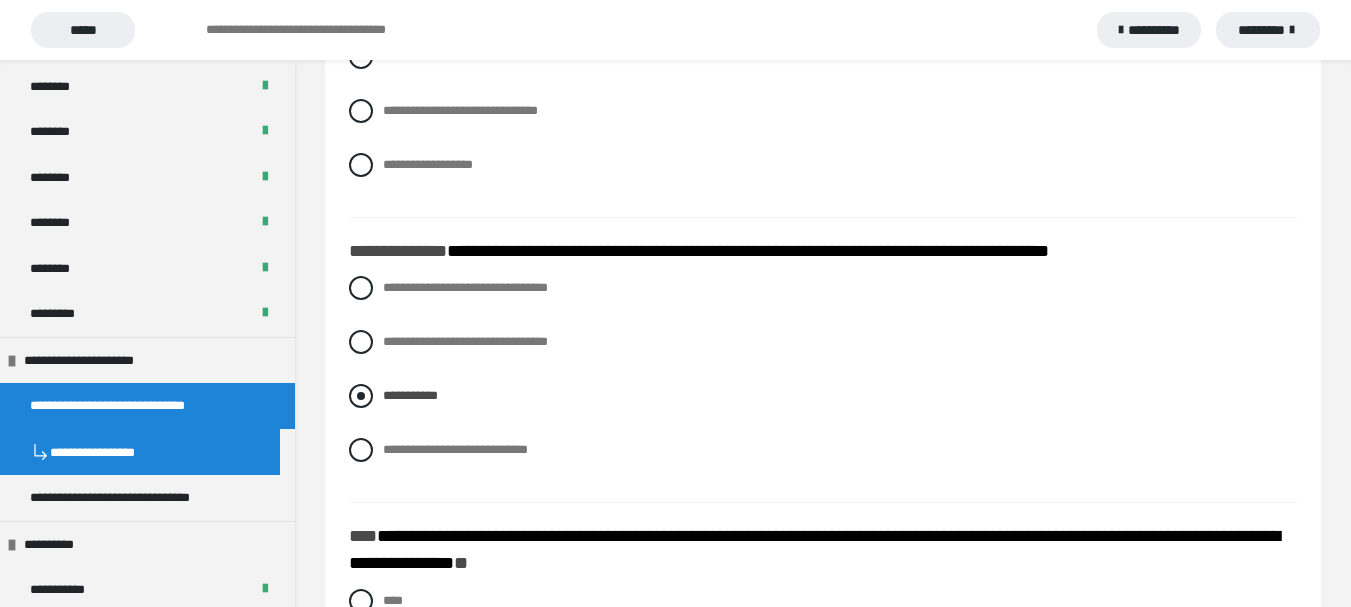 scroll, scrollTop: 4148, scrollLeft: 0, axis: vertical 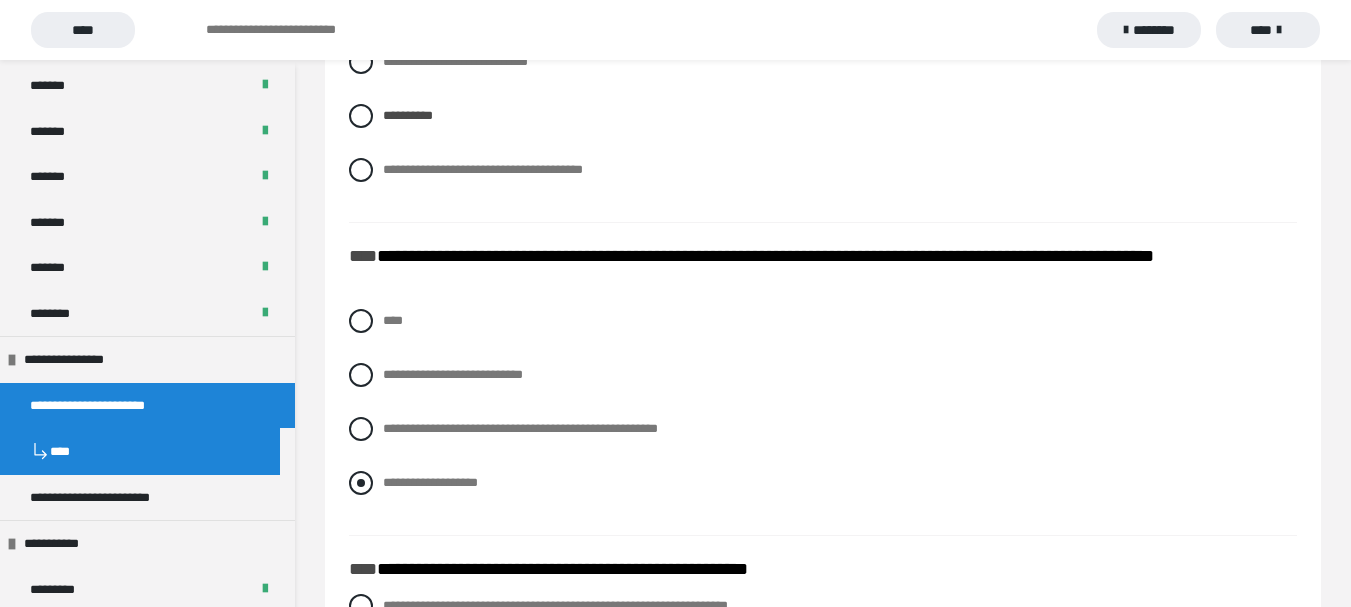 click at bounding box center [361, 483] 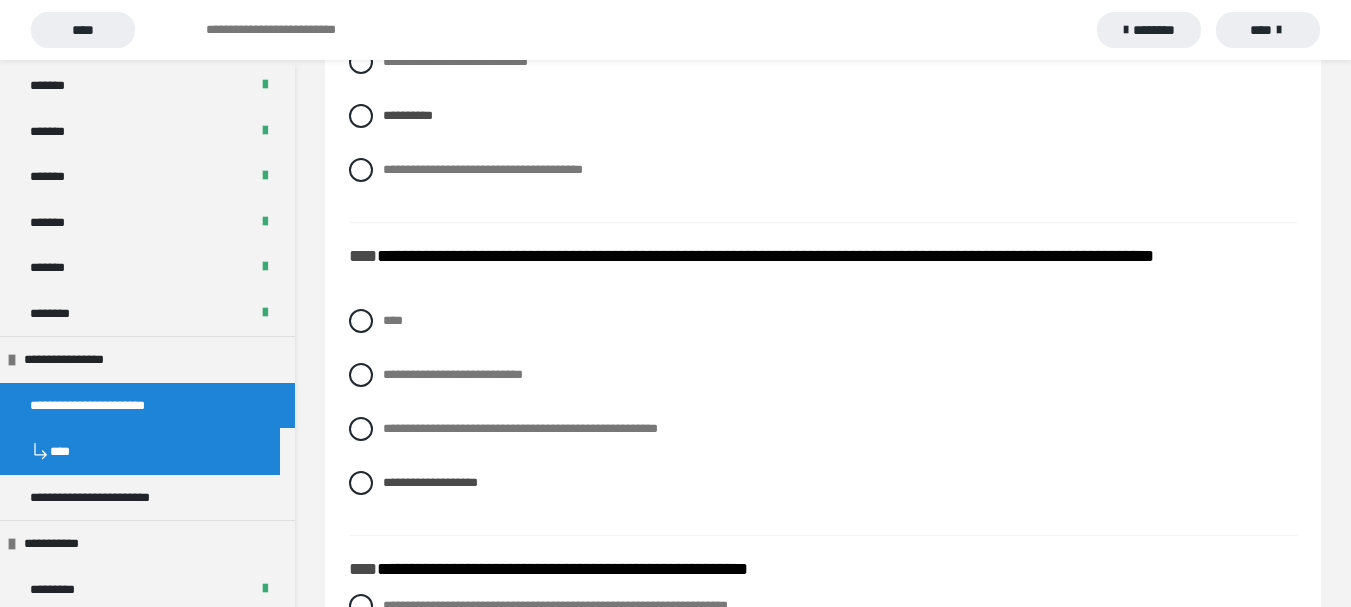 scroll, scrollTop: 4428, scrollLeft: 0, axis: vertical 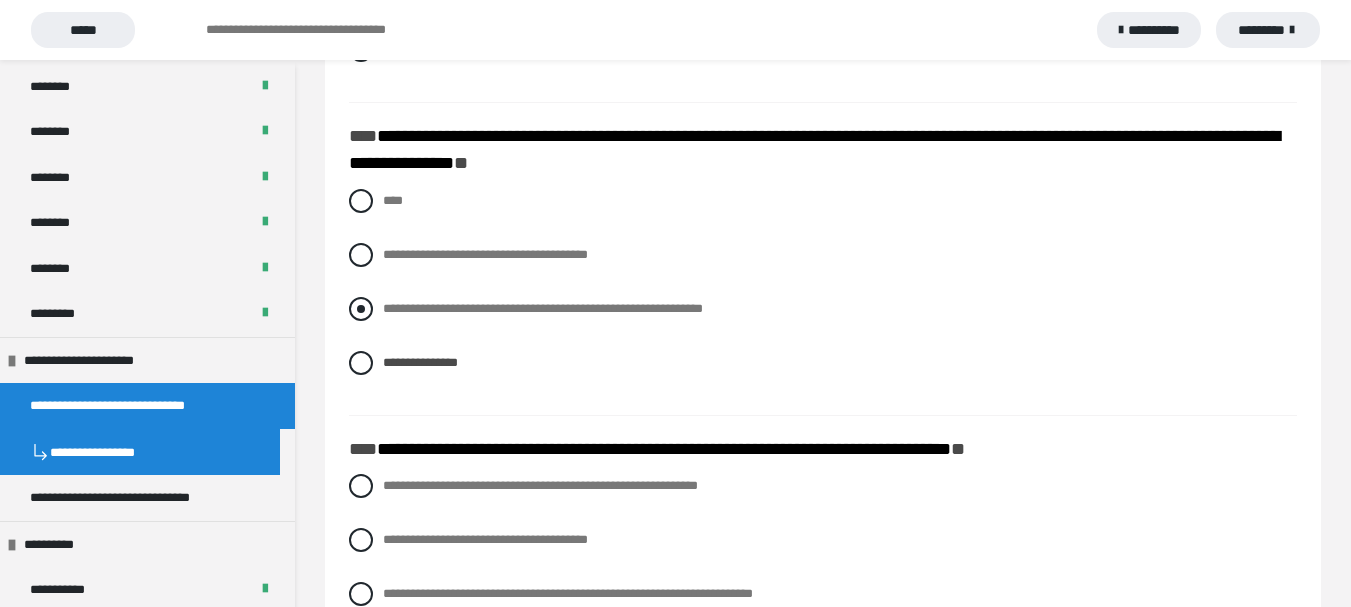 click at bounding box center [361, 309] 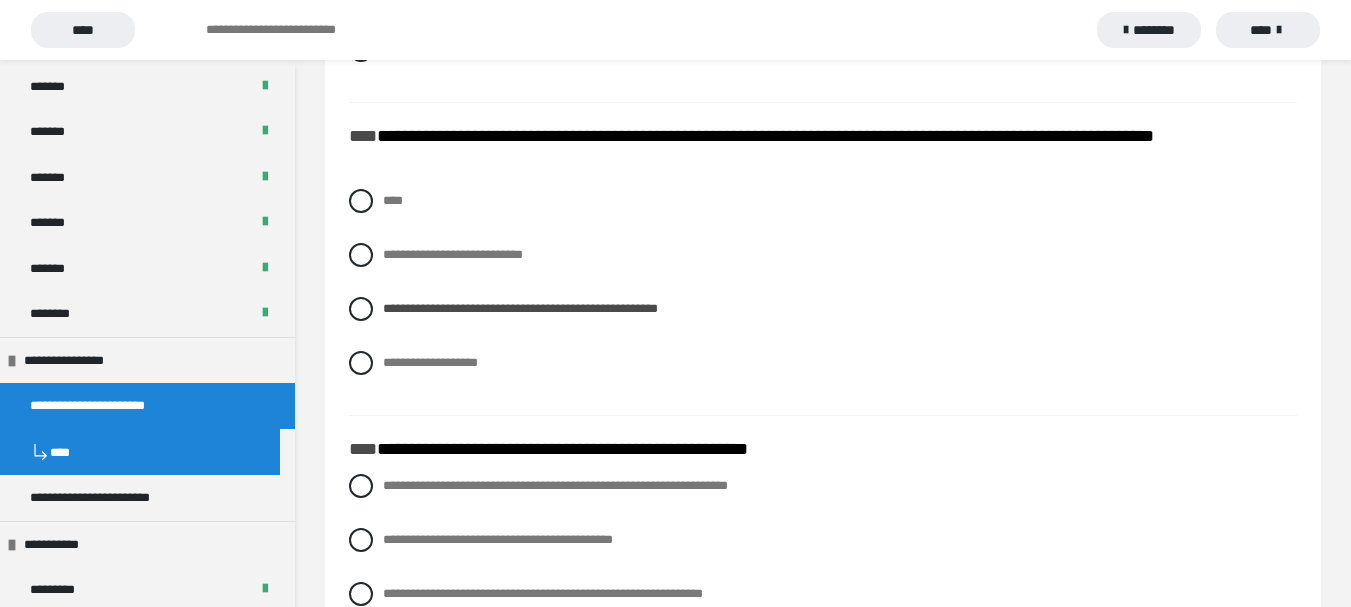 scroll, scrollTop: 4428, scrollLeft: 0, axis: vertical 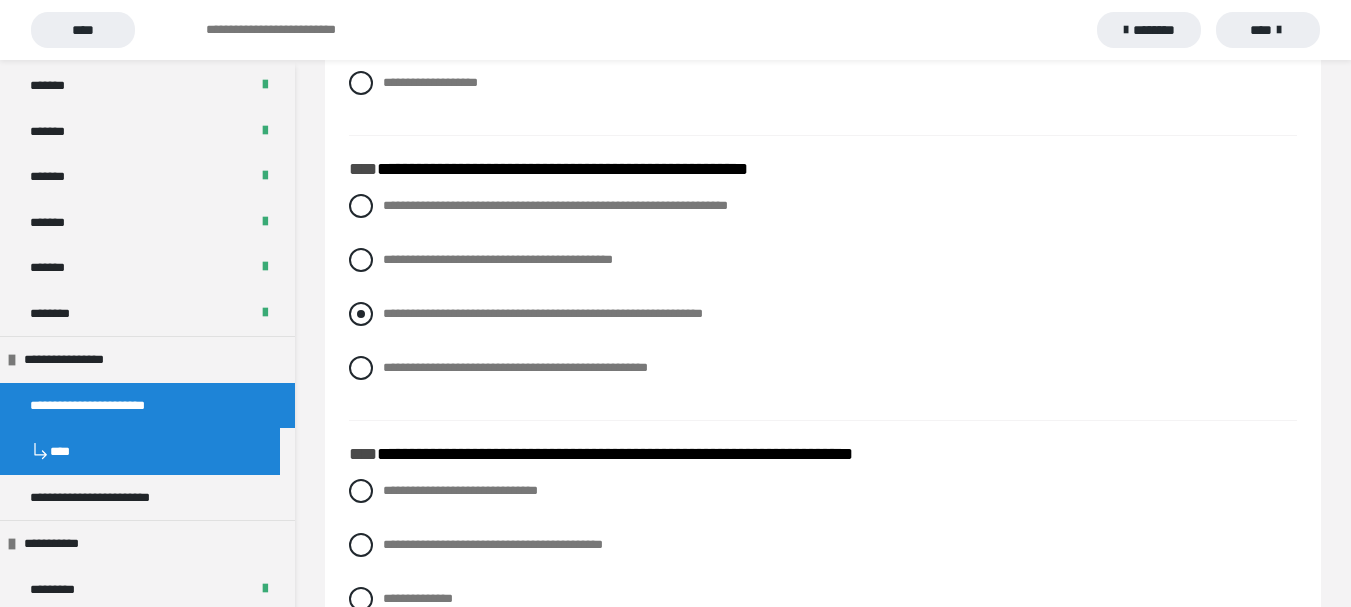 click on "**********" at bounding box center (823, 314) 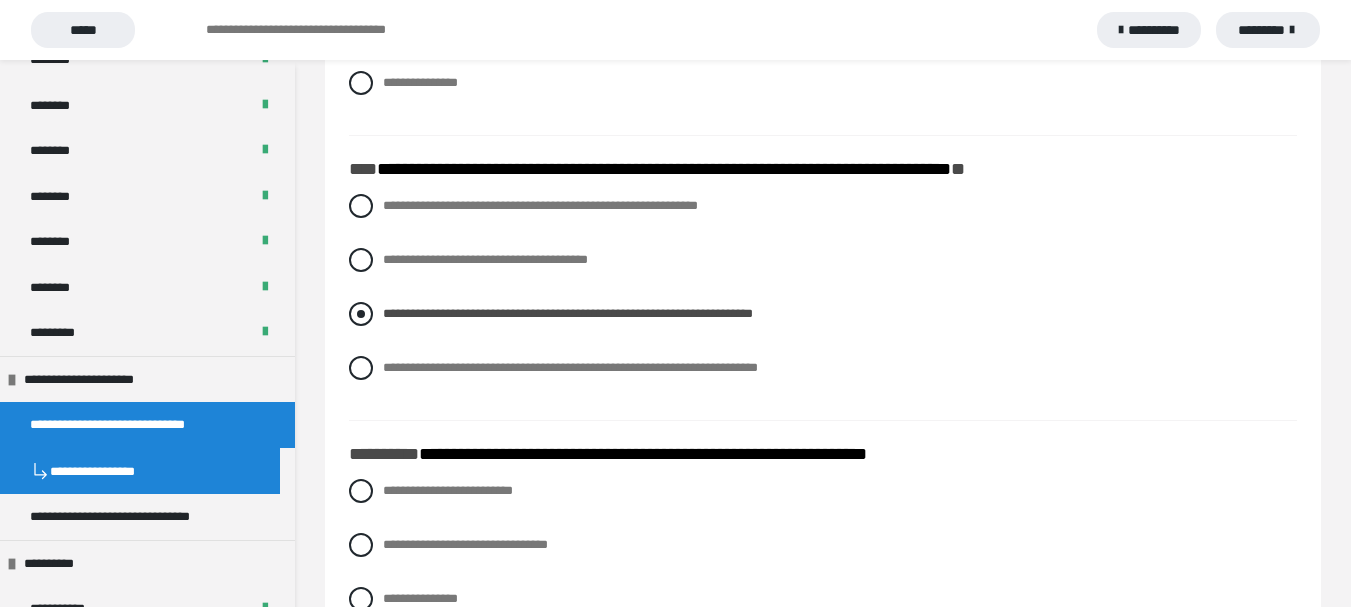 scroll, scrollTop: 4748, scrollLeft: 0, axis: vertical 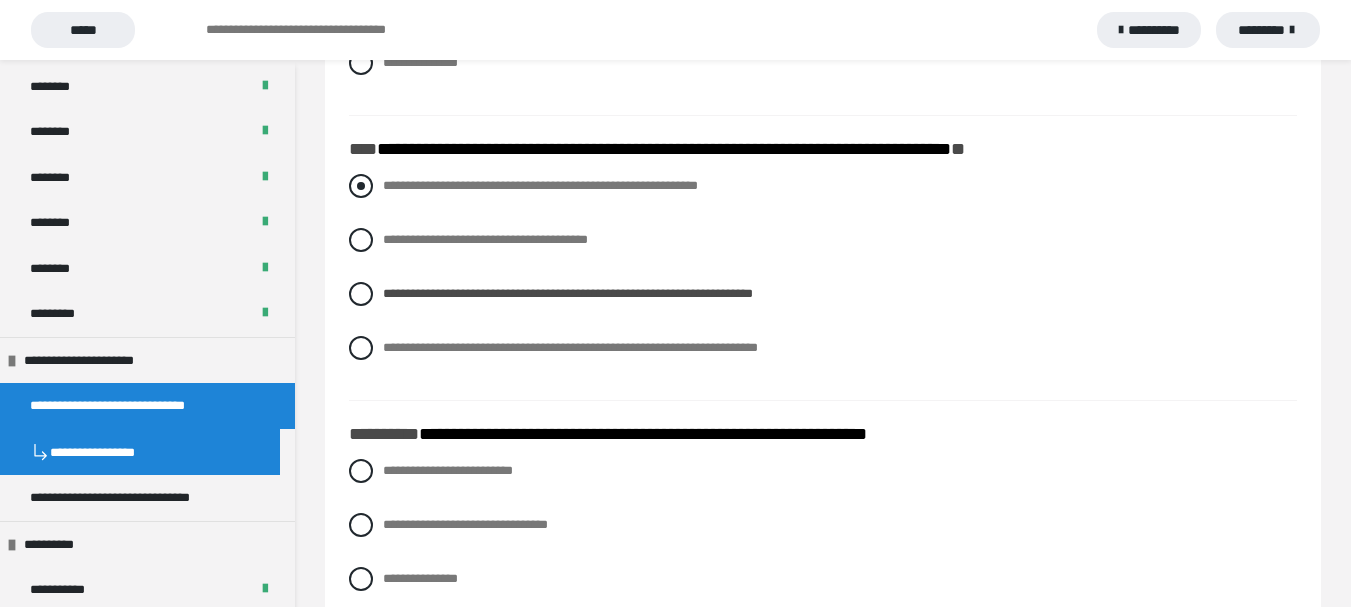 click on "**********" at bounding box center [823, 186] 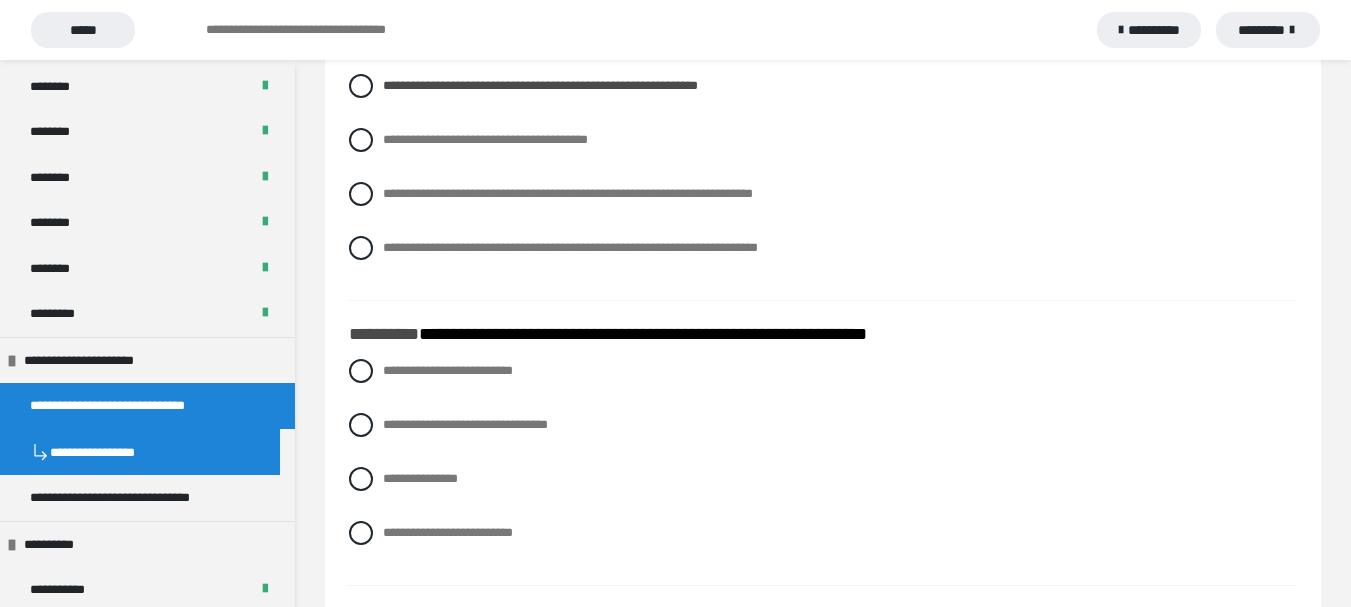 scroll, scrollTop: 4948, scrollLeft: 0, axis: vertical 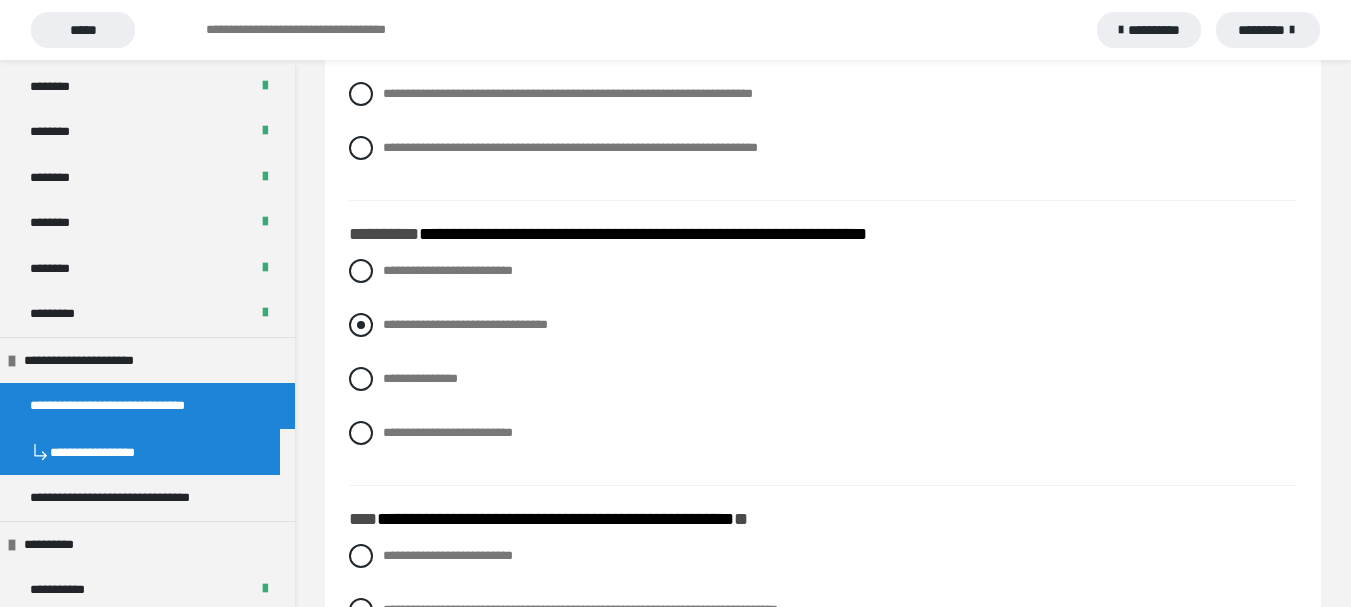 click at bounding box center (361, 325) 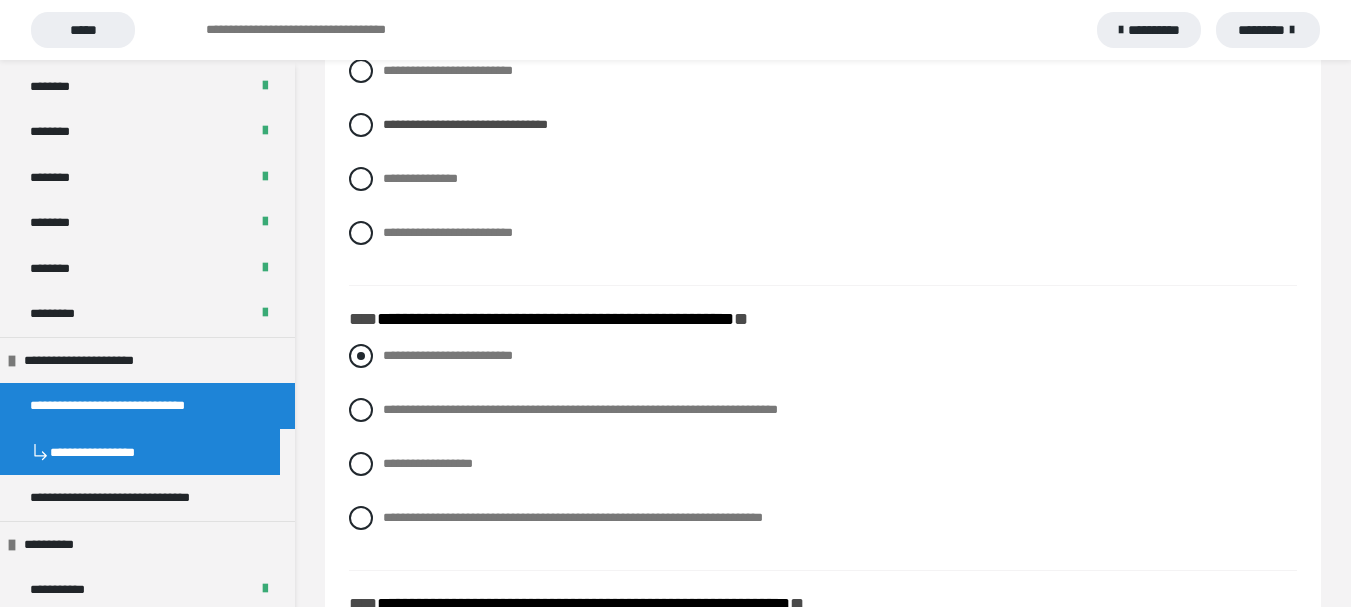scroll, scrollTop: 5248, scrollLeft: 0, axis: vertical 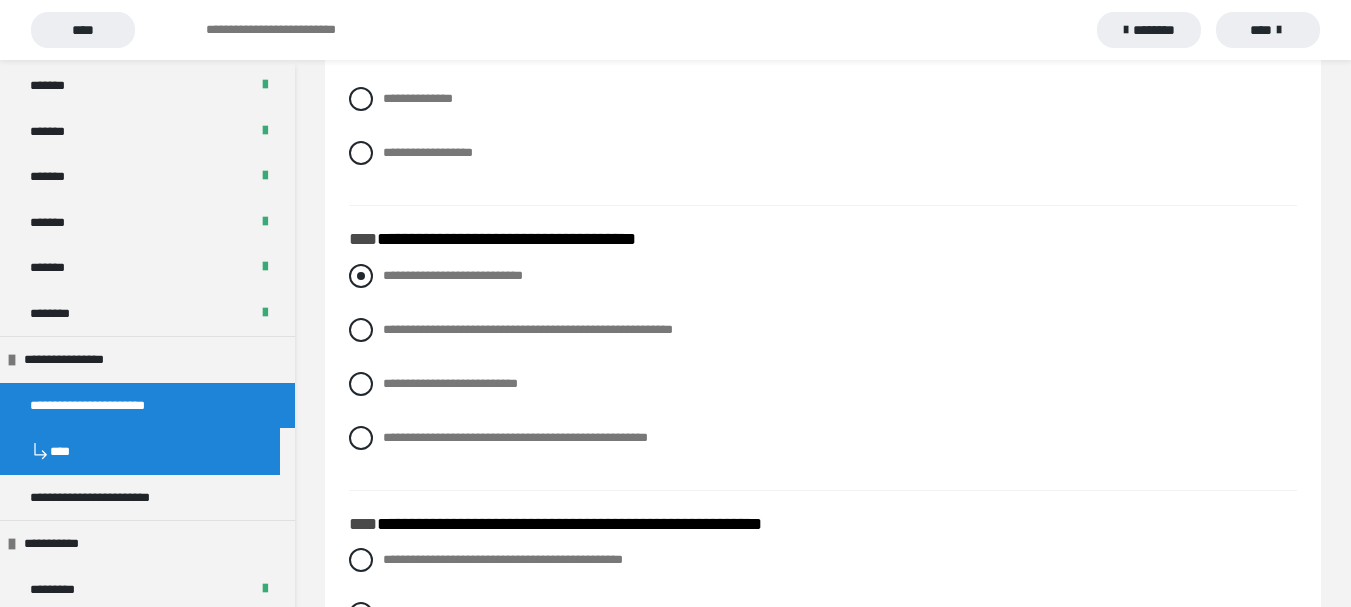 click on "**********" at bounding box center (823, 276) 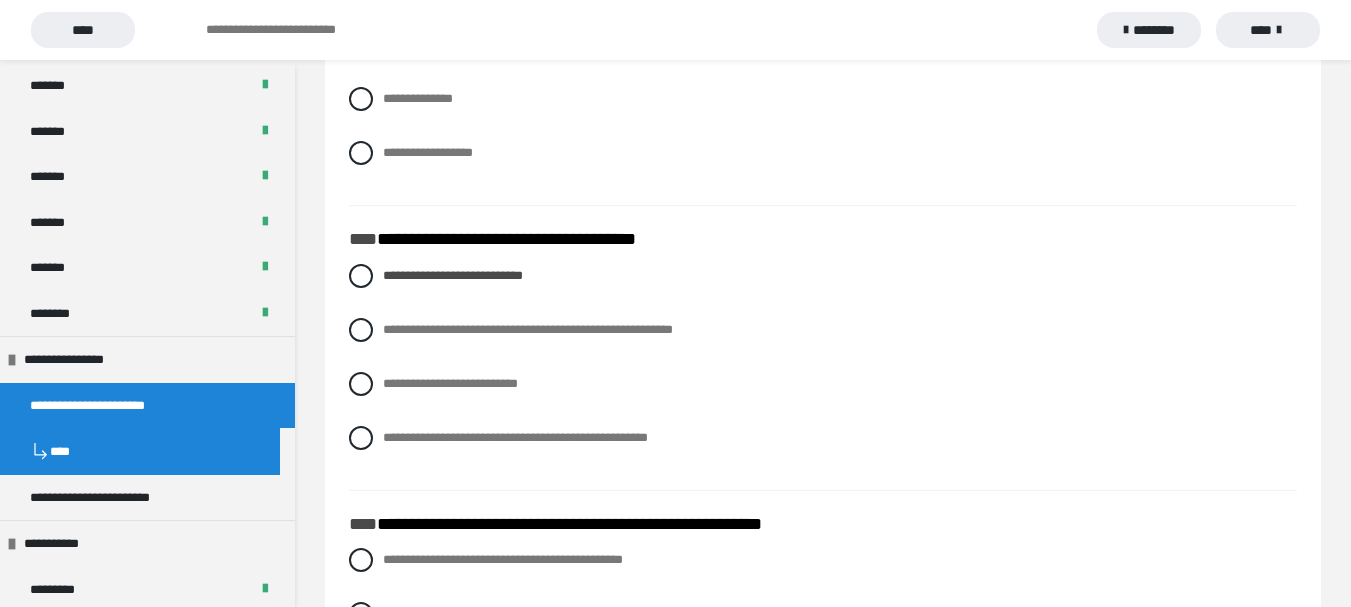 click on "**********" at bounding box center [823, 372] 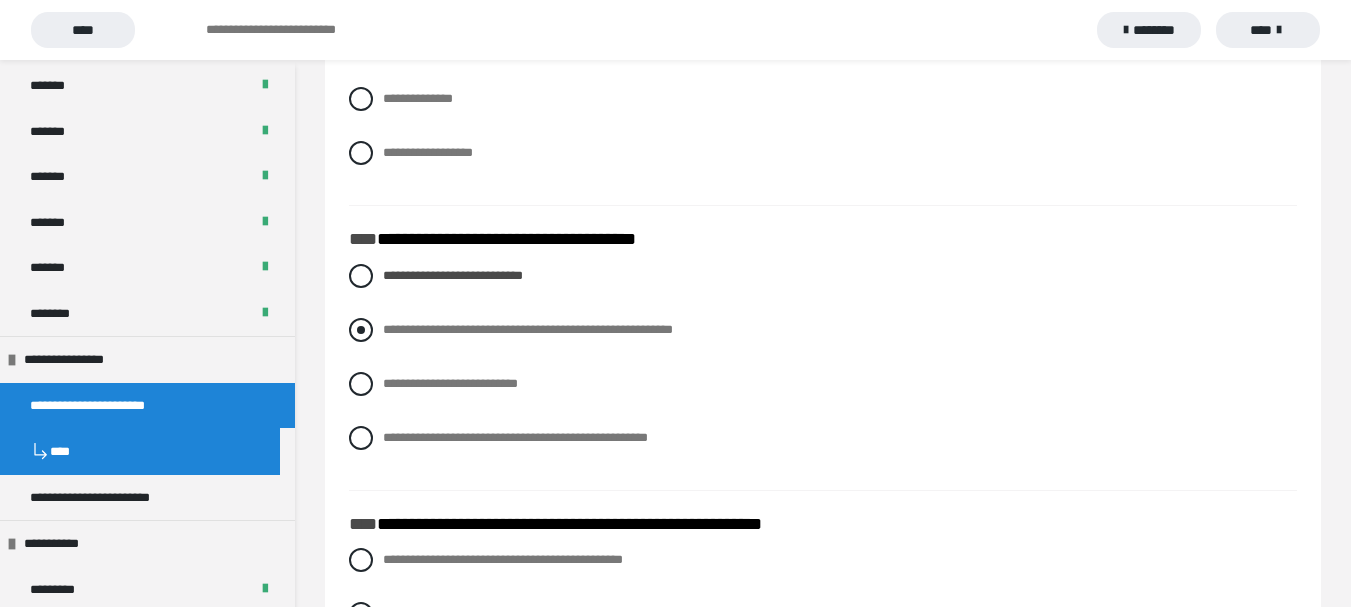 click at bounding box center (361, 330) 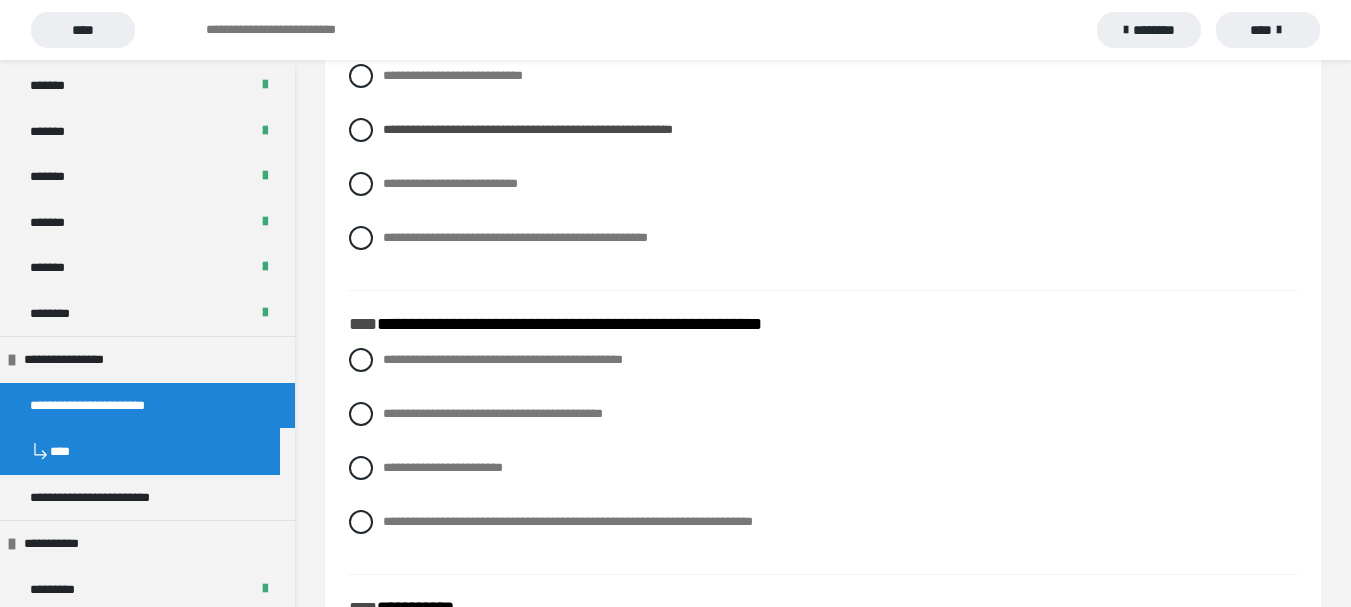 scroll, scrollTop: 5528, scrollLeft: 0, axis: vertical 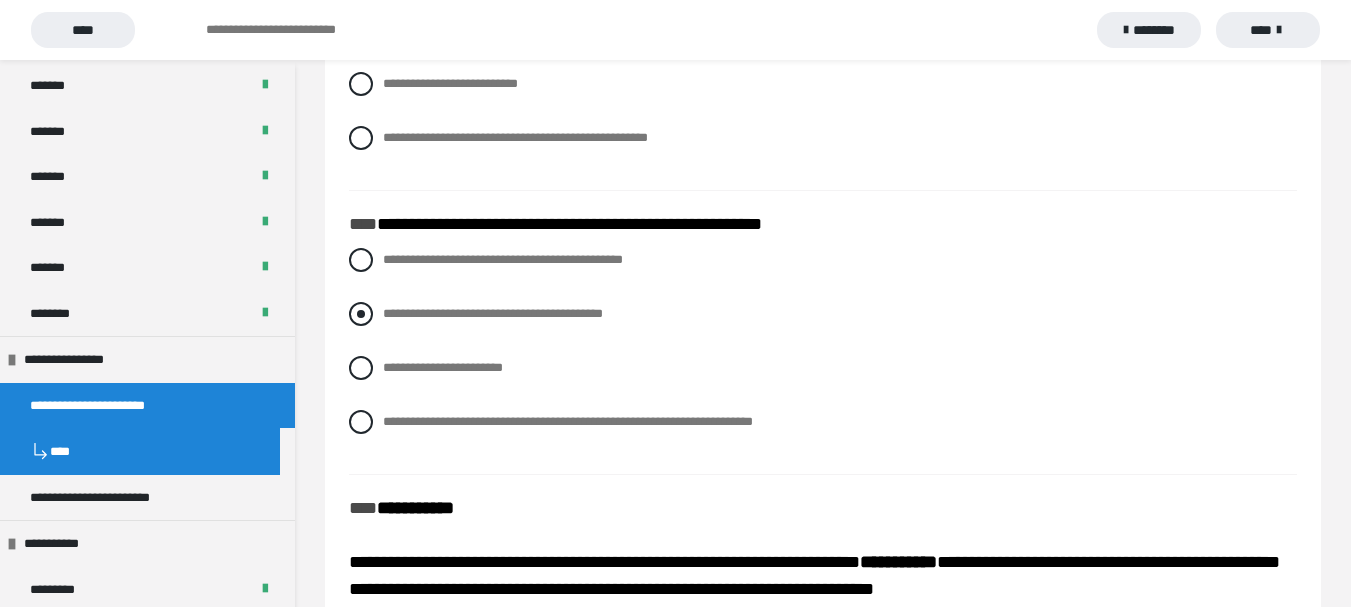 click on "**********" at bounding box center [493, 313] 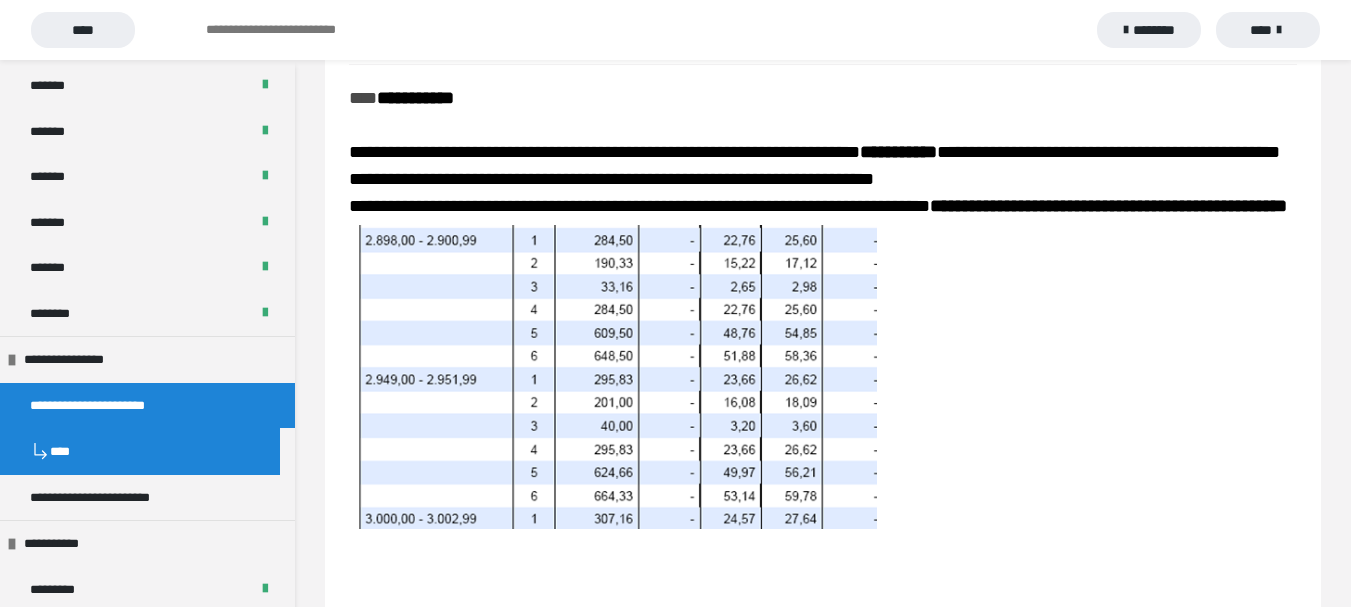 scroll, scrollTop: 6238, scrollLeft: 0, axis: vertical 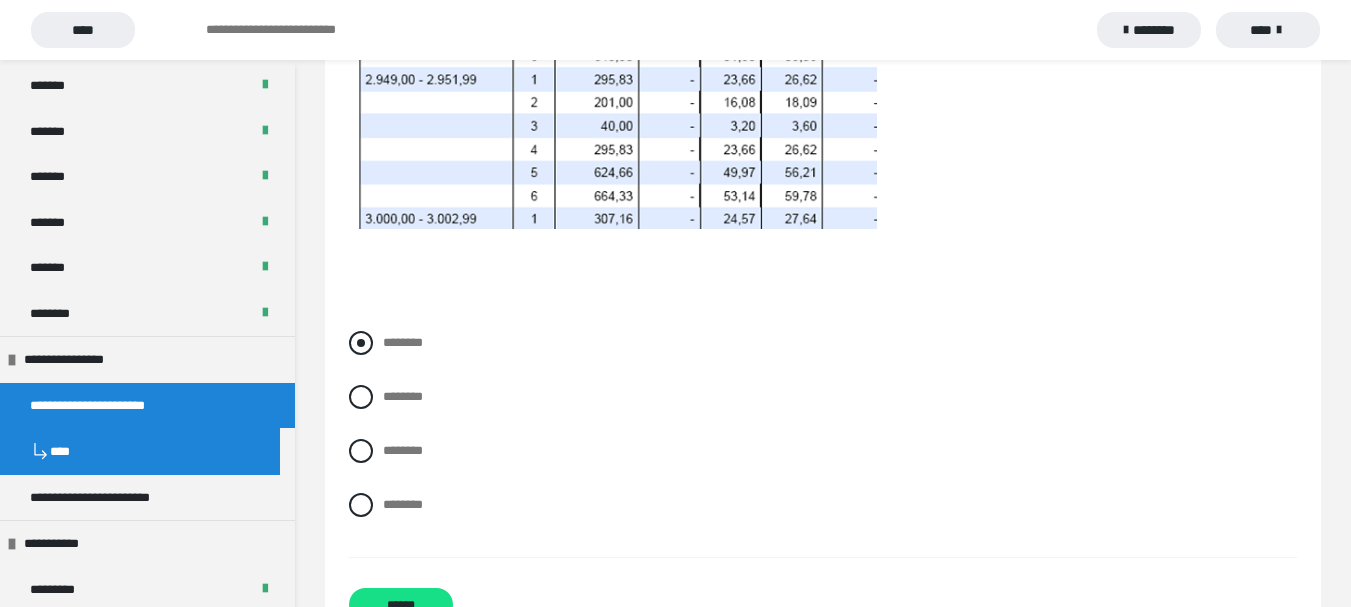 click at bounding box center (361, 343) 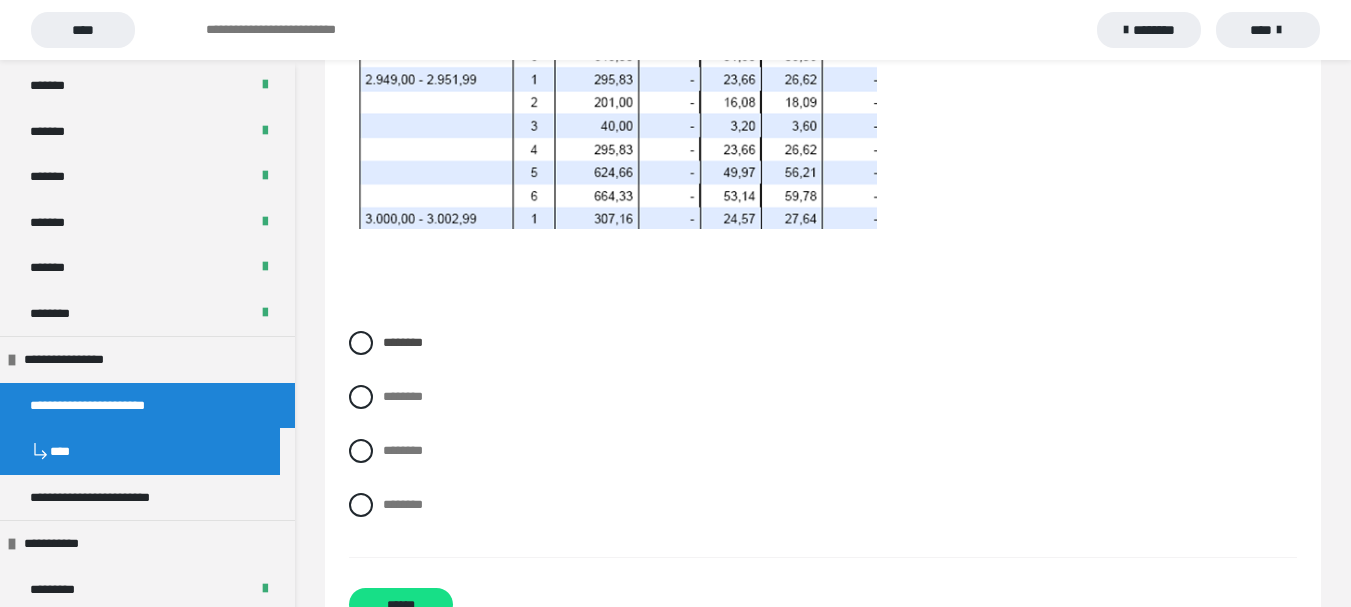 scroll, scrollTop: 6138, scrollLeft: 0, axis: vertical 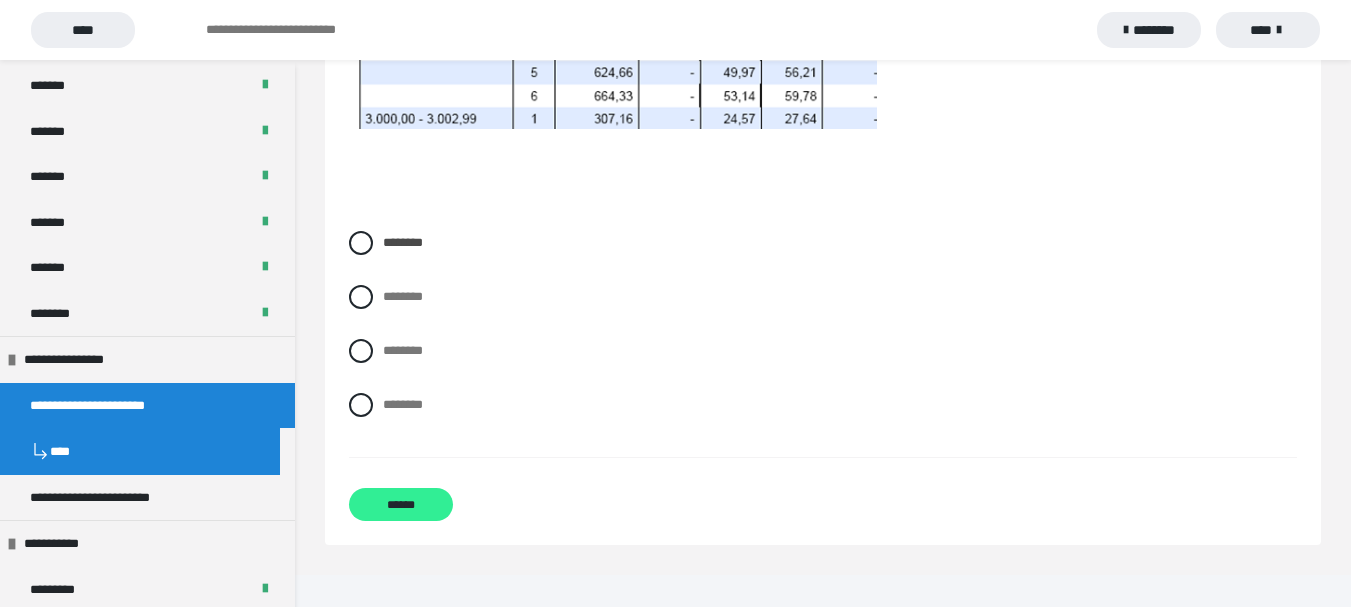 click on "******" at bounding box center [401, 504] 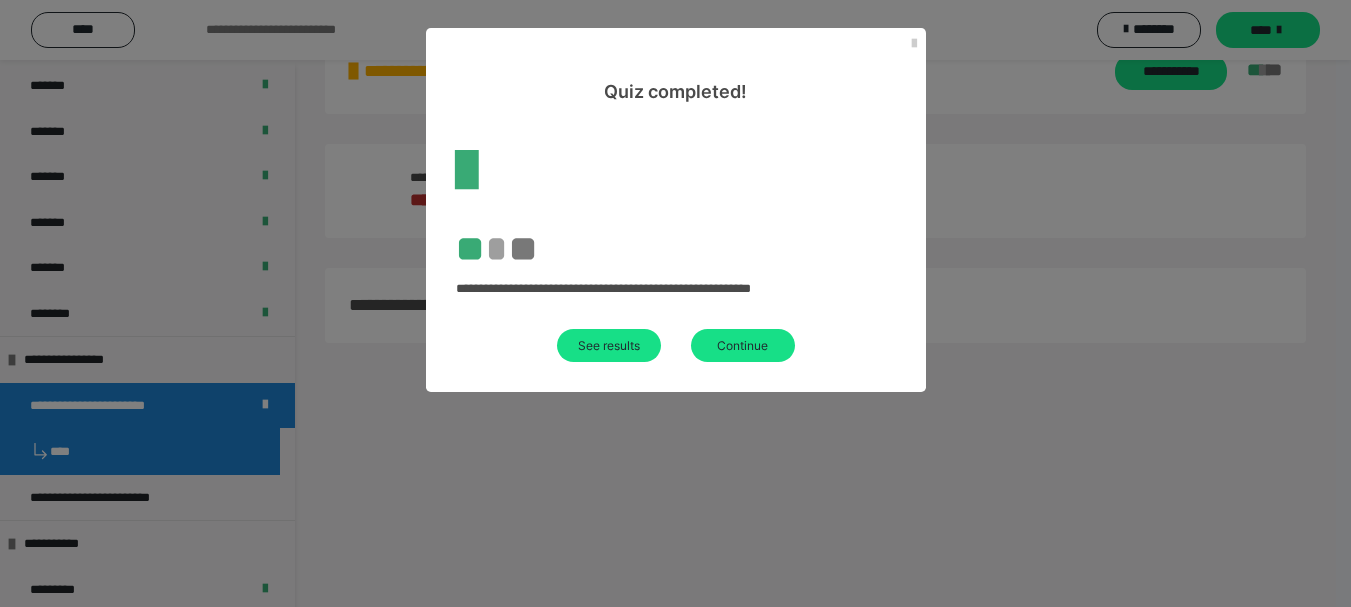 scroll, scrollTop: 749, scrollLeft: 0, axis: vertical 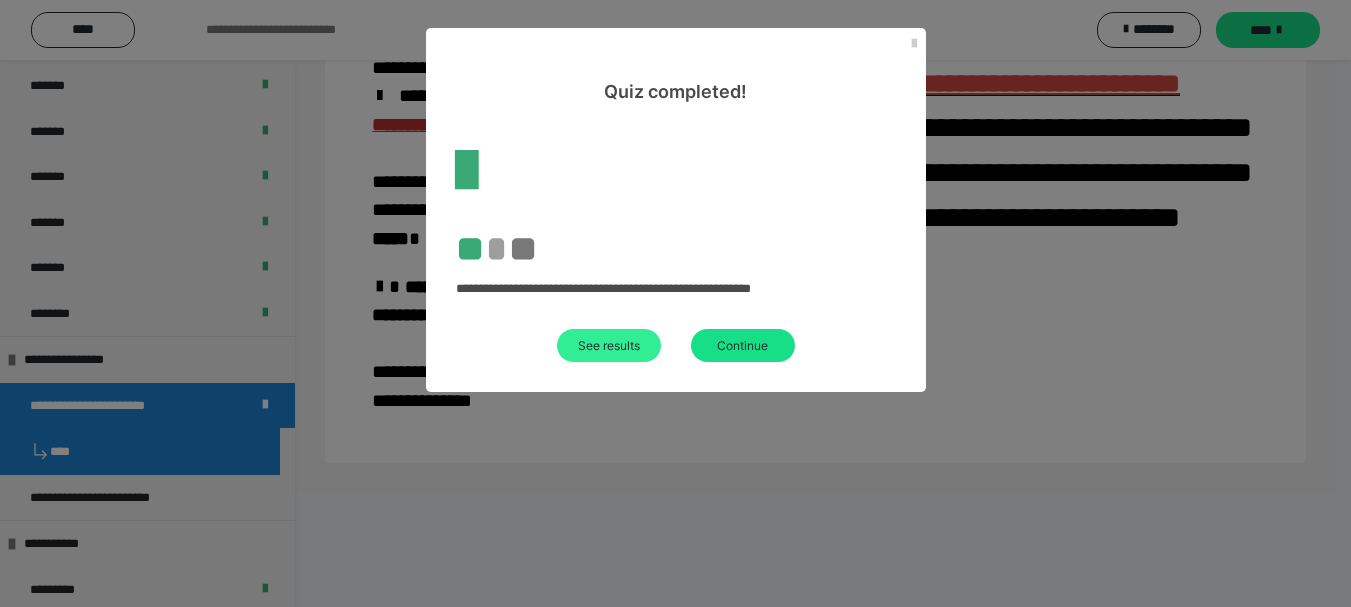 click on "See results" at bounding box center [609, 345] 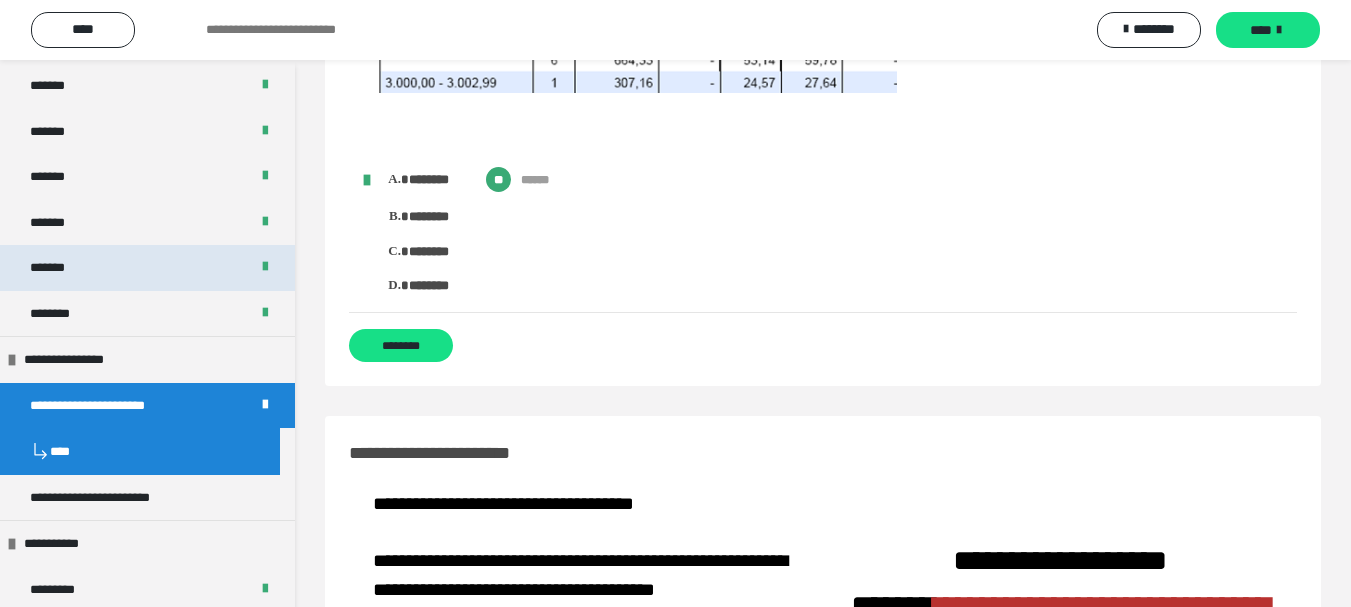 scroll, scrollTop: 4700, scrollLeft: 0, axis: vertical 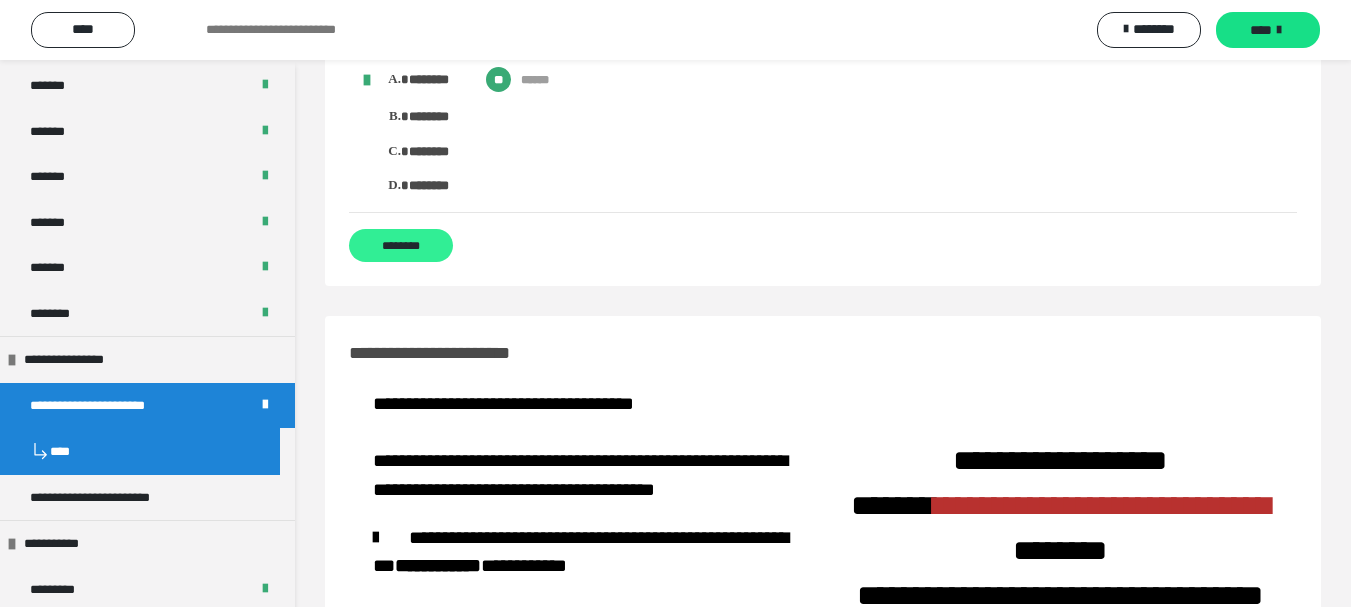 click on "********" at bounding box center [401, 245] 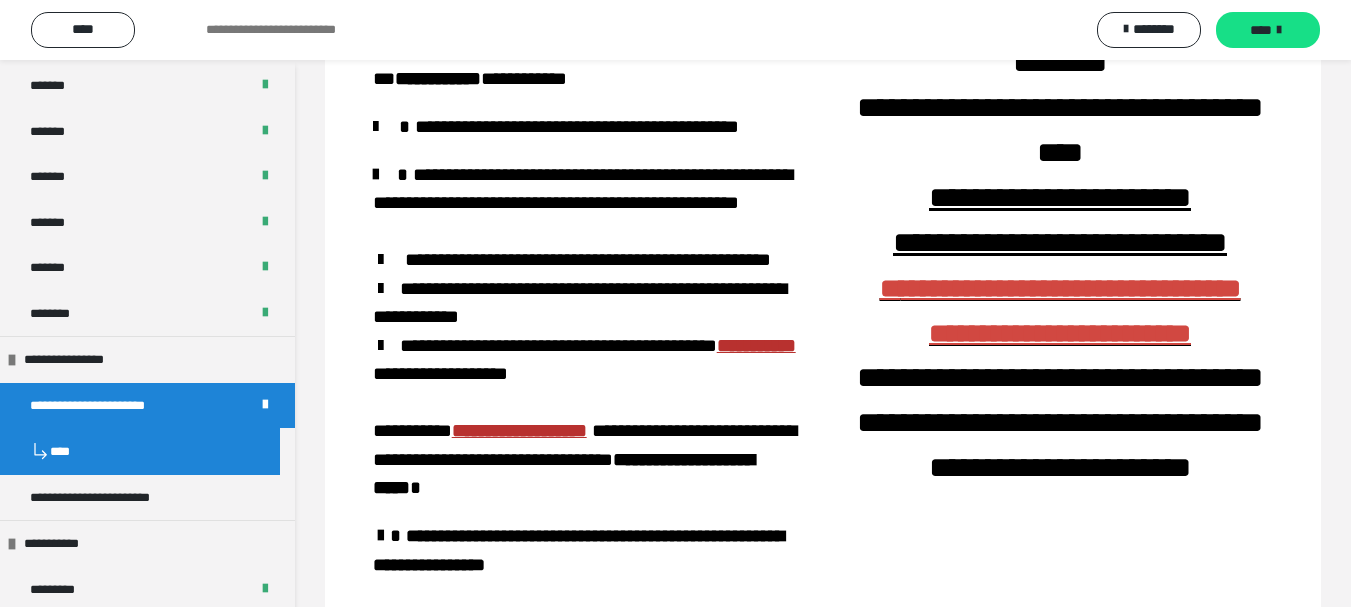 scroll, scrollTop: 721, scrollLeft: 0, axis: vertical 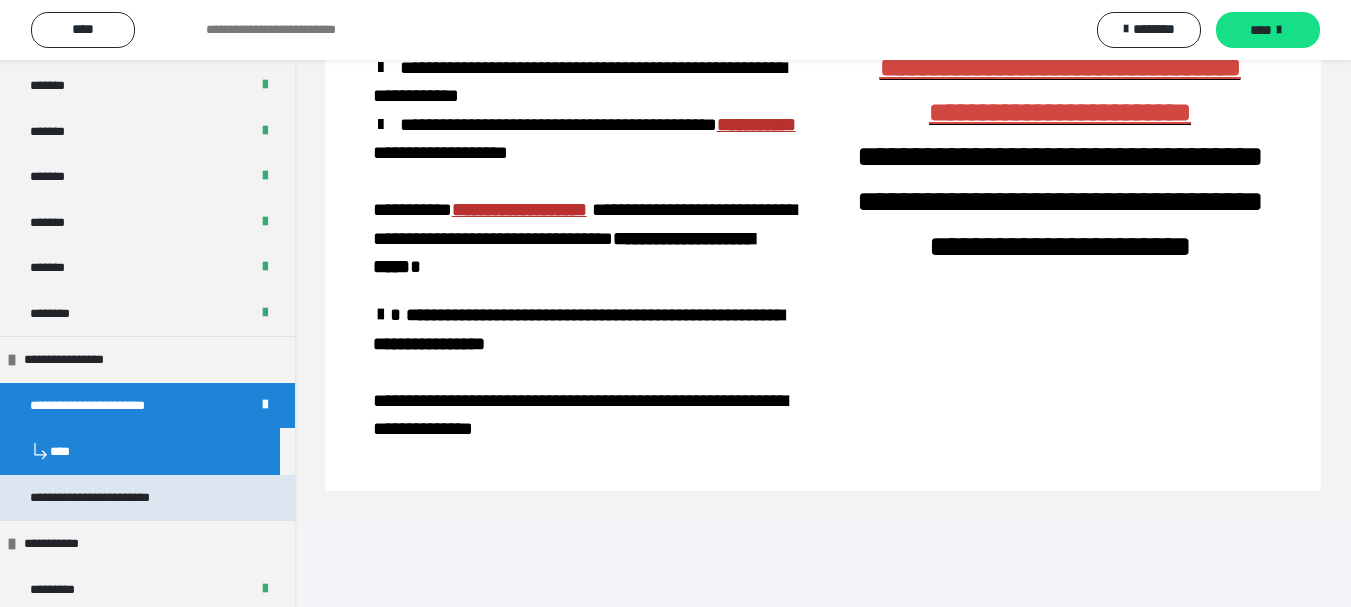 click on "**********" at bounding box center [103, 498] 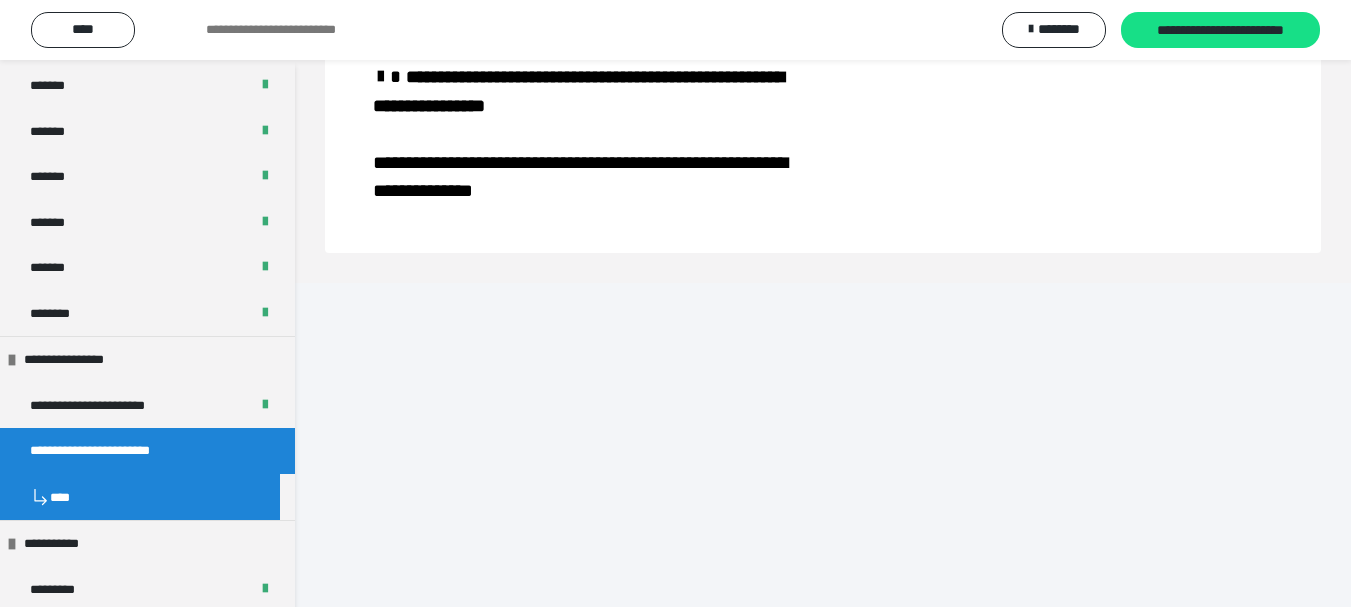 scroll, scrollTop: 483, scrollLeft: 0, axis: vertical 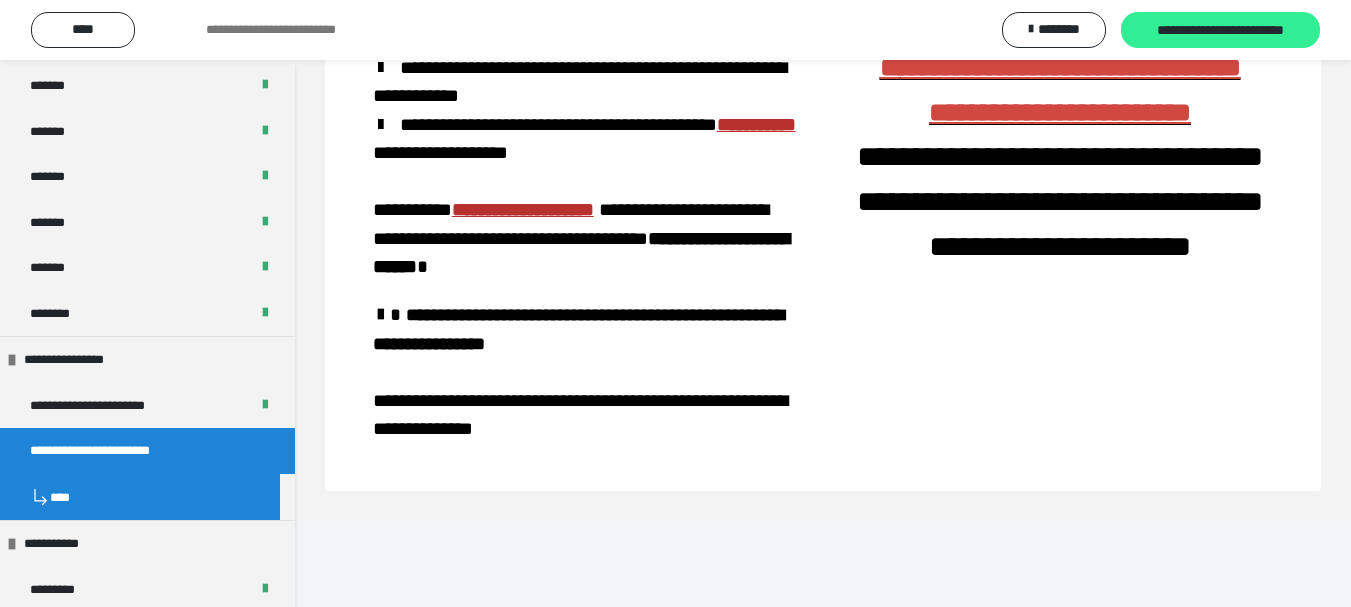 click on "**********" at bounding box center (1220, 31) 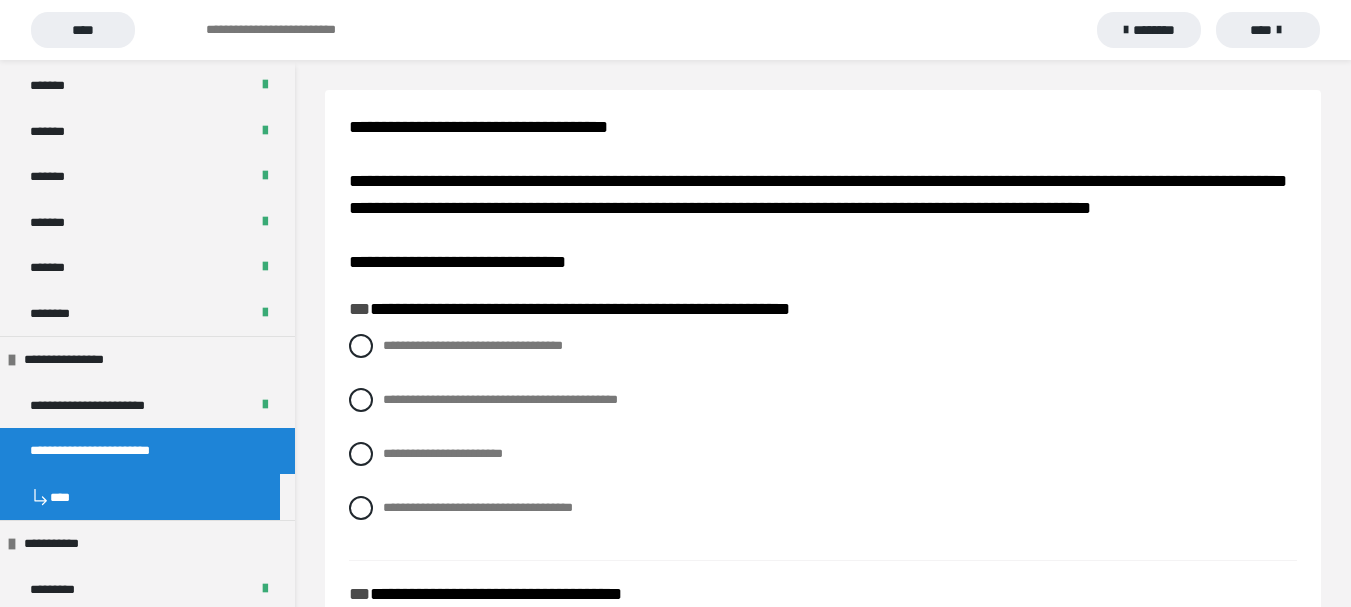 scroll, scrollTop: 100, scrollLeft: 0, axis: vertical 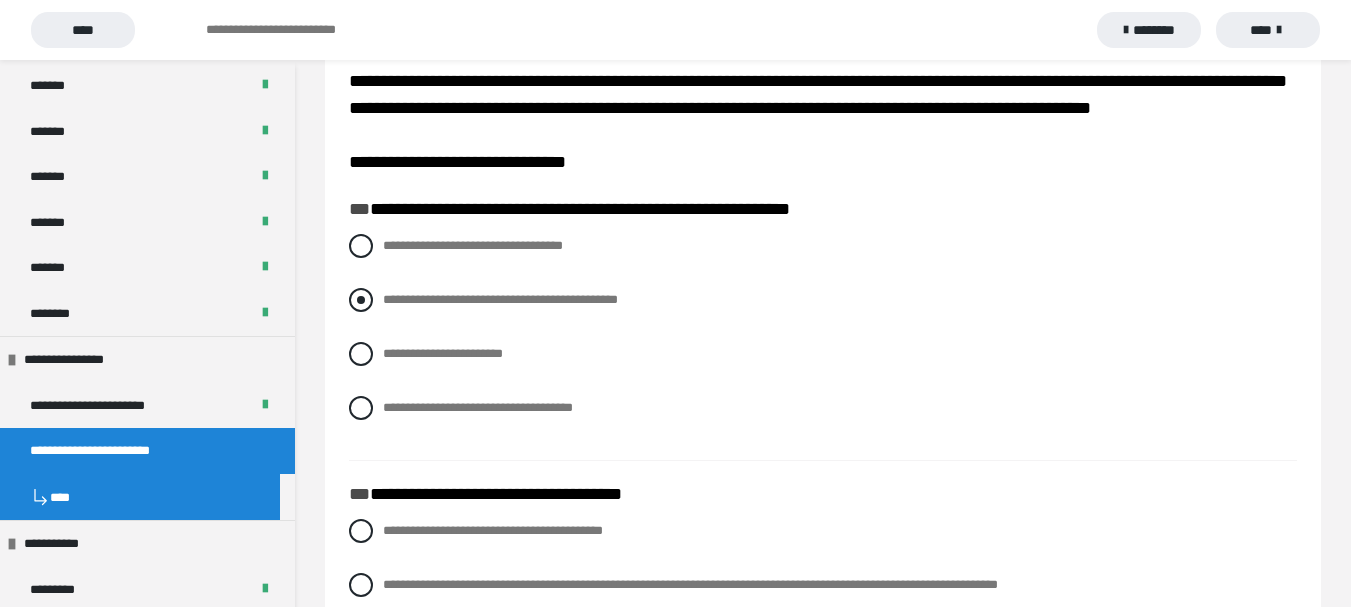 click at bounding box center (361, 300) 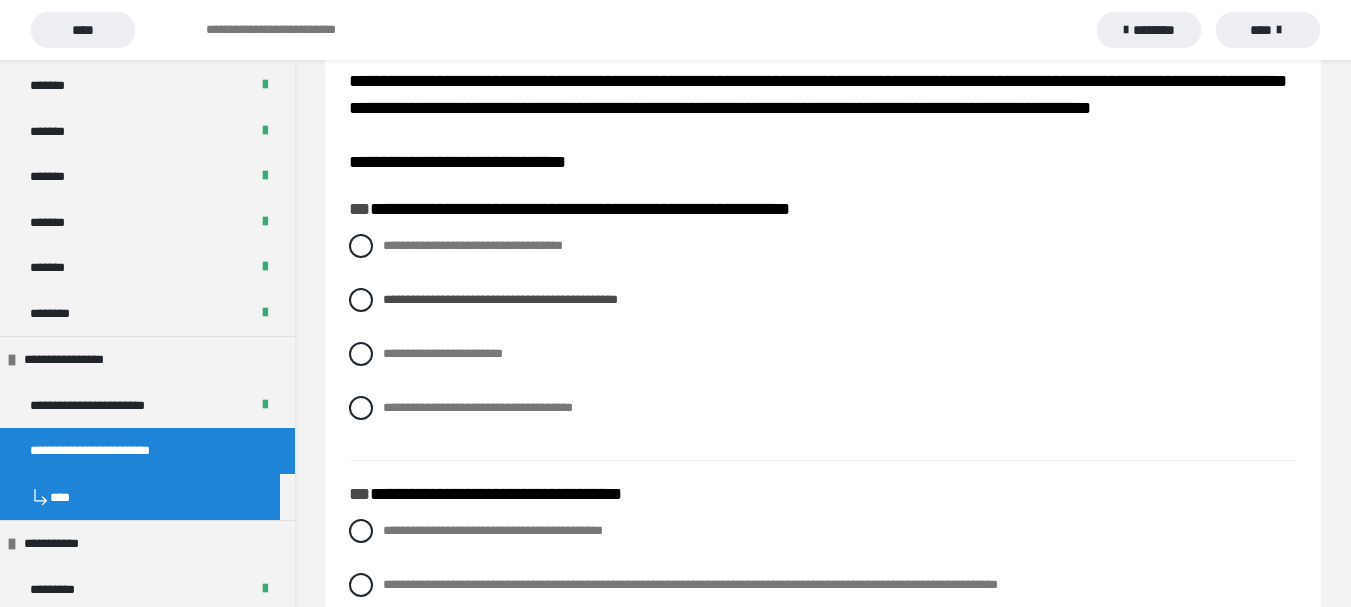 scroll, scrollTop: 1119, scrollLeft: 0, axis: vertical 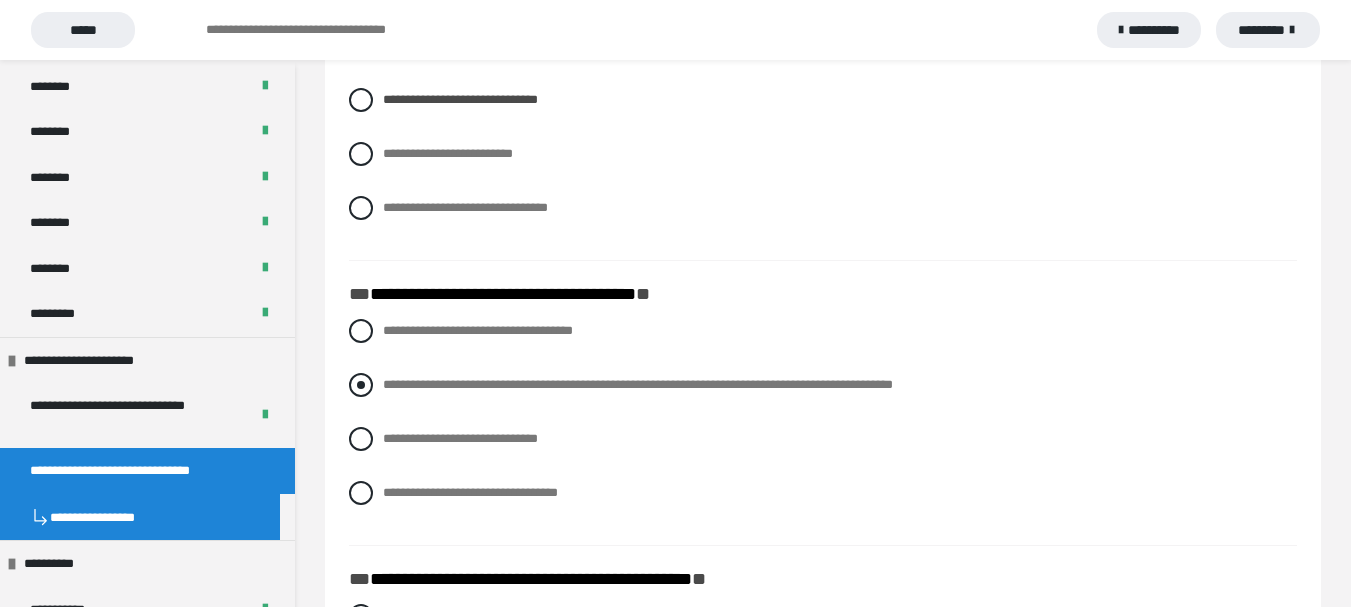 click on "**********" at bounding box center (823, 385) 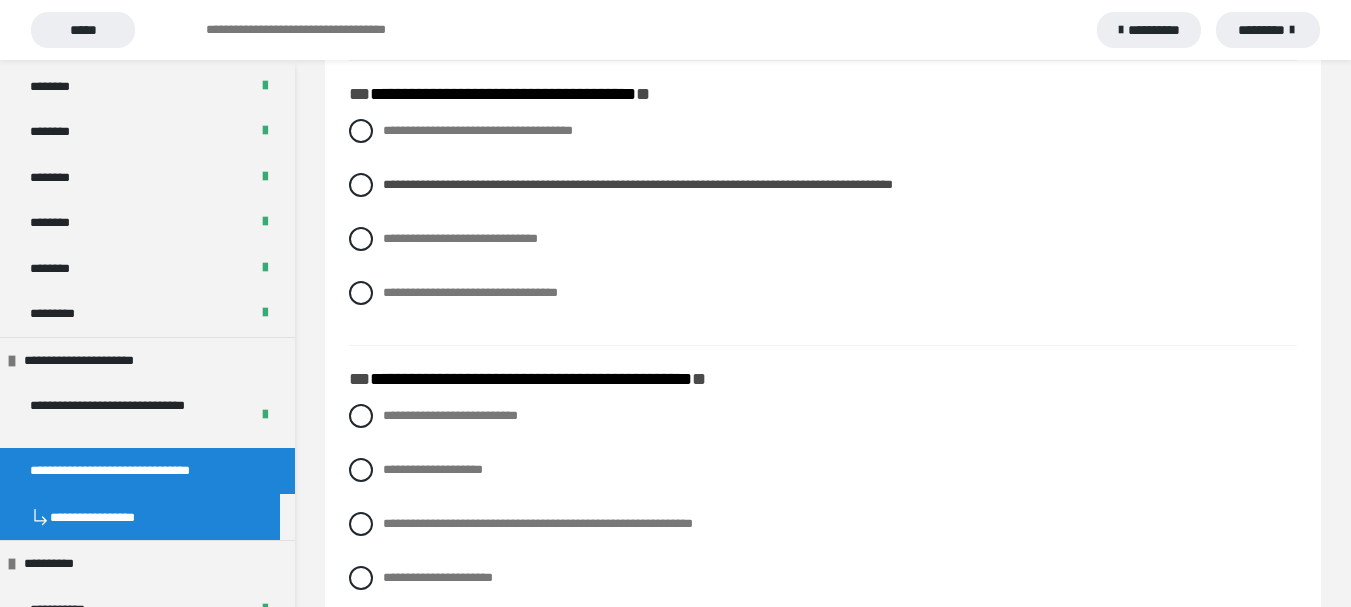 scroll, scrollTop: 600, scrollLeft: 0, axis: vertical 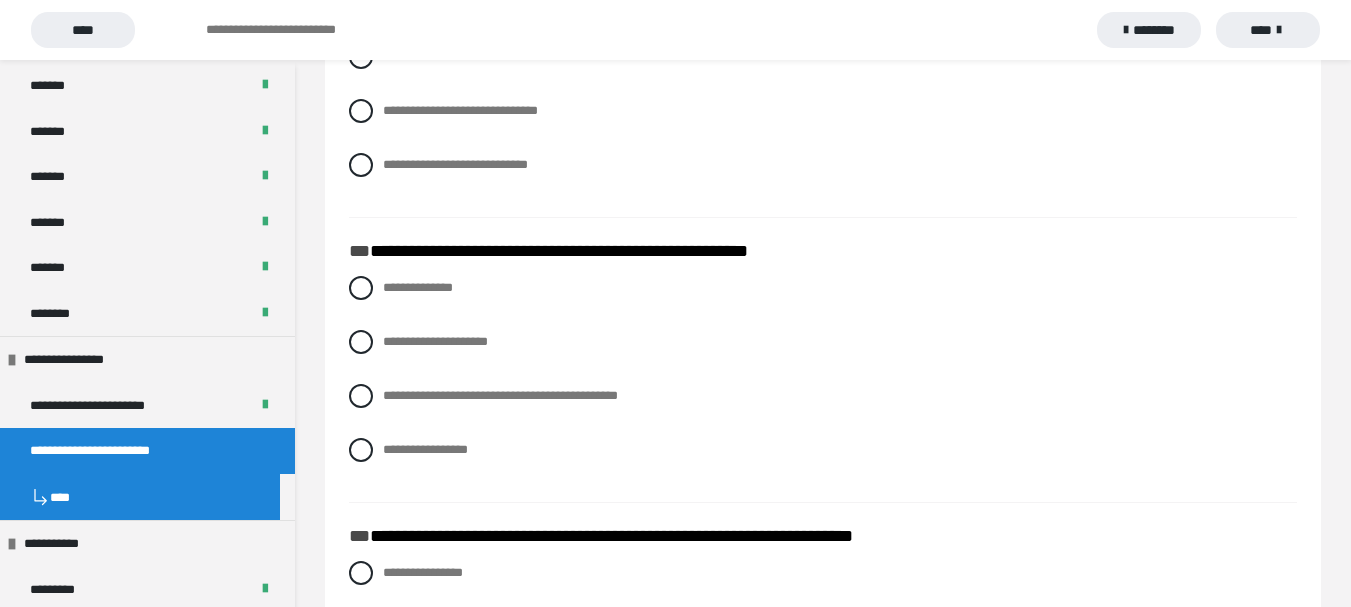 click on "**********" at bounding box center (823, 384) 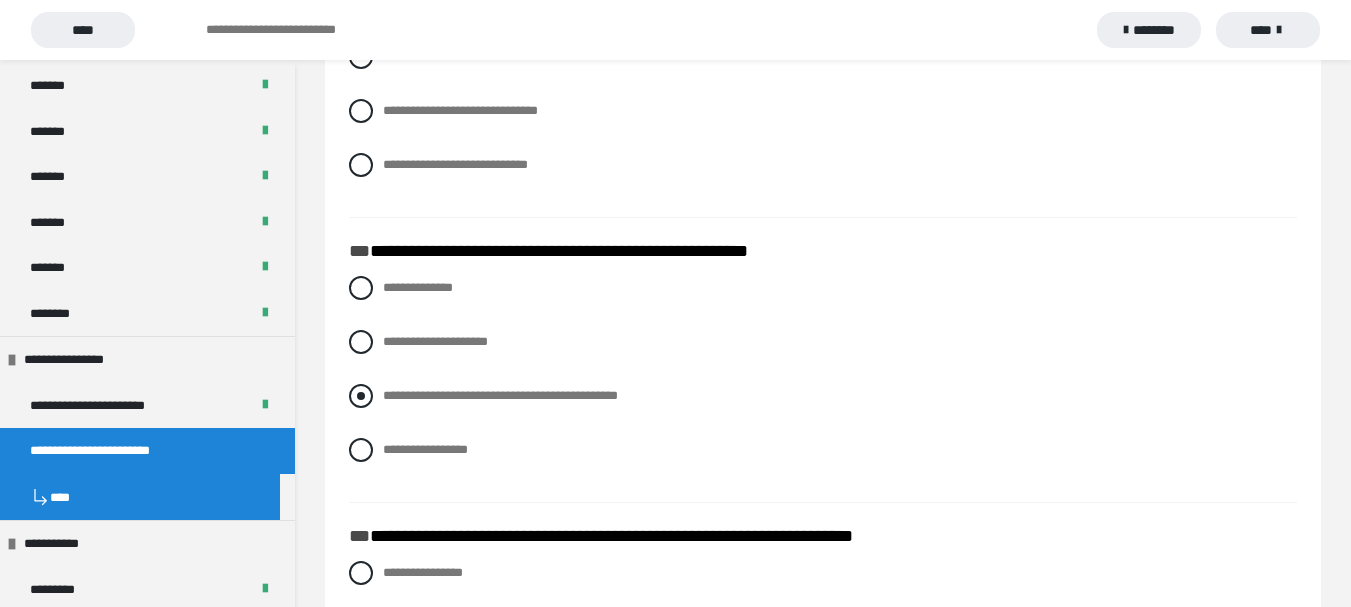 click at bounding box center [361, 396] 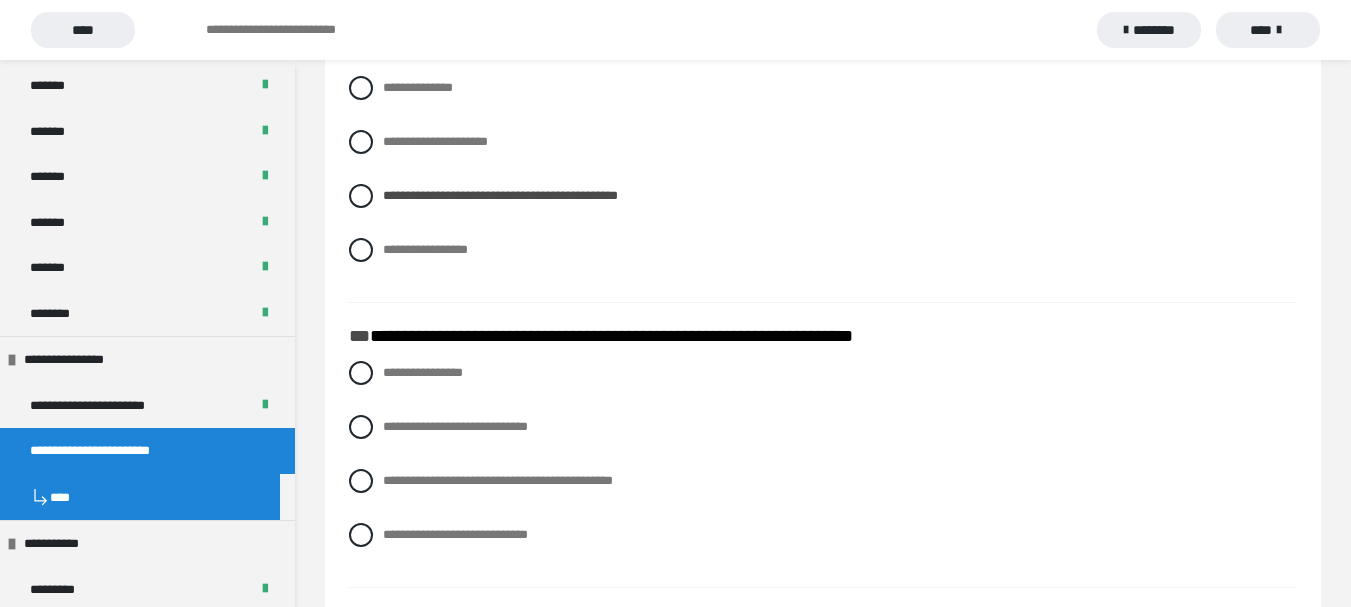 scroll, scrollTop: 928, scrollLeft: 0, axis: vertical 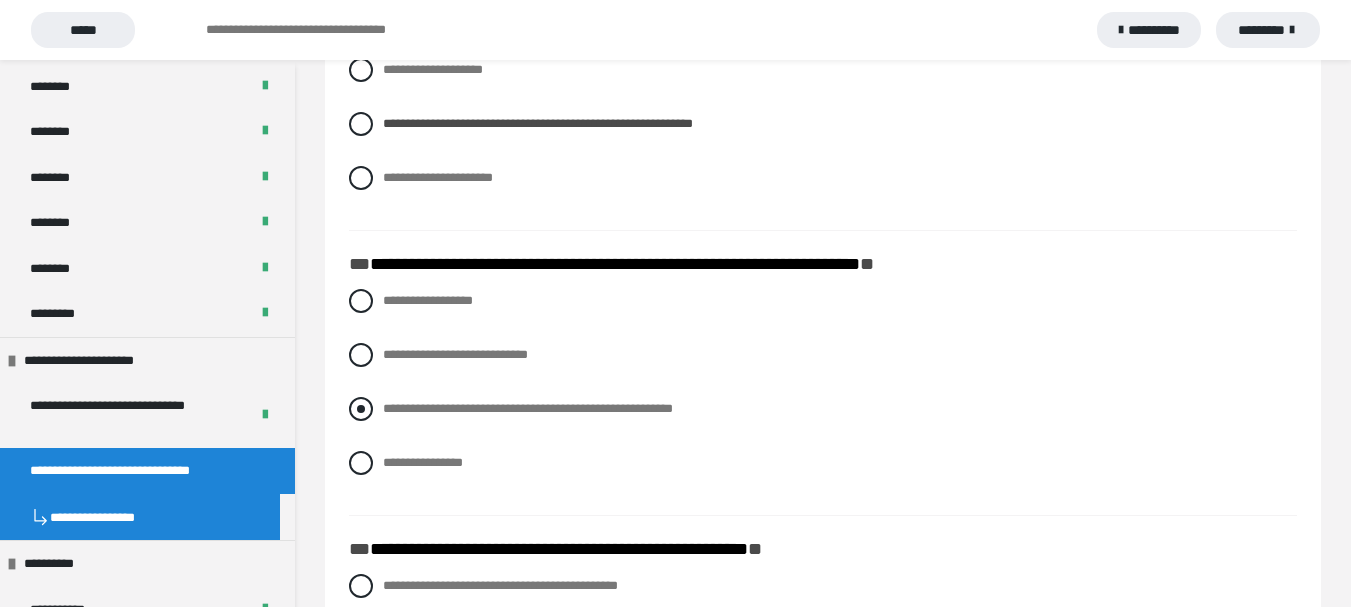 click at bounding box center (361, 409) 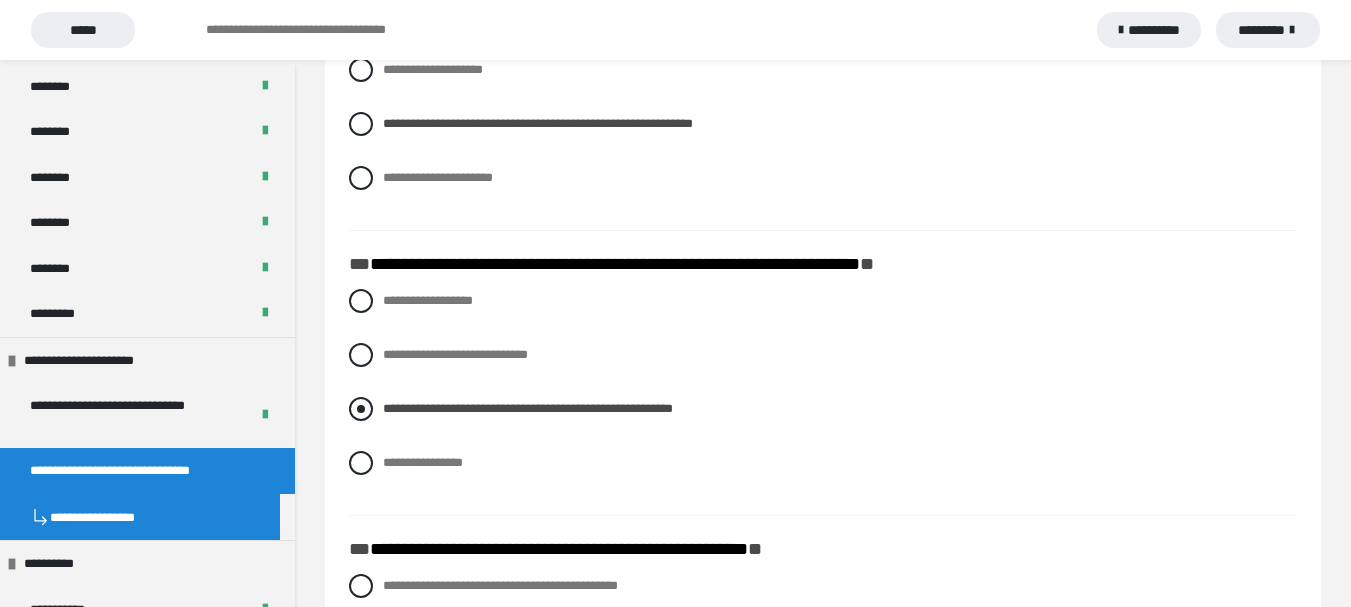click on "**********" at bounding box center [823, 409] 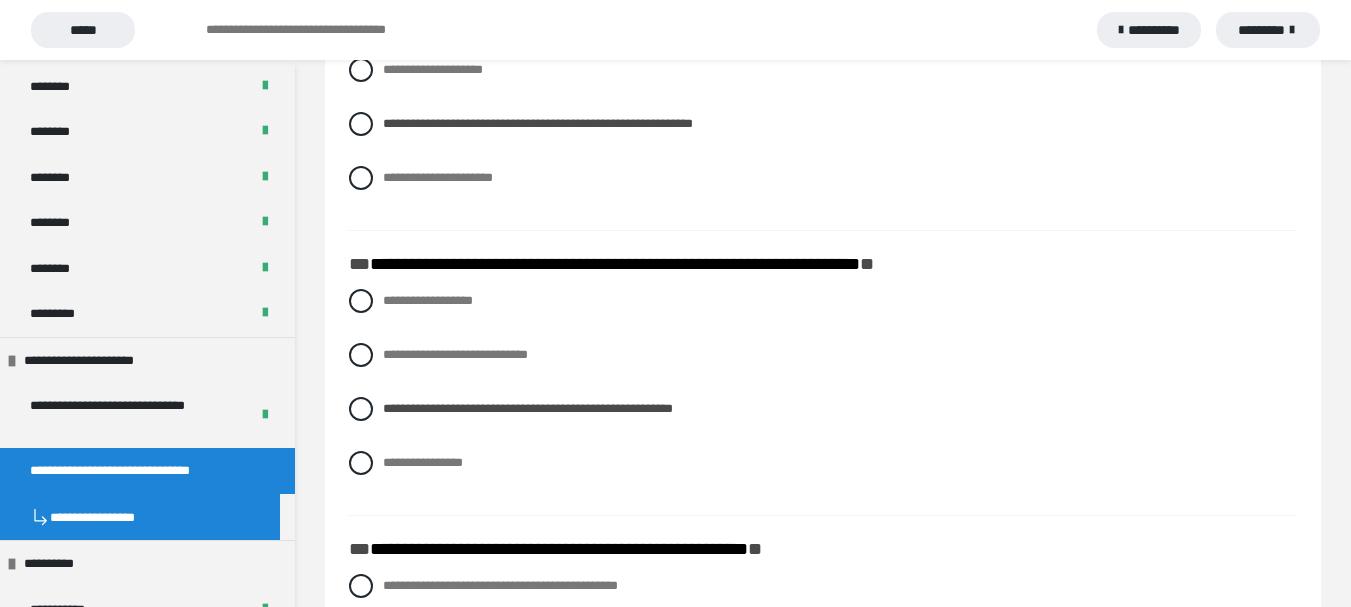 scroll, scrollTop: 928, scrollLeft: 0, axis: vertical 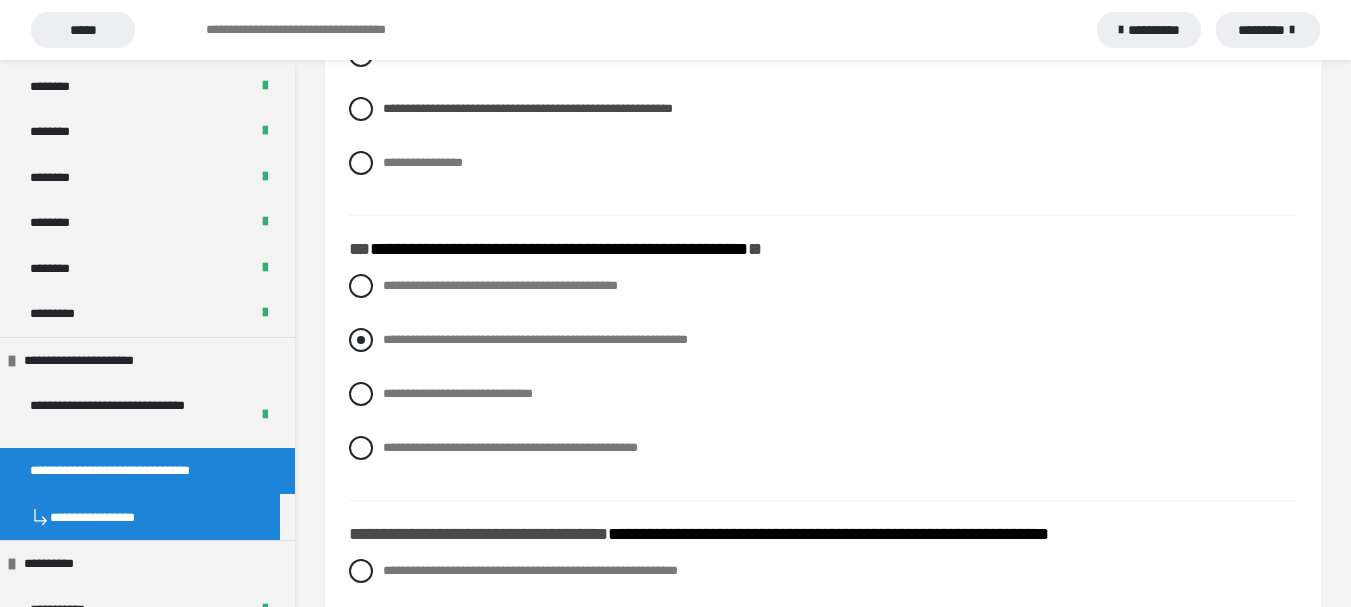 click at bounding box center [361, 340] 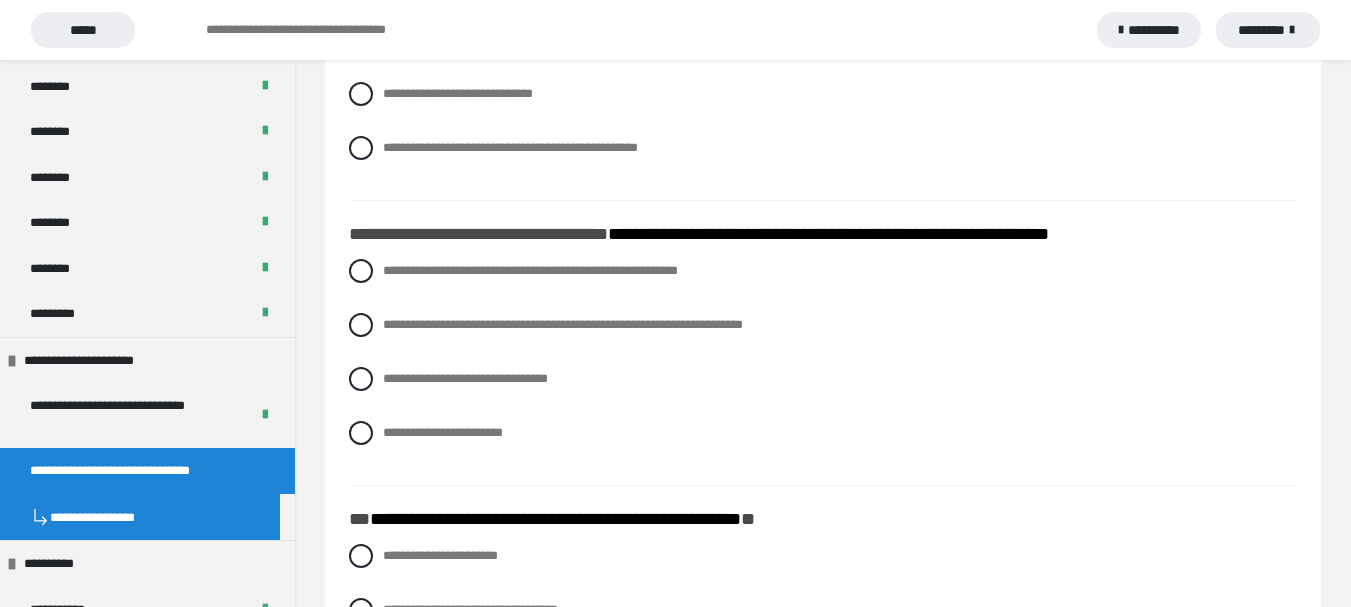 scroll, scrollTop: 1600, scrollLeft: 0, axis: vertical 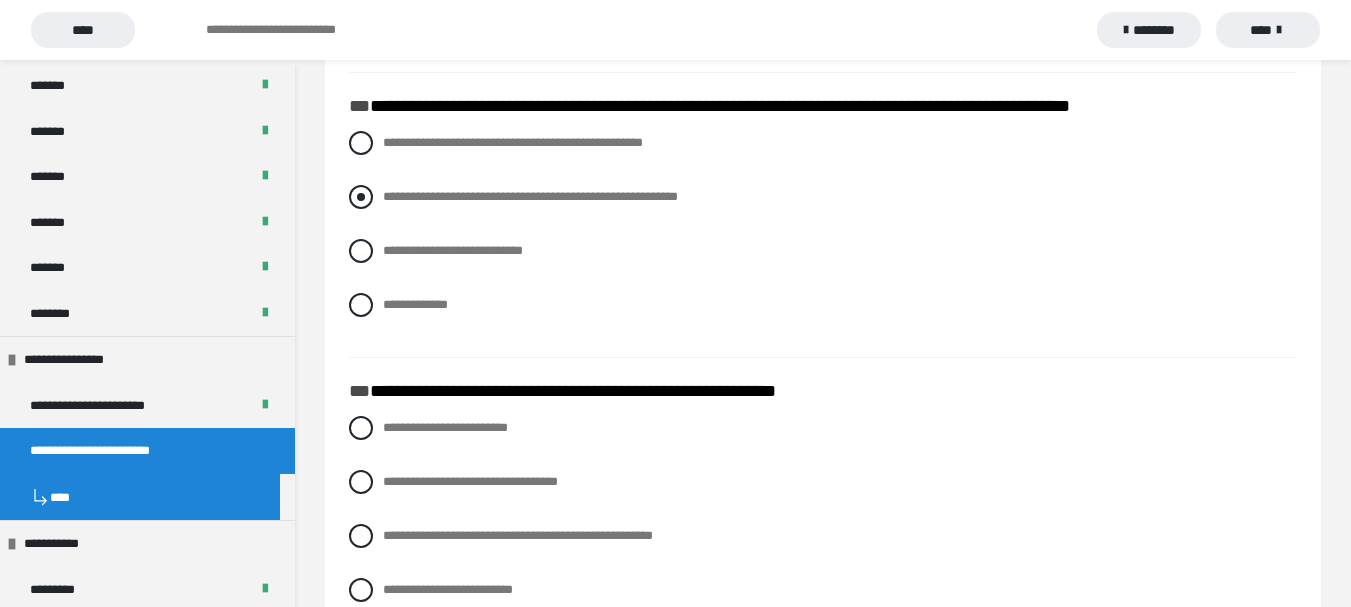 click at bounding box center [361, 197] 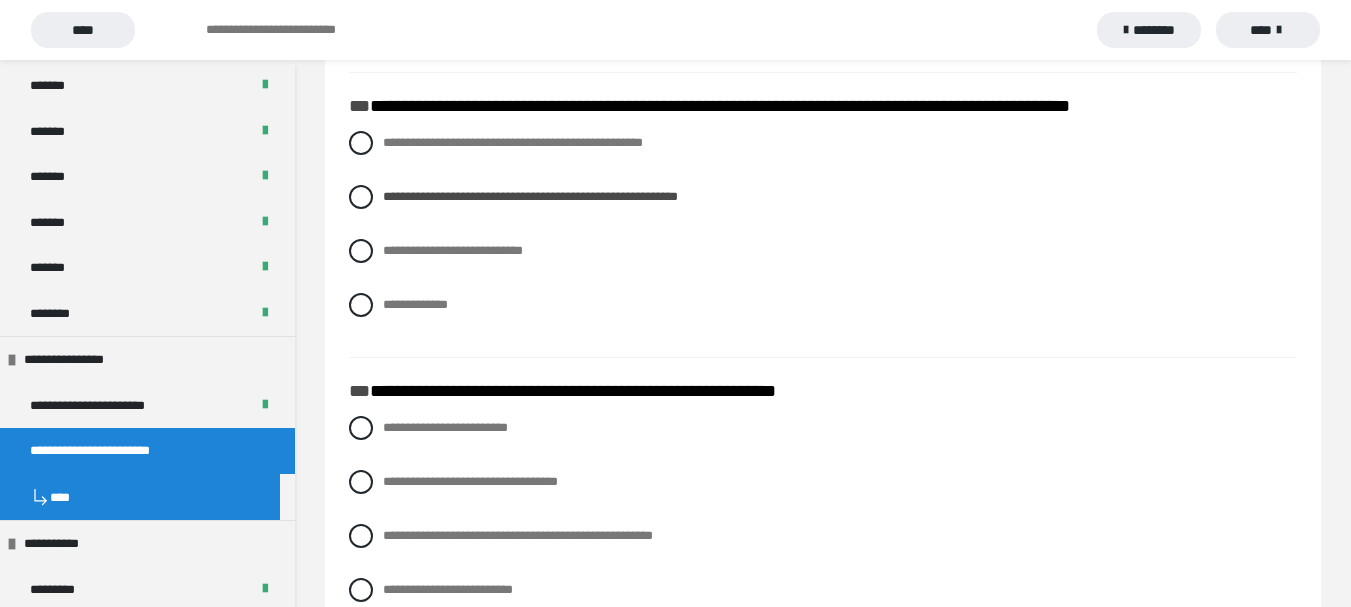 scroll, scrollTop: 1600, scrollLeft: 0, axis: vertical 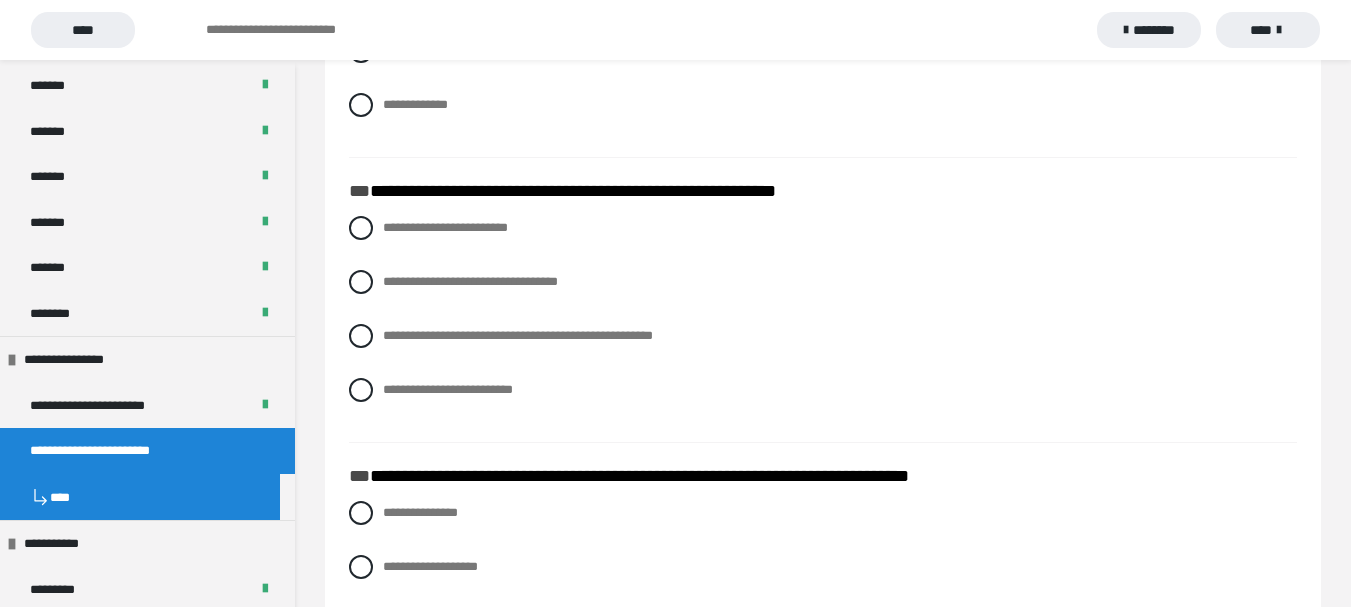 click on "**********" at bounding box center (823, 39) 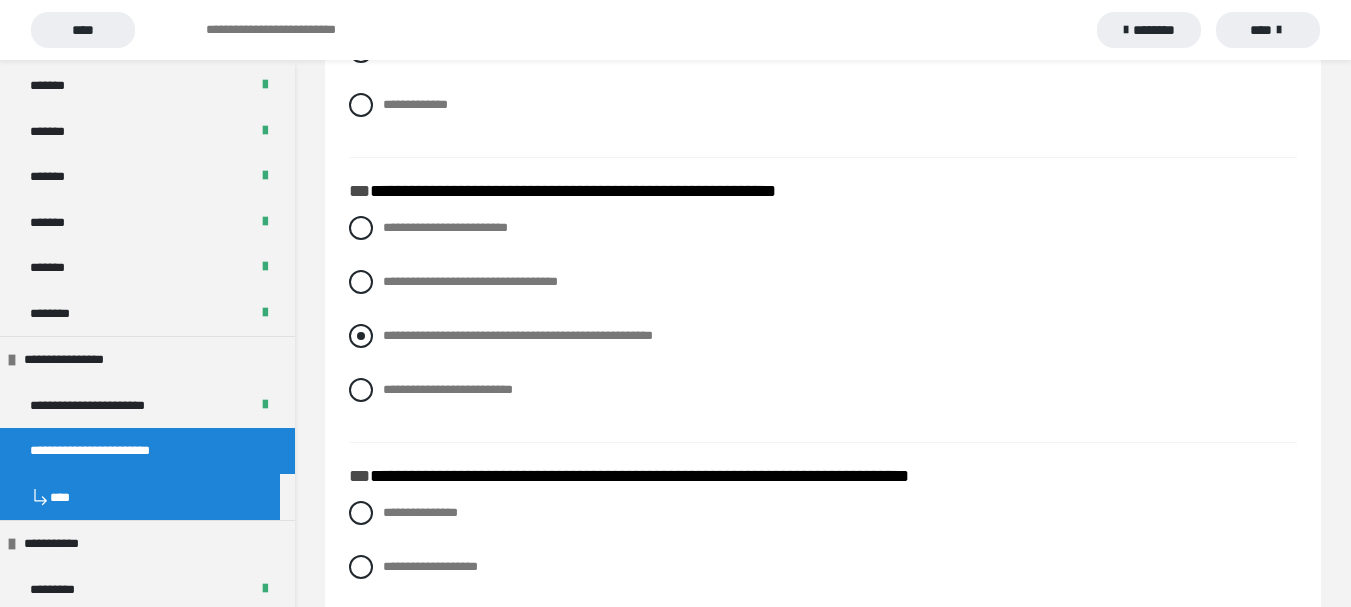 click at bounding box center (361, 336) 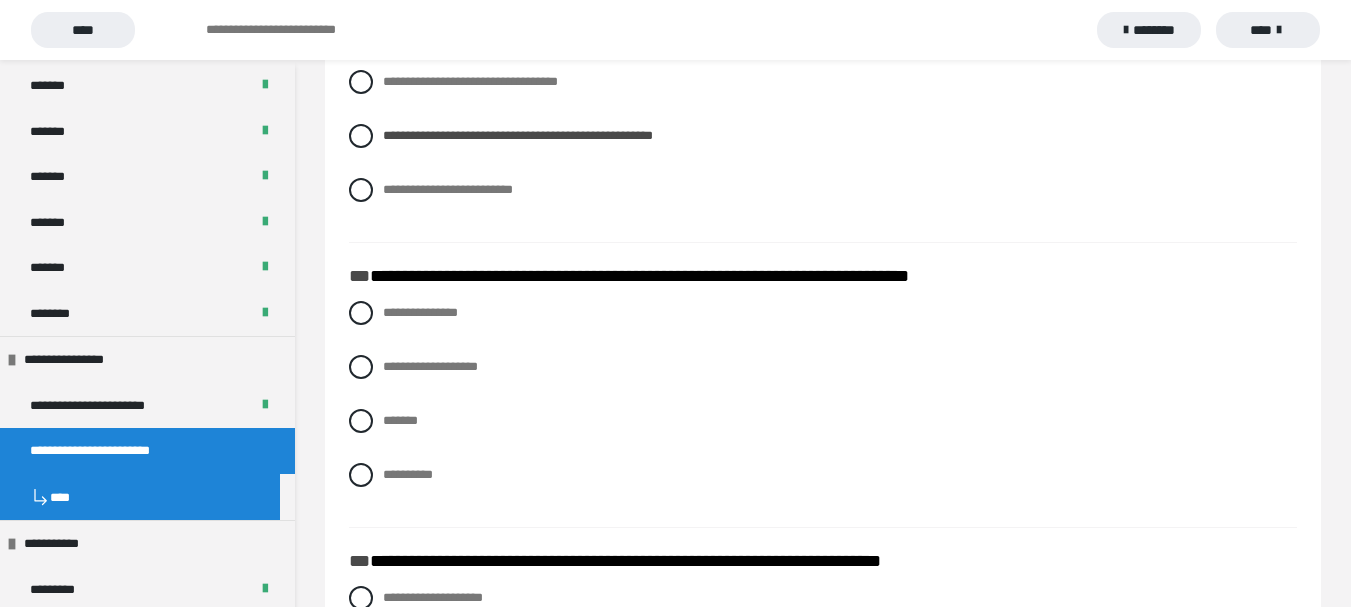 scroll, scrollTop: 2128, scrollLeft: 0, axis: vertical 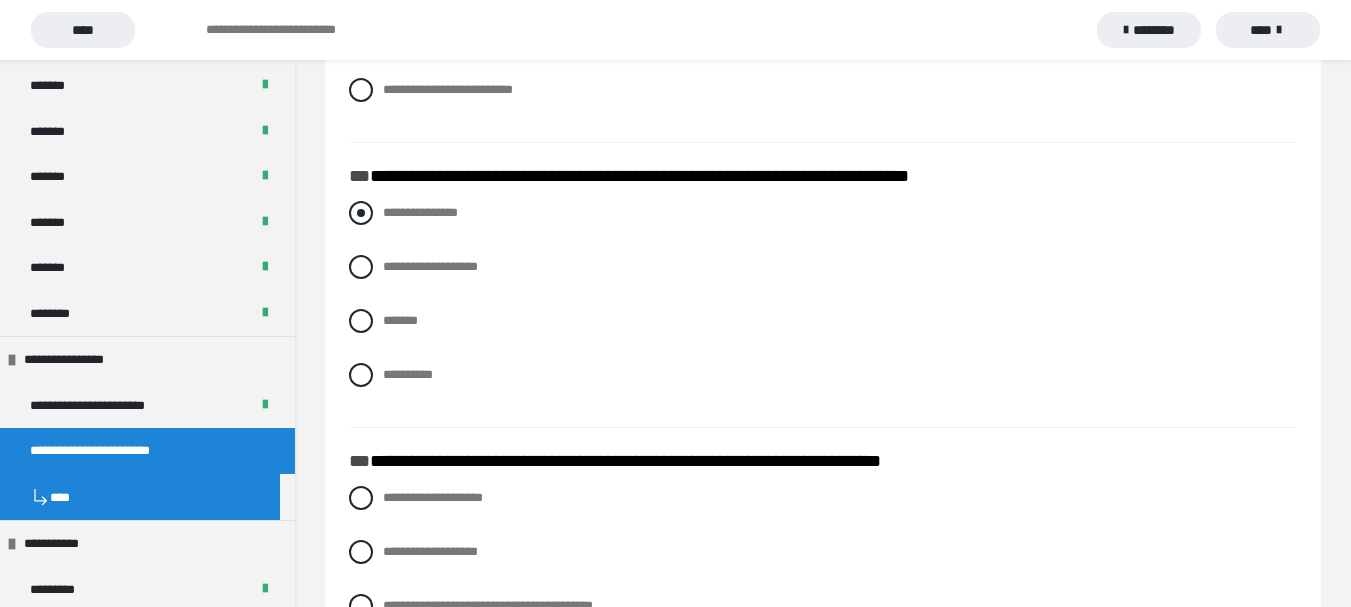 click at bounding box center [361, 213] 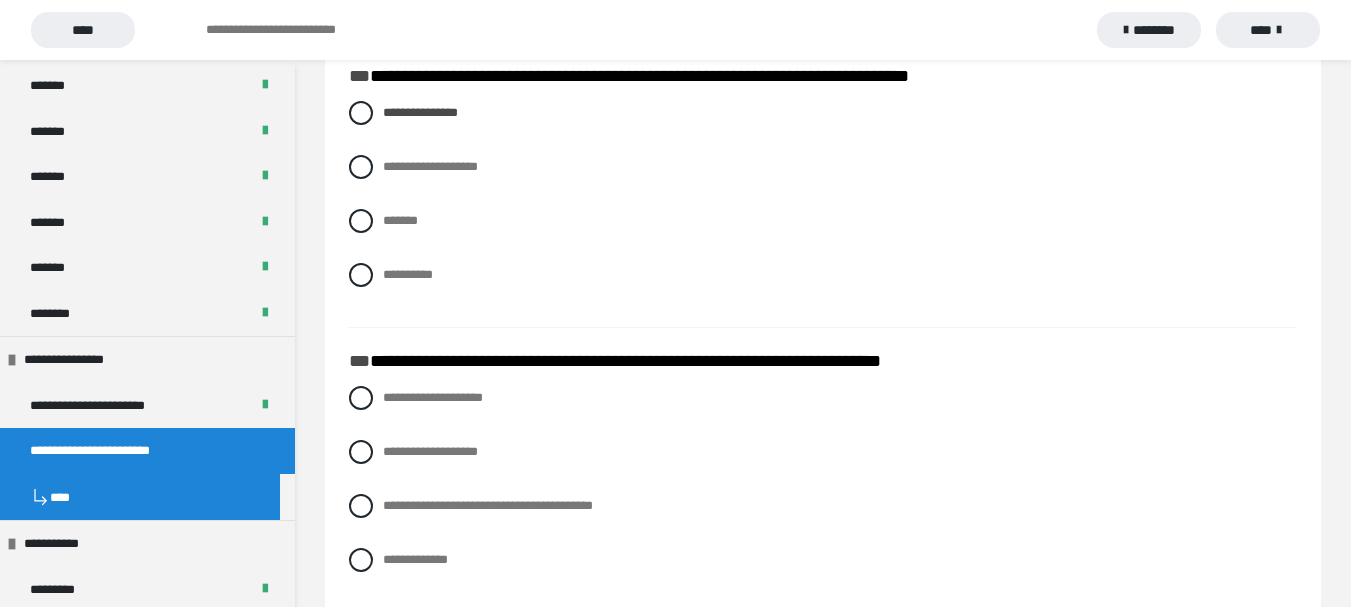scroll, scrollTop: 2328, scrollLeft: 0, axis: vertical 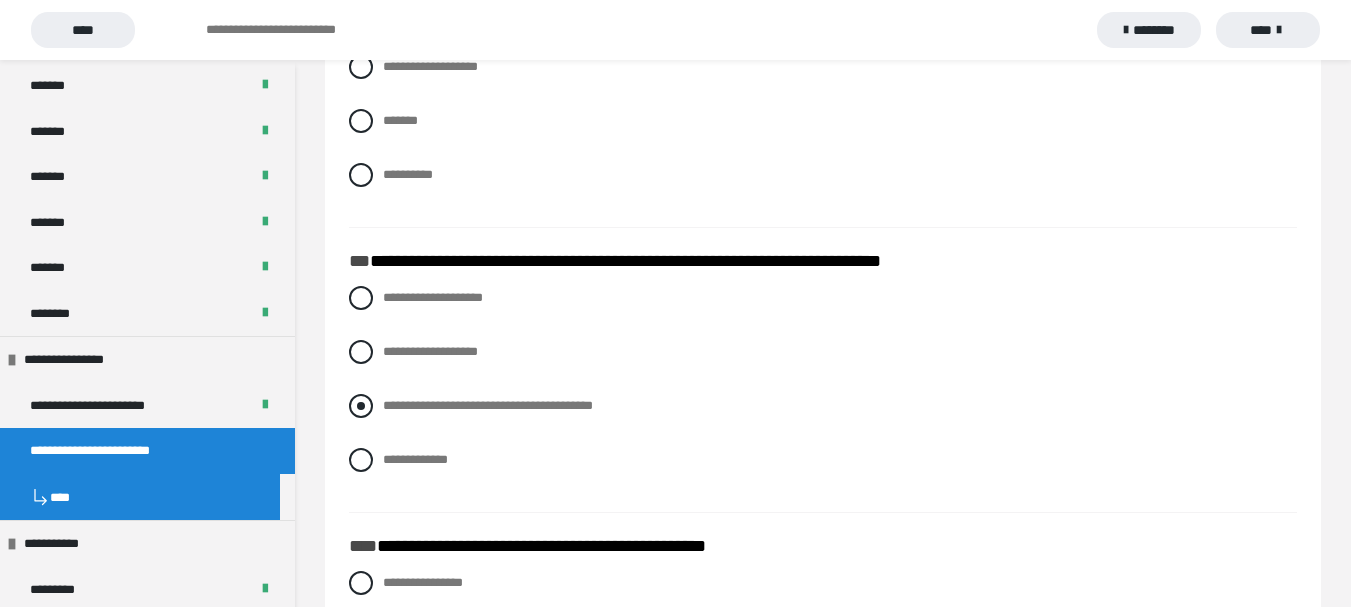 click at bounding box center [361, 406] 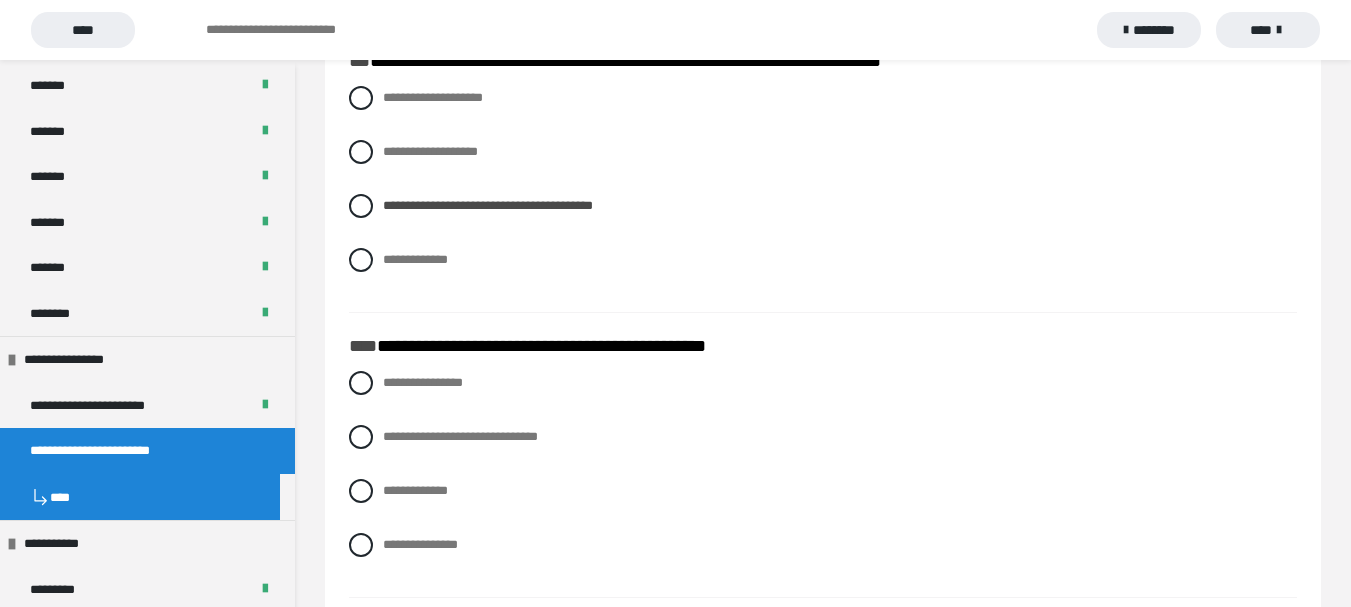scroll, scrollTop: 2628, scrollLeft: 0, axis: vertical 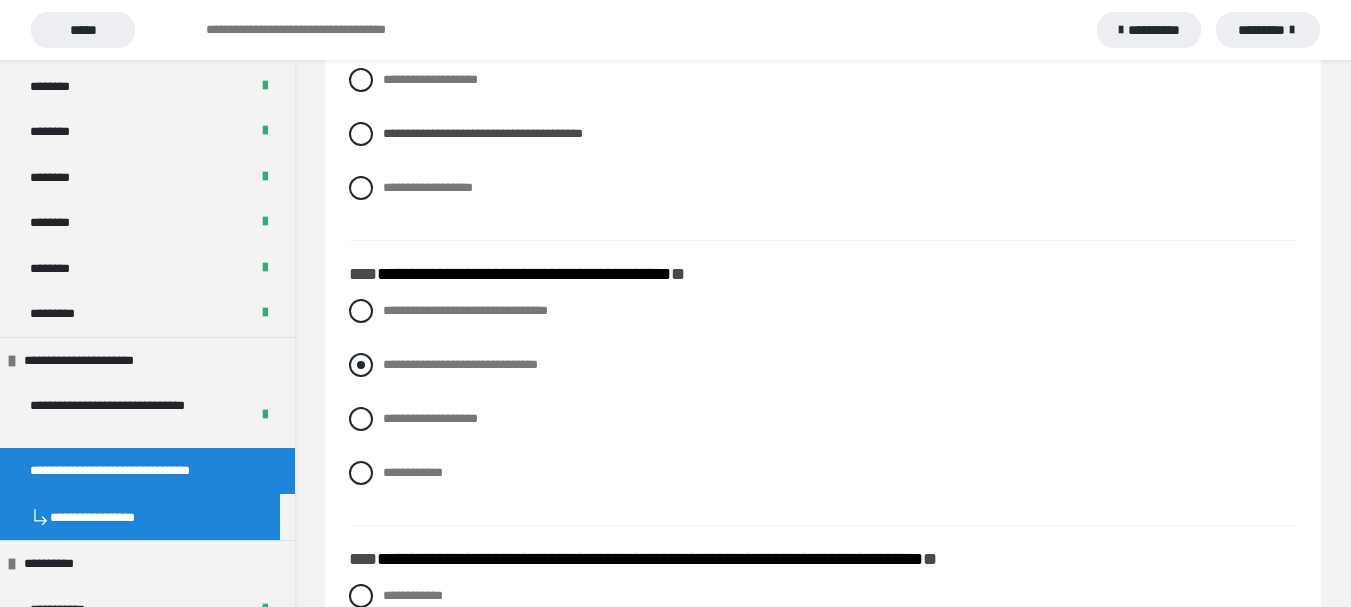 click at bounding box center [361, 365] 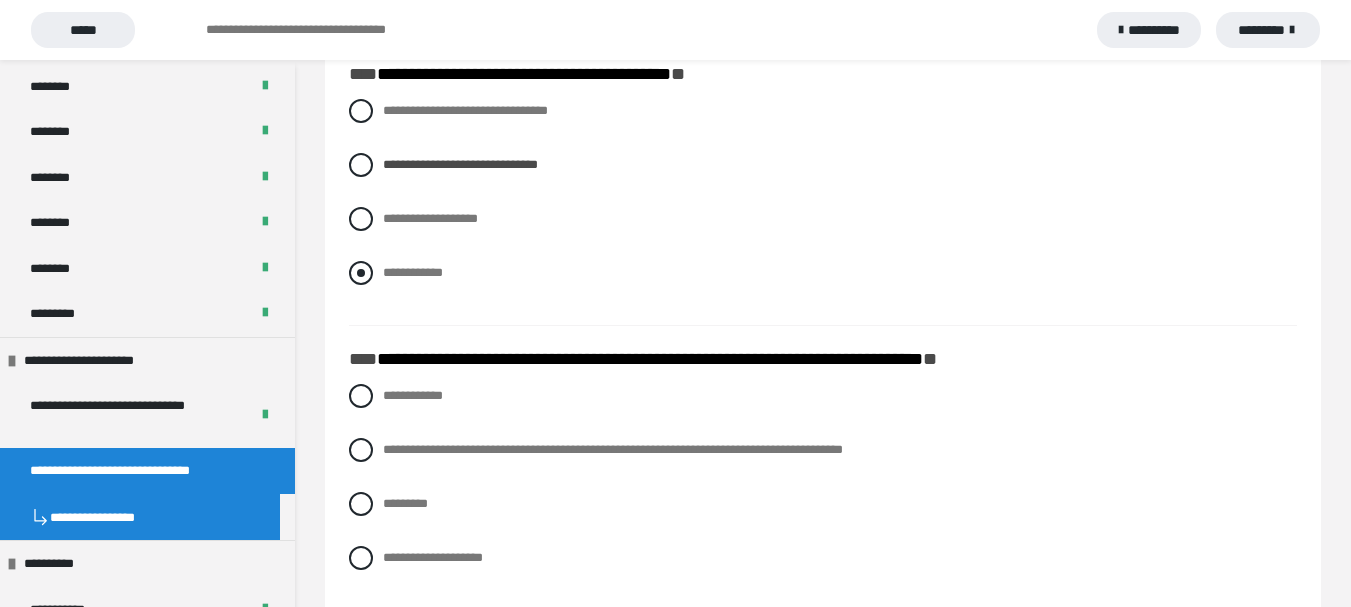 scroll, scrollTop: 2900, scrollLeft: 0, axis: vertical 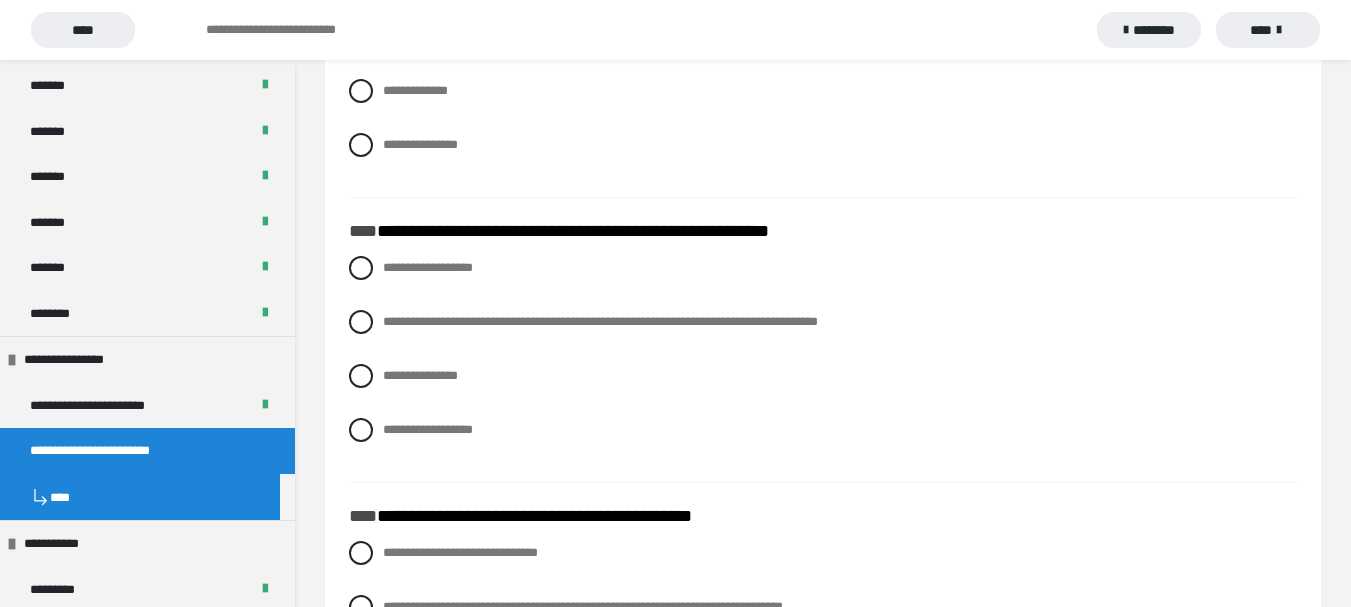 click on "**********" at bounding box center (823, 232) 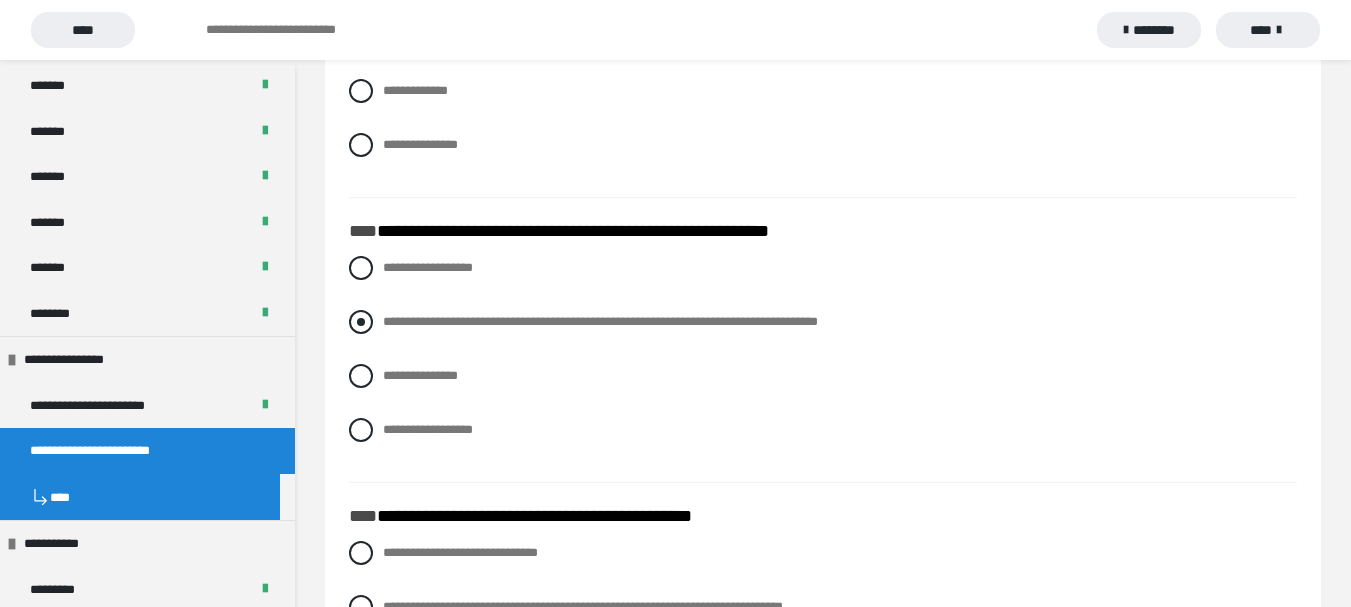 click at bounding box center [361, 322] 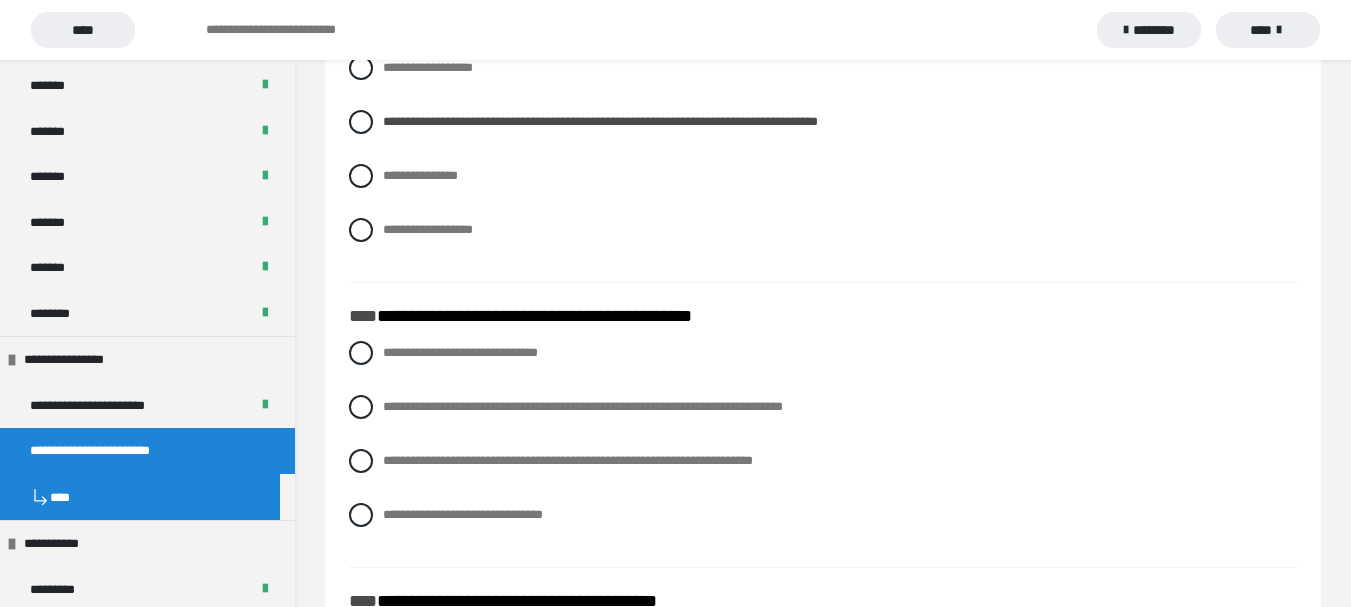 scroll, scrollTop: 3228, scrollLeft: 0, axis: vertical 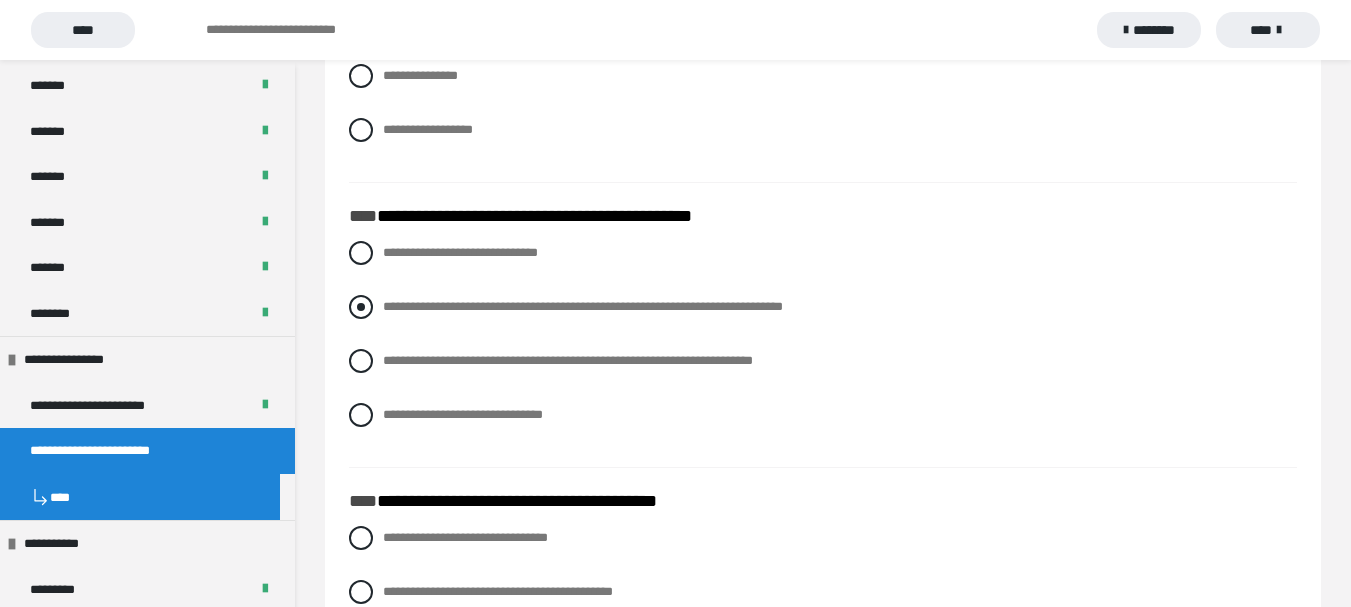 click at bounding box center (361, 307) 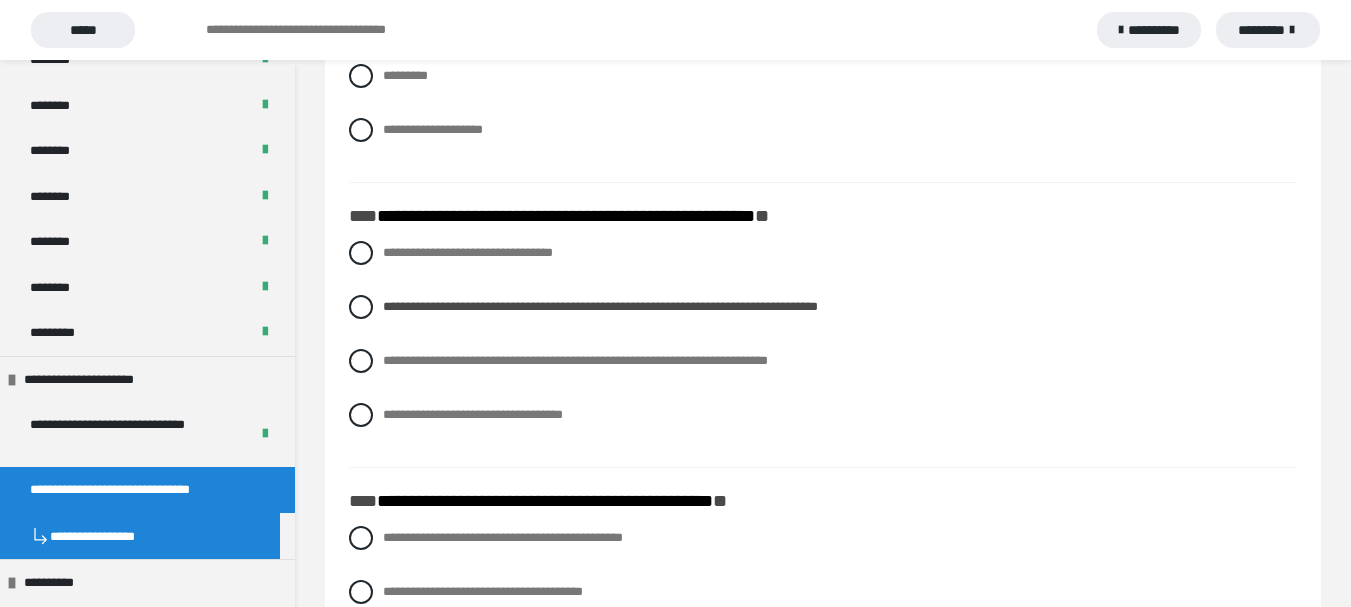 scroll, scrollTop: 3200, scrollLeft: 0, axis: vertical 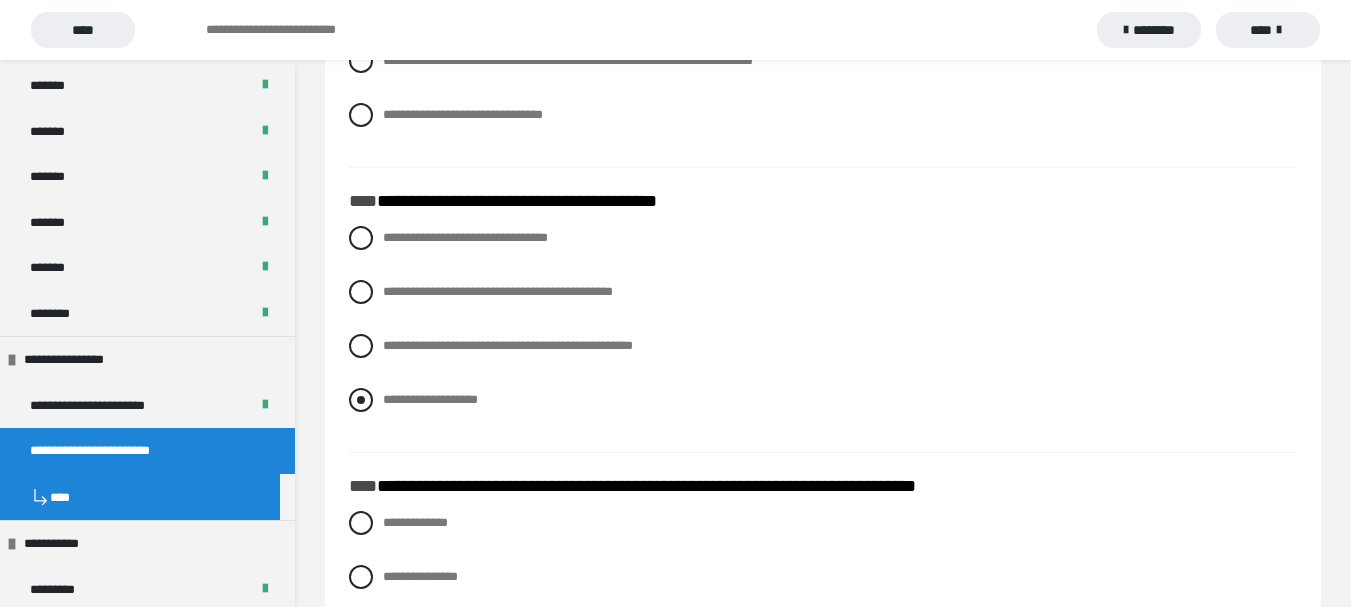 click on "**********" at bounding box center [430, 399] 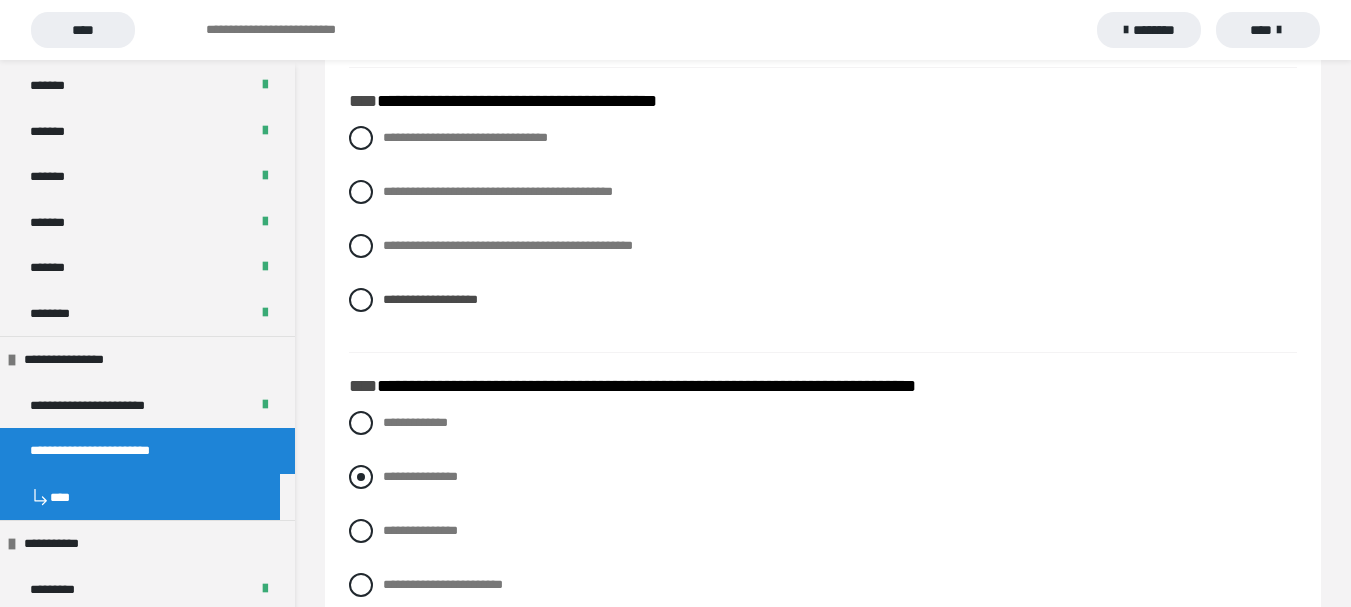 scroll, scrollTop: 3728, scrollLeft: 0, axis: vertical 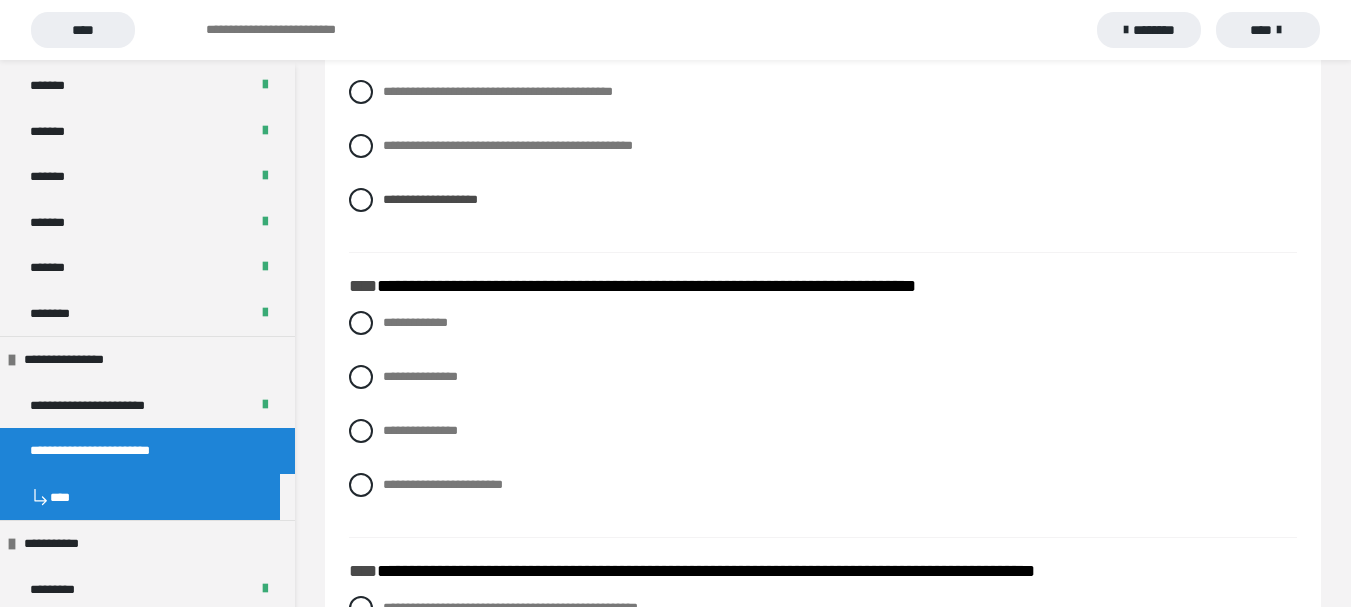 click on "**********" at bounding box center [823, 419] 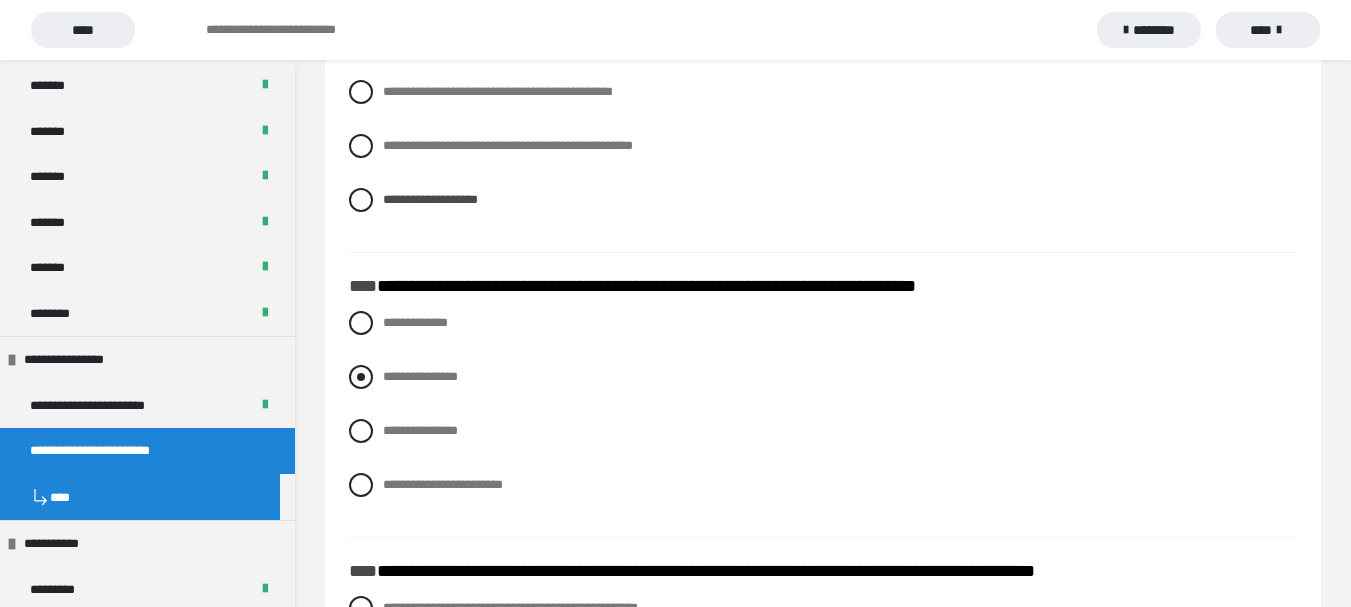 click at bounding box center [361, 377] 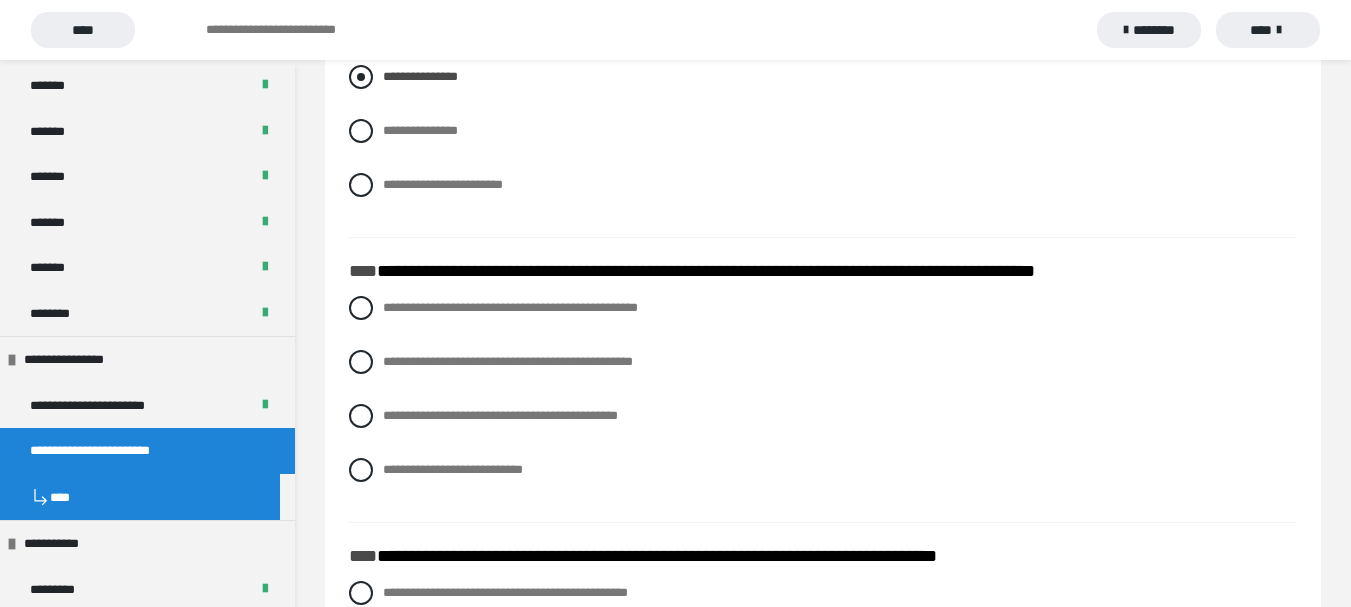 scroll, scrollTop: 4128, scrollLeft: 0, axis: vertical 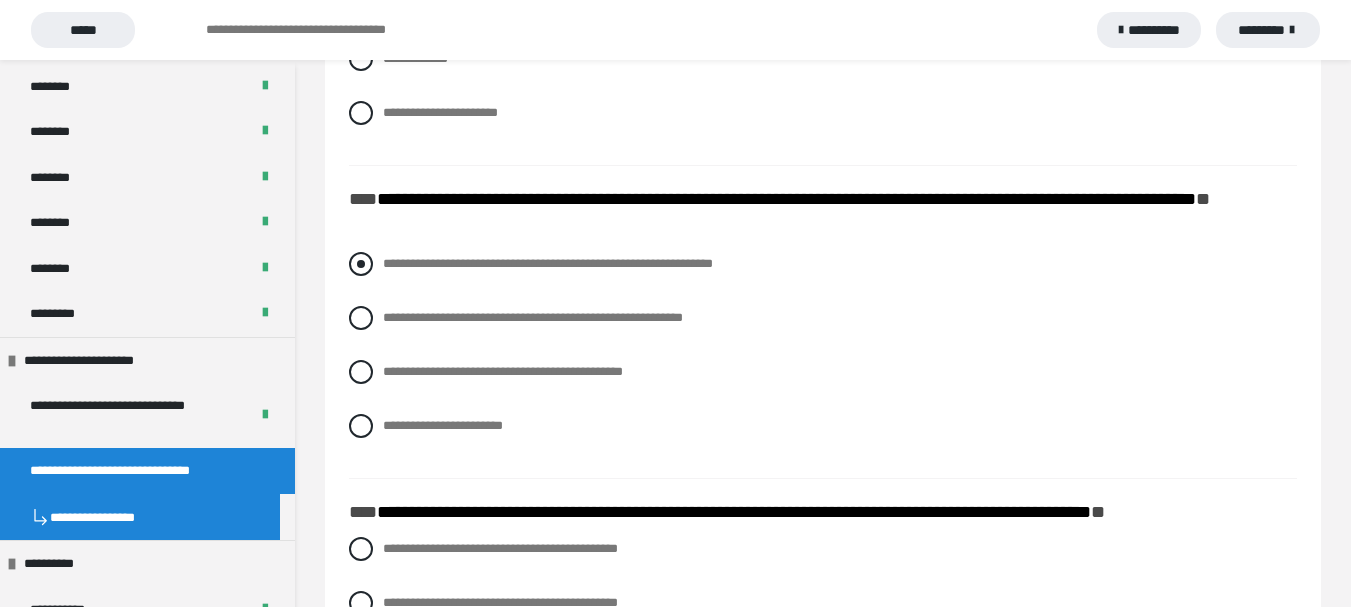 click at bounding box center [361, 264] 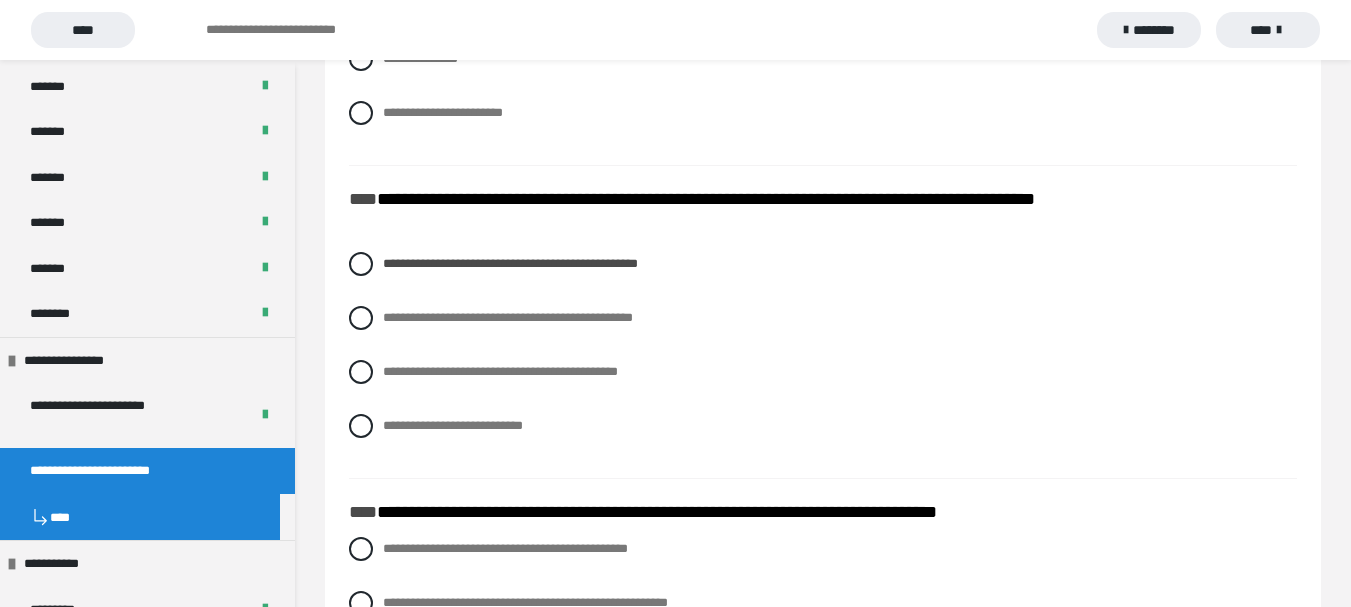 scroll, scrollTop: 4128, scrollLeft: 0, axis: vertical 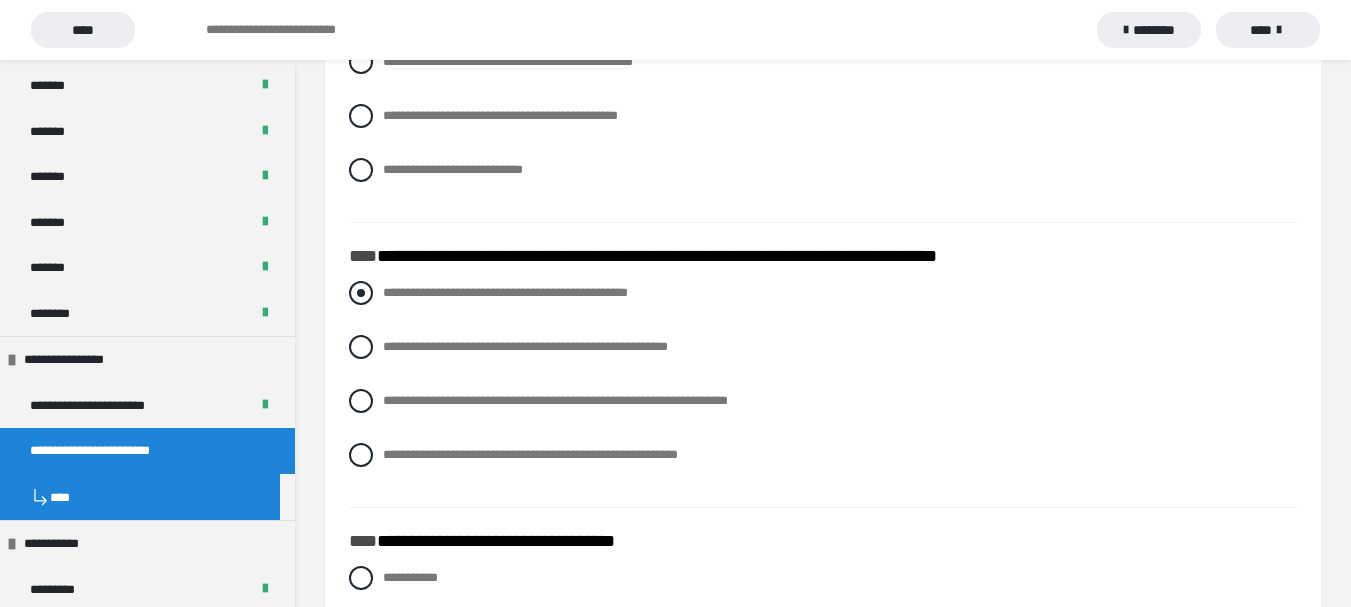 click at bounding box center [361, 293] 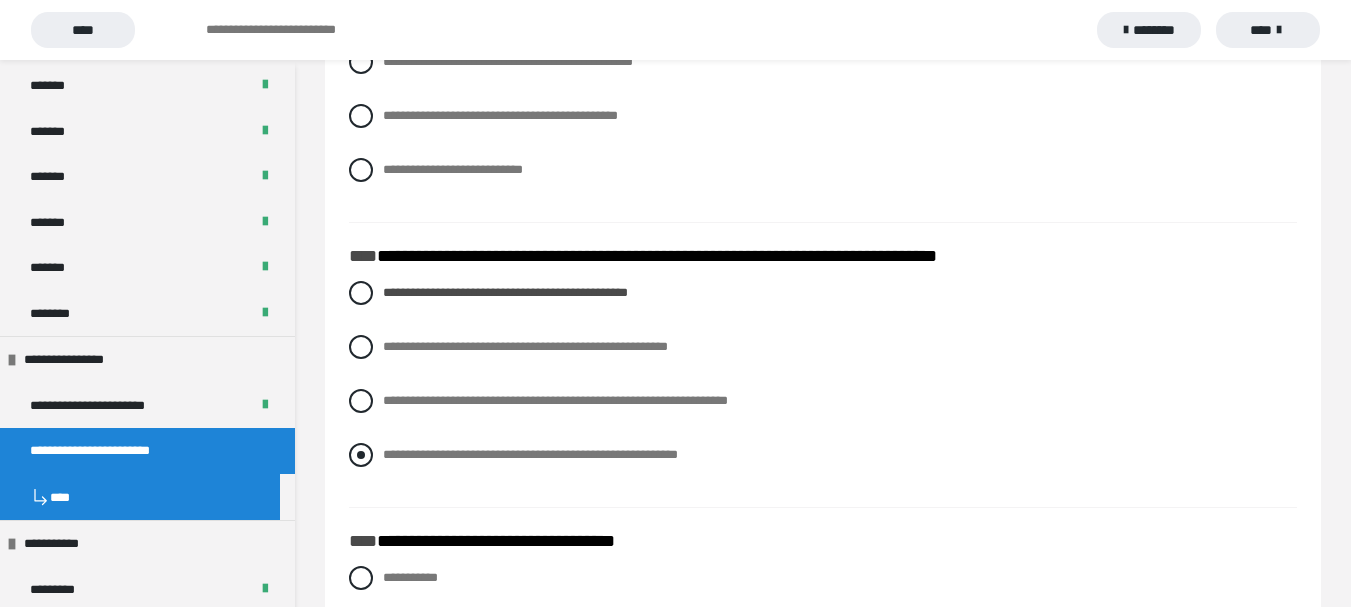 scroll, scrollTop: 4300, scrollLeft: 0, axis: vertical 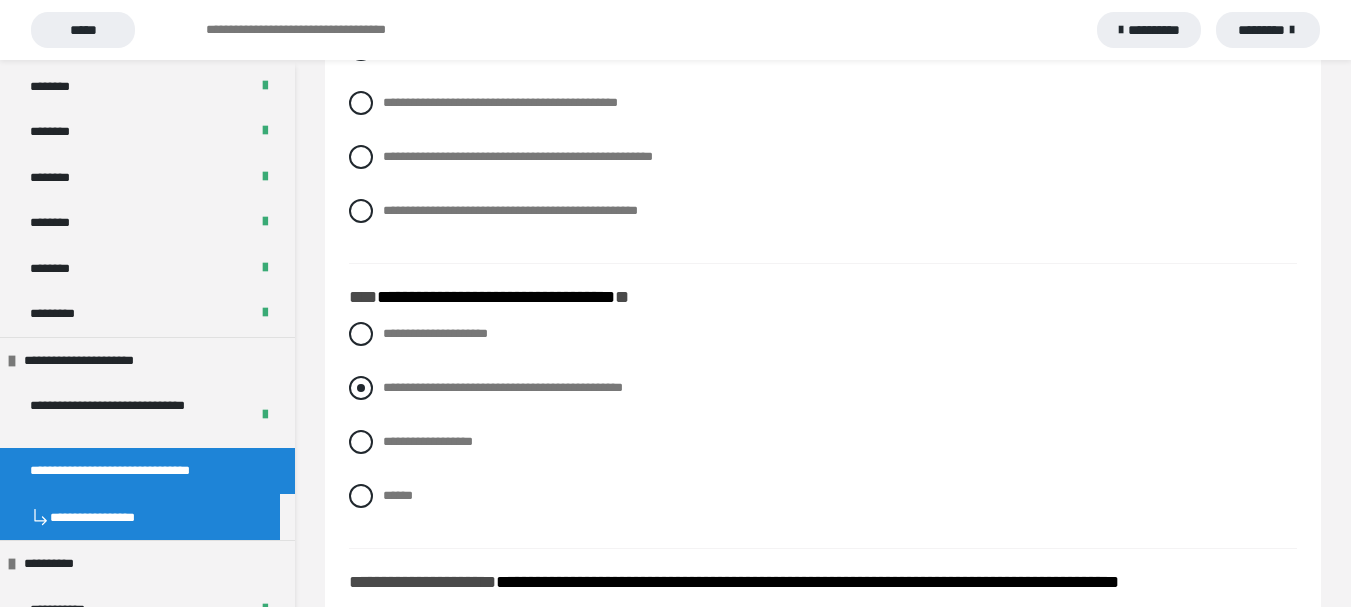 click on "**********" at bounding box center [823, 388] 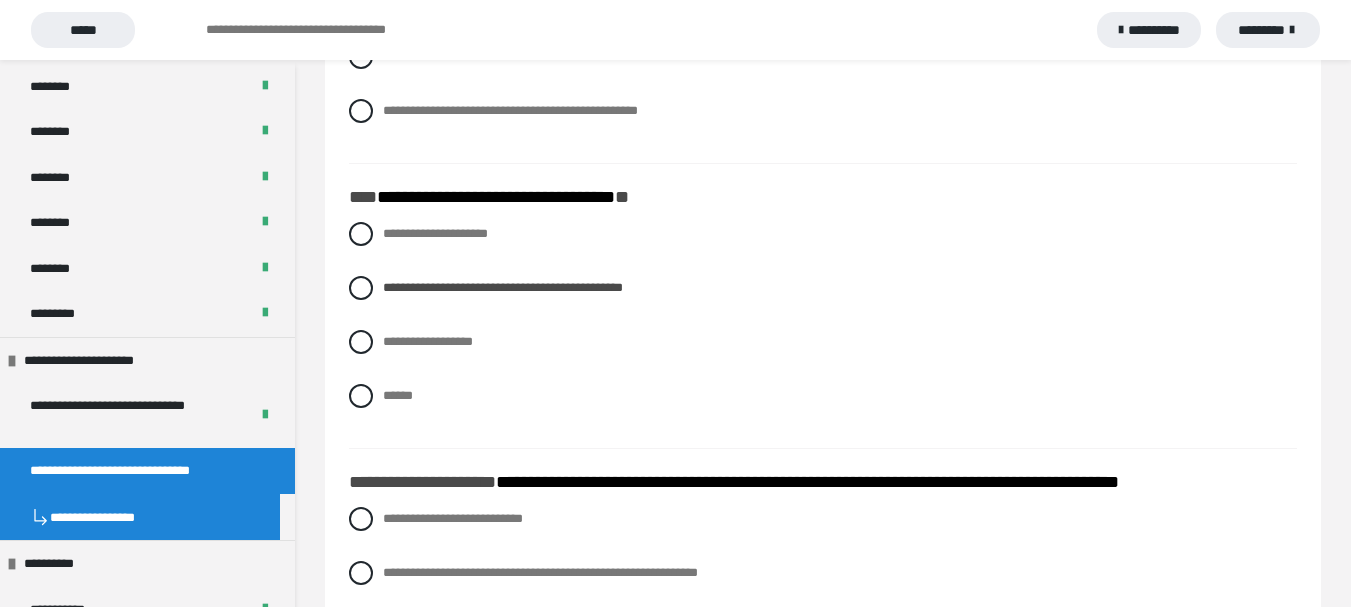 scroll, scrollTop: 4800, scrollLeft: 0, axis: vertical 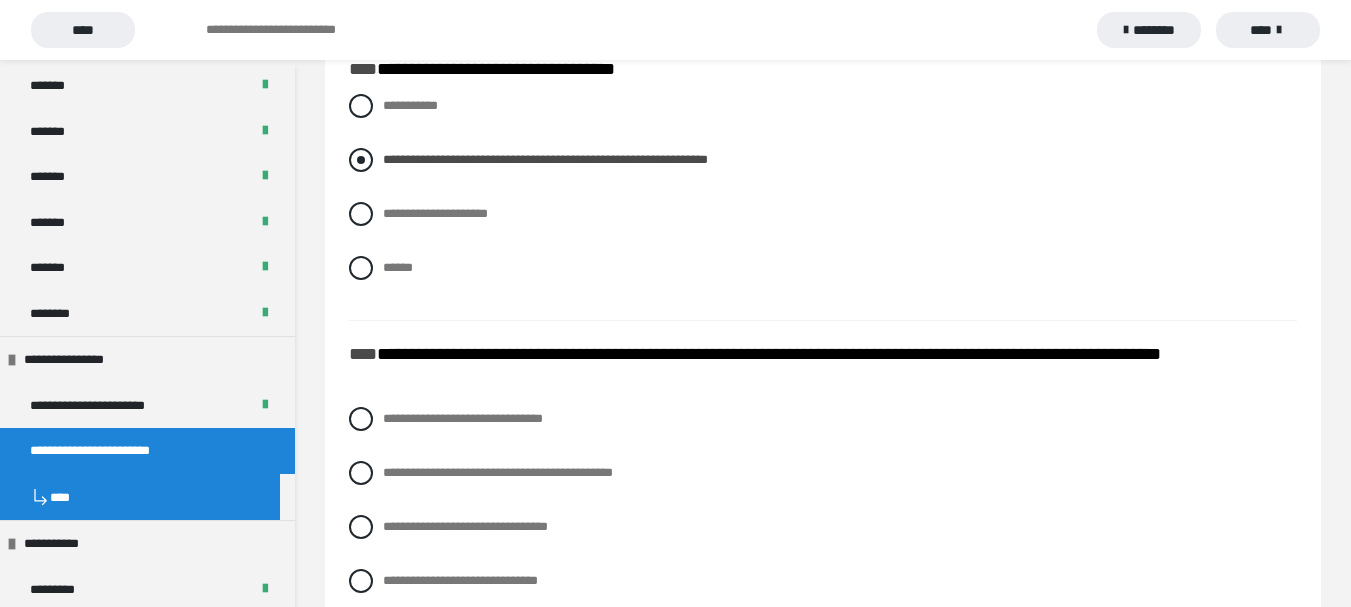 click on "**********" at bounding box center (823, 160) 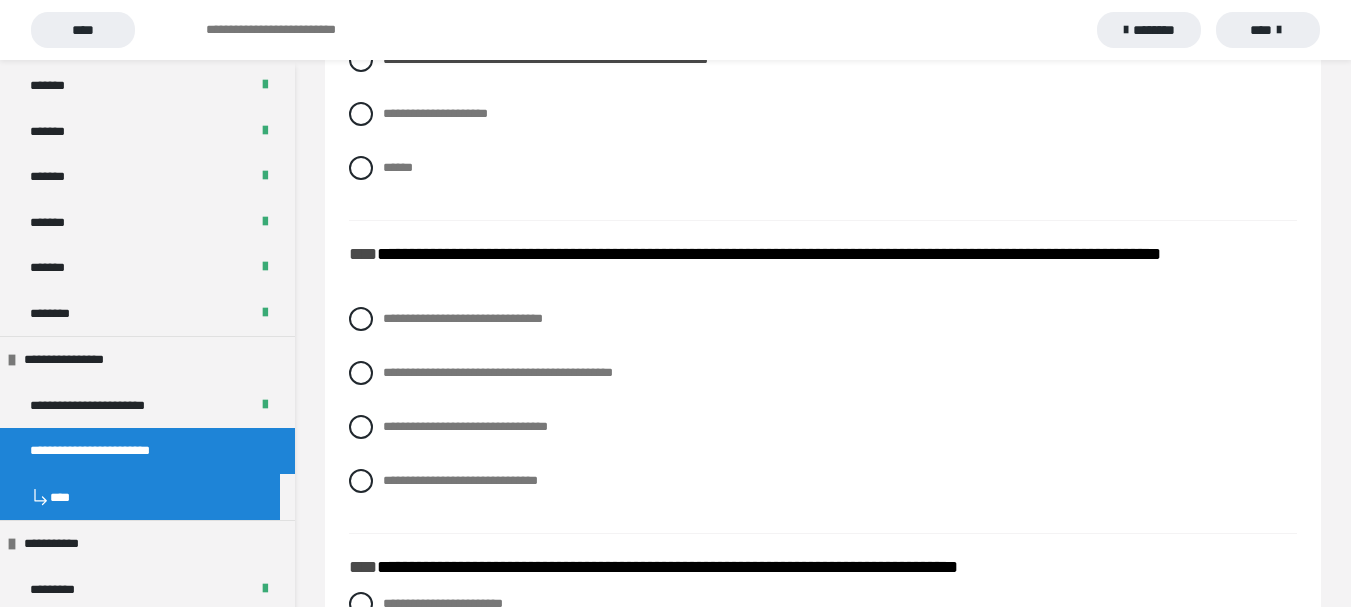scroll, scrollTop: 5000, scrollLeft: 0, axis: vertical 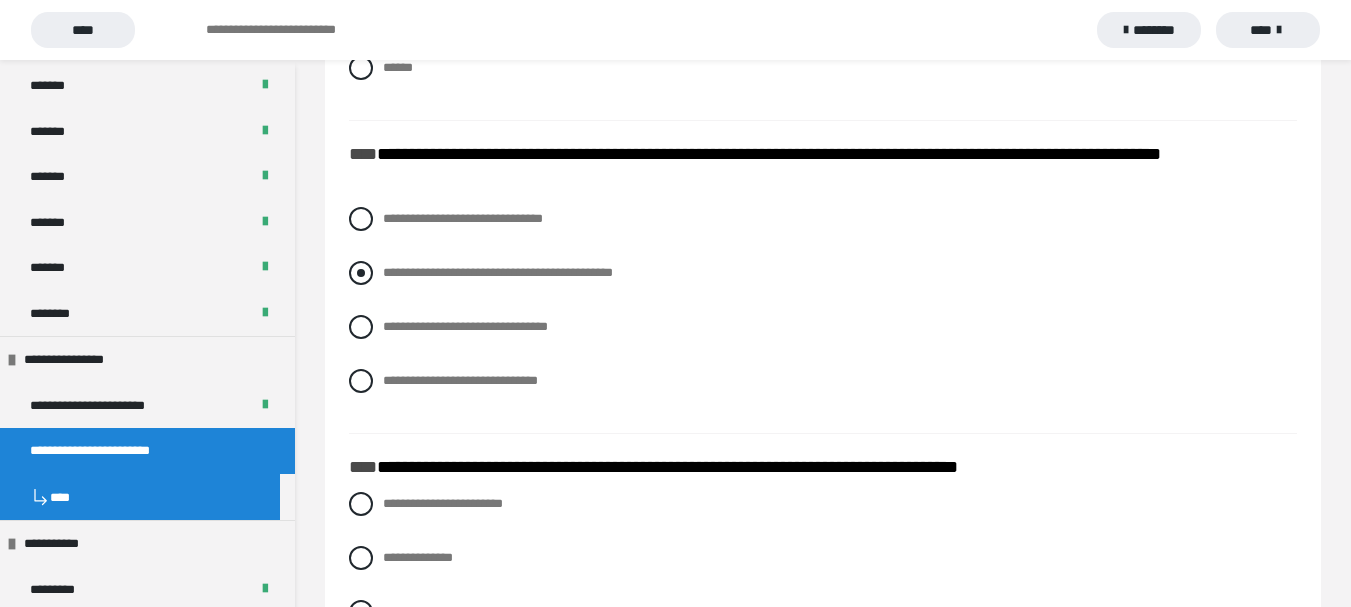 click on "**********" at bounding box center (498, 272) 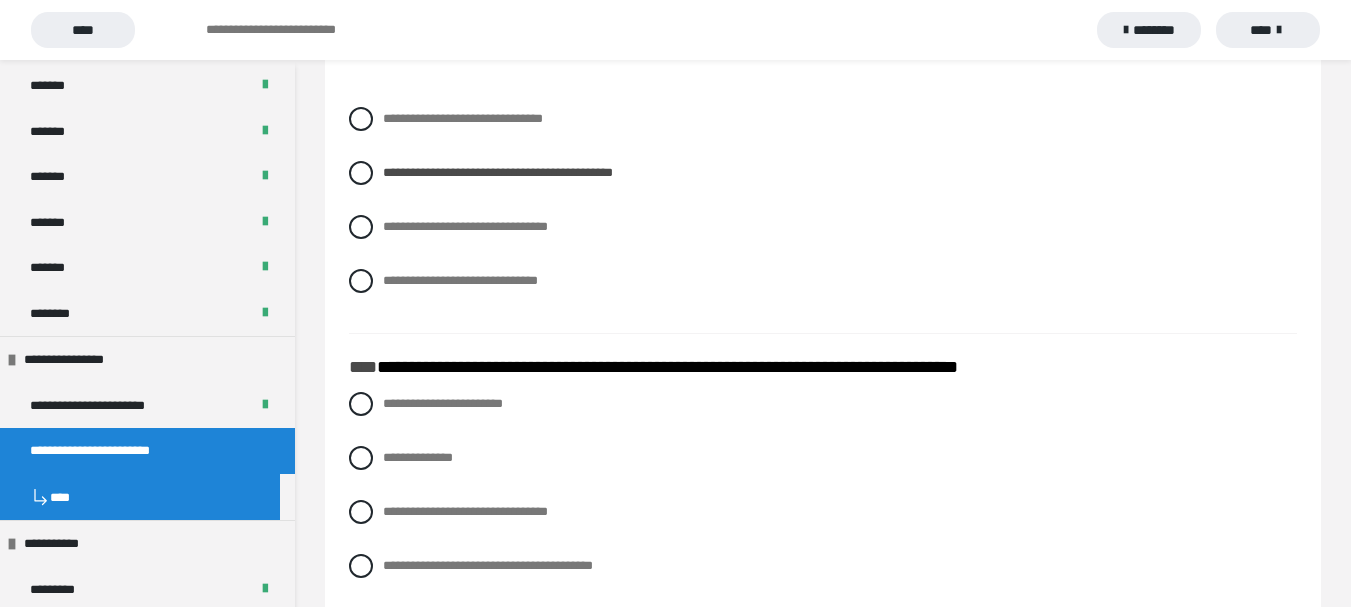 scroll, scrollTop: 5300, scrollLeft: 0, axis: vertical 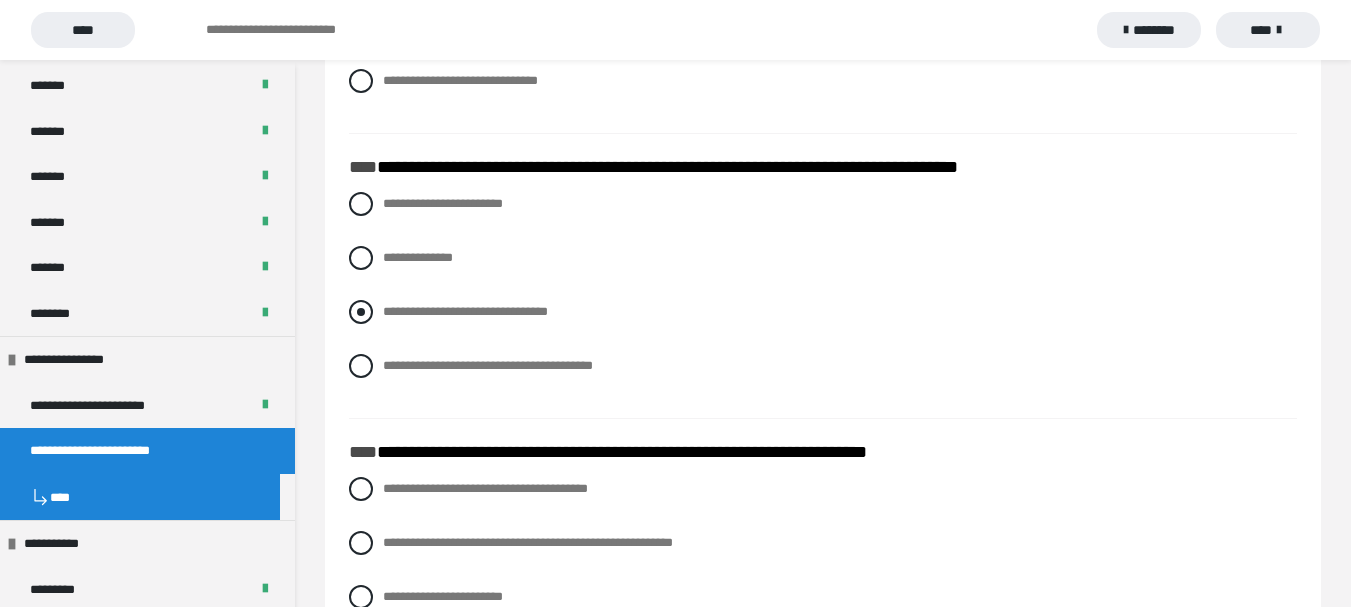 click at bounding box center [361, 312] 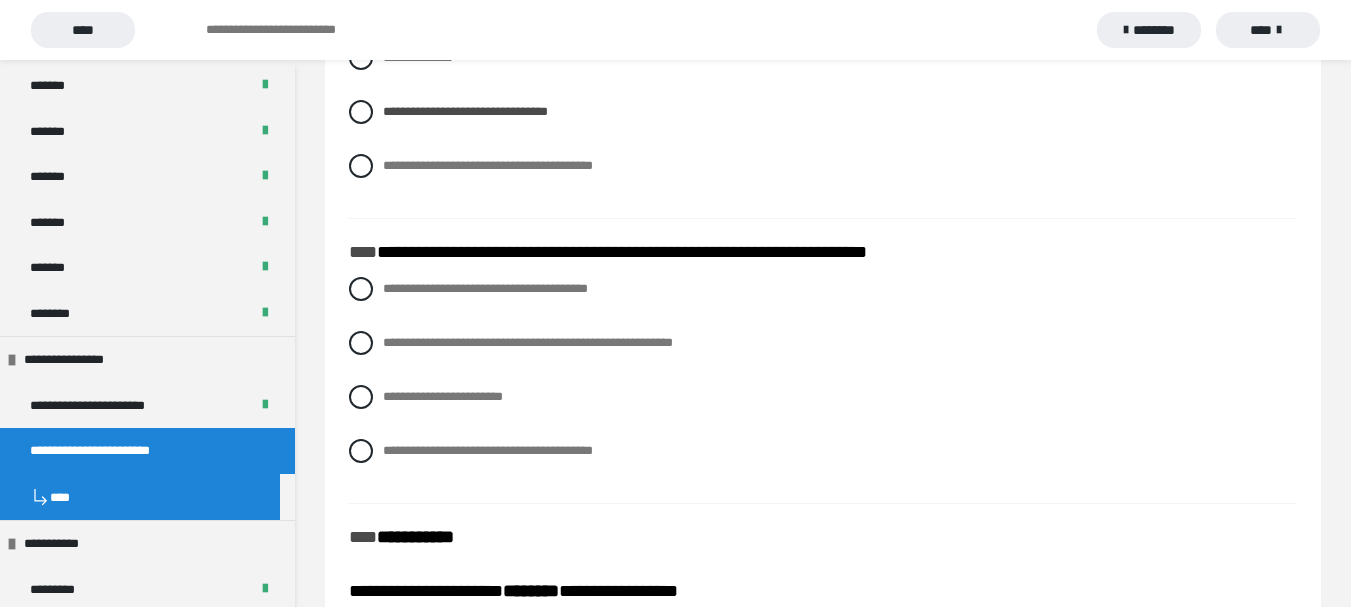 scroll, scrollTop: 5600, scrollLeft: 0, axis: vertical 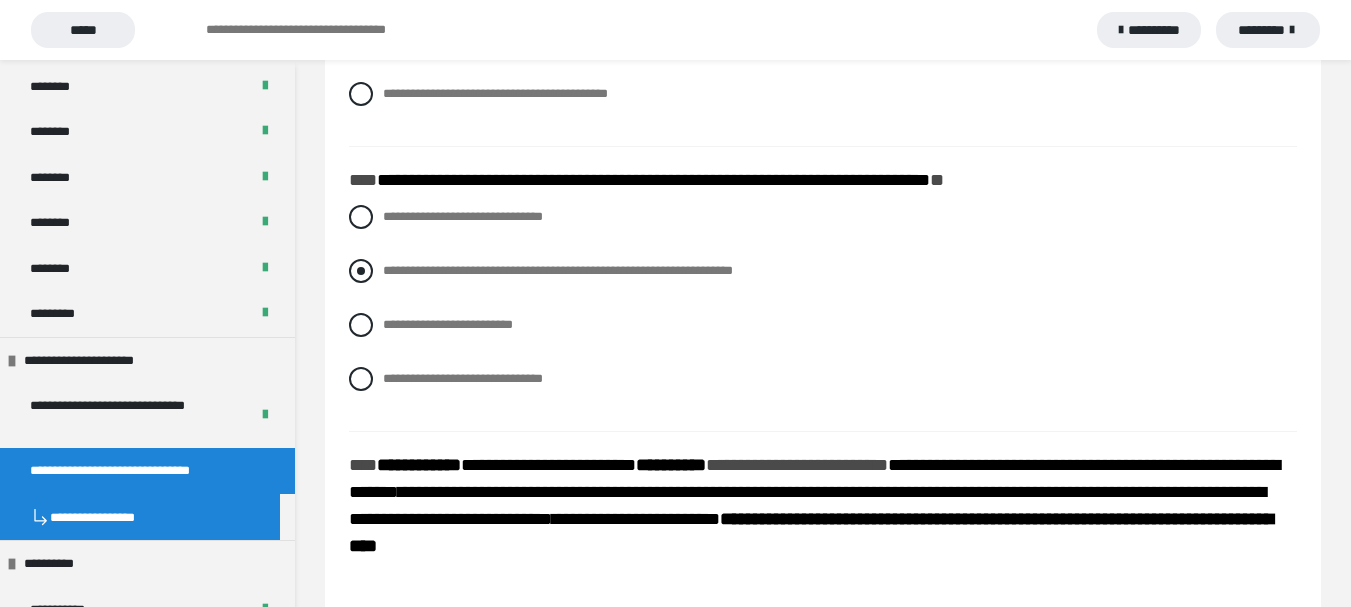 click at bounding box center [361, 271] 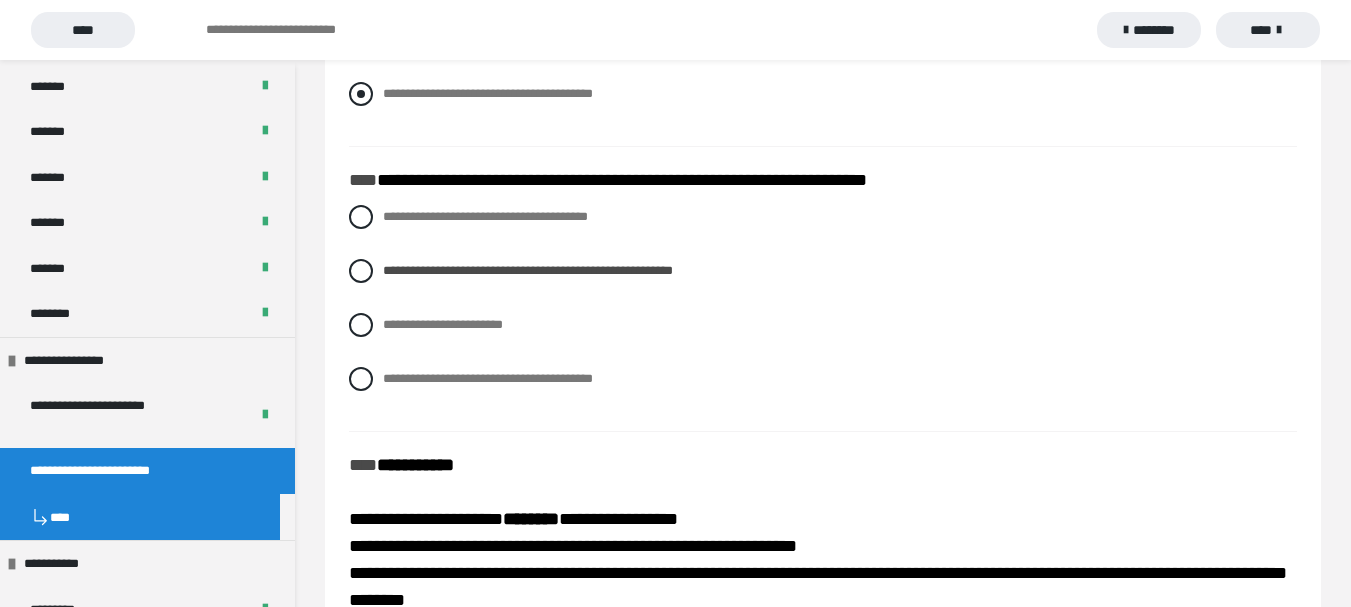 scroll, scrollTop: 5600, scrollLeft: 0, axis: vertical 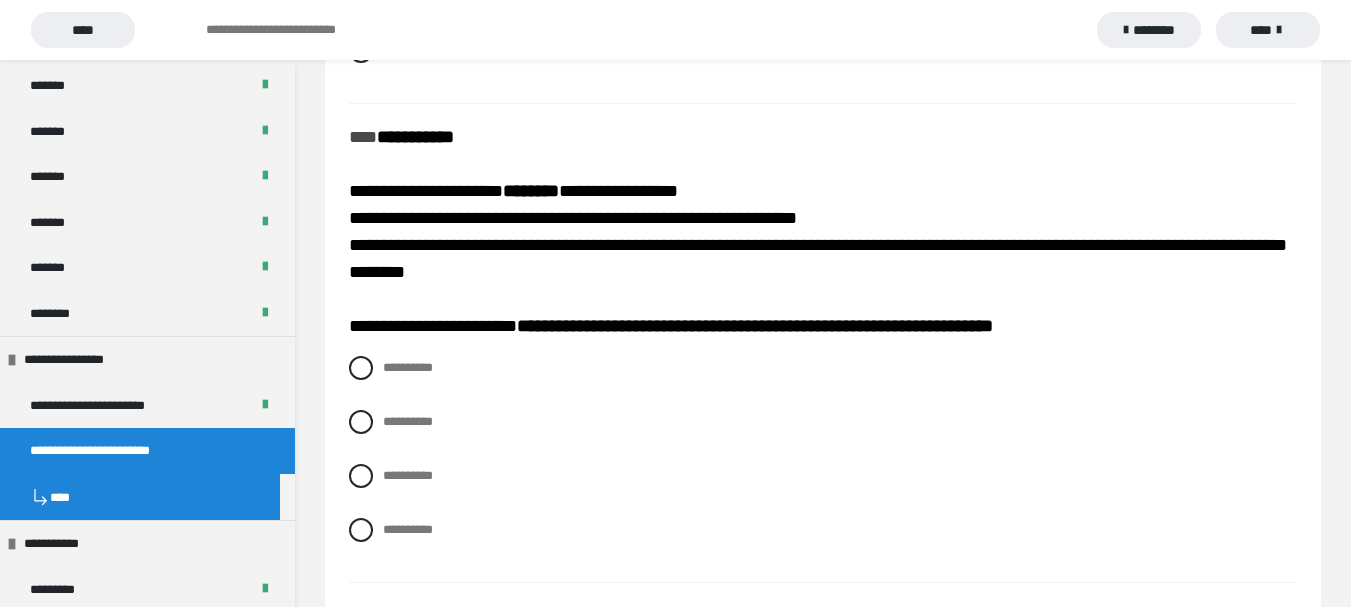 click on "**********" at bounding box center [823, 235] 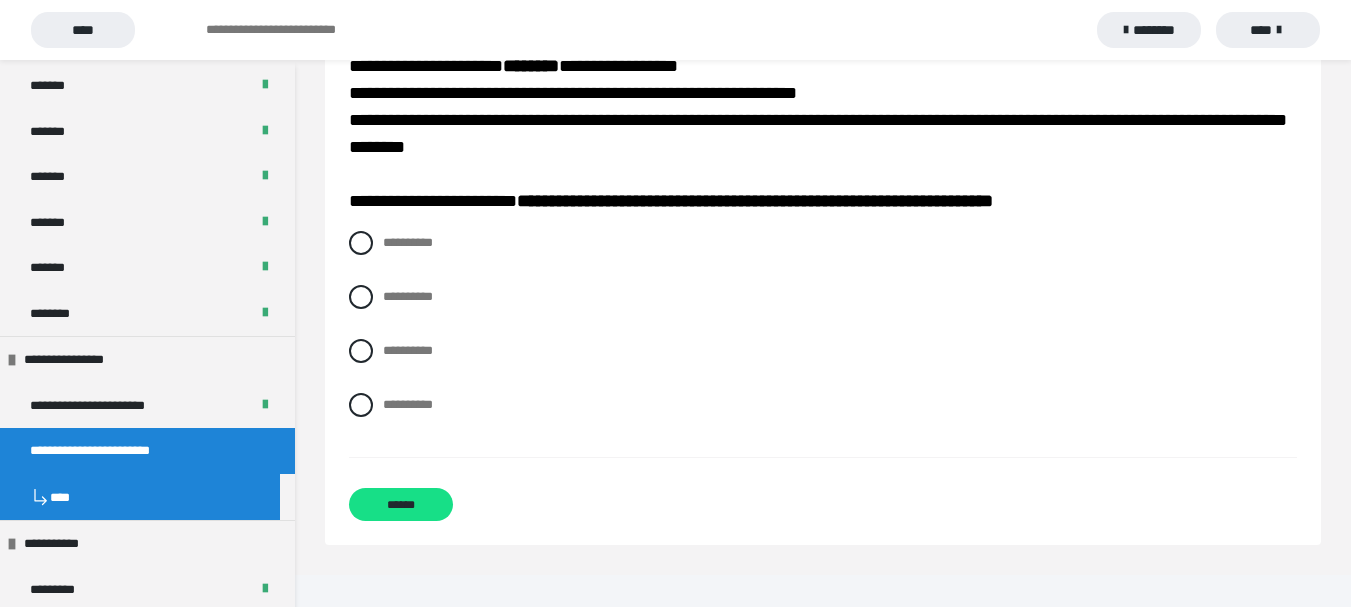 scroll, scrollTop: 5925, scrollLeft: 0, axis: vertical 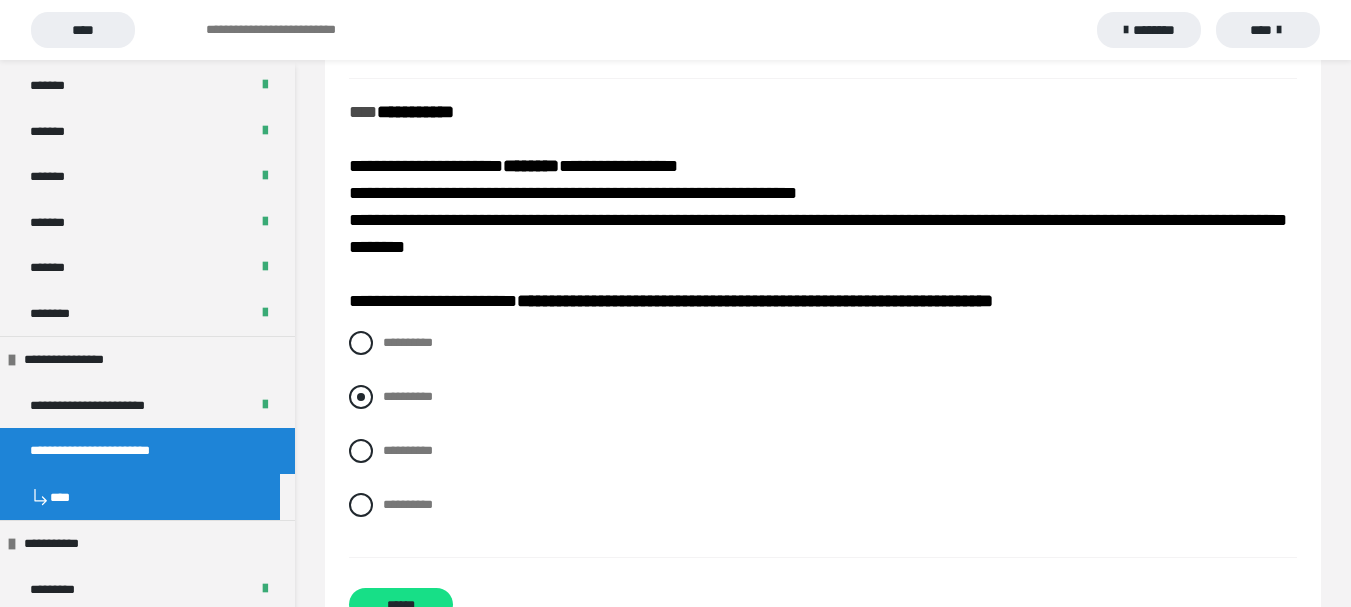 click at bounding box center [361, 397] 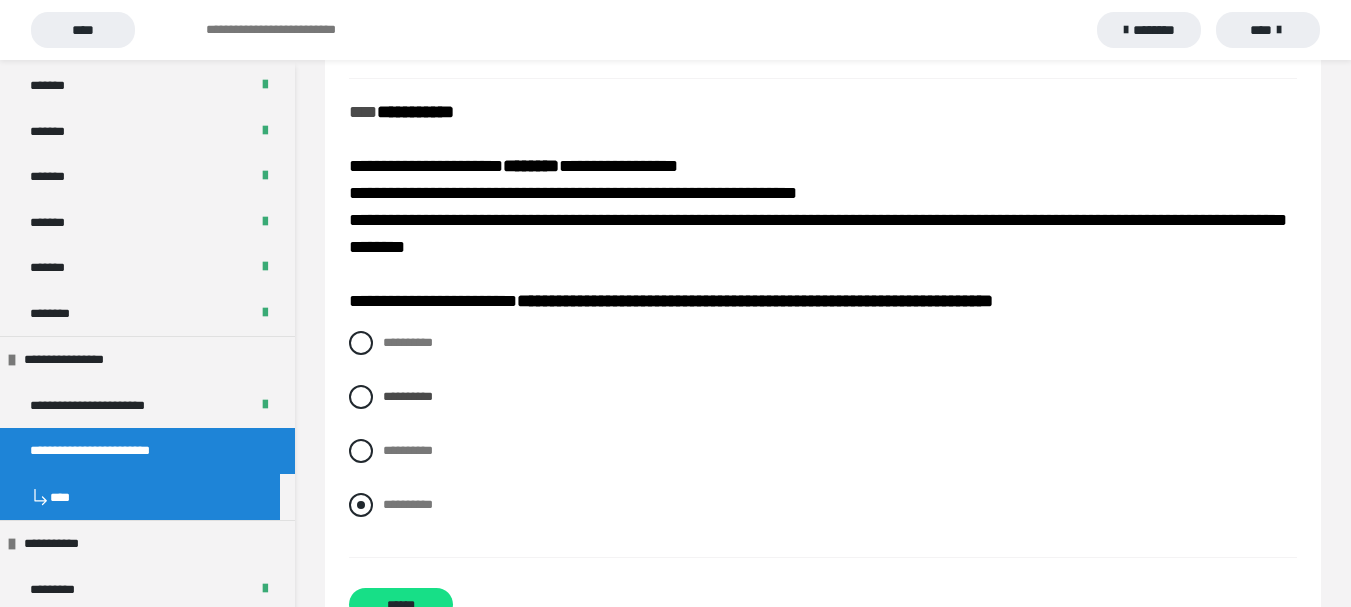 scroll, scrollTop: 6025, scrollLeft: 0, axis: vertical 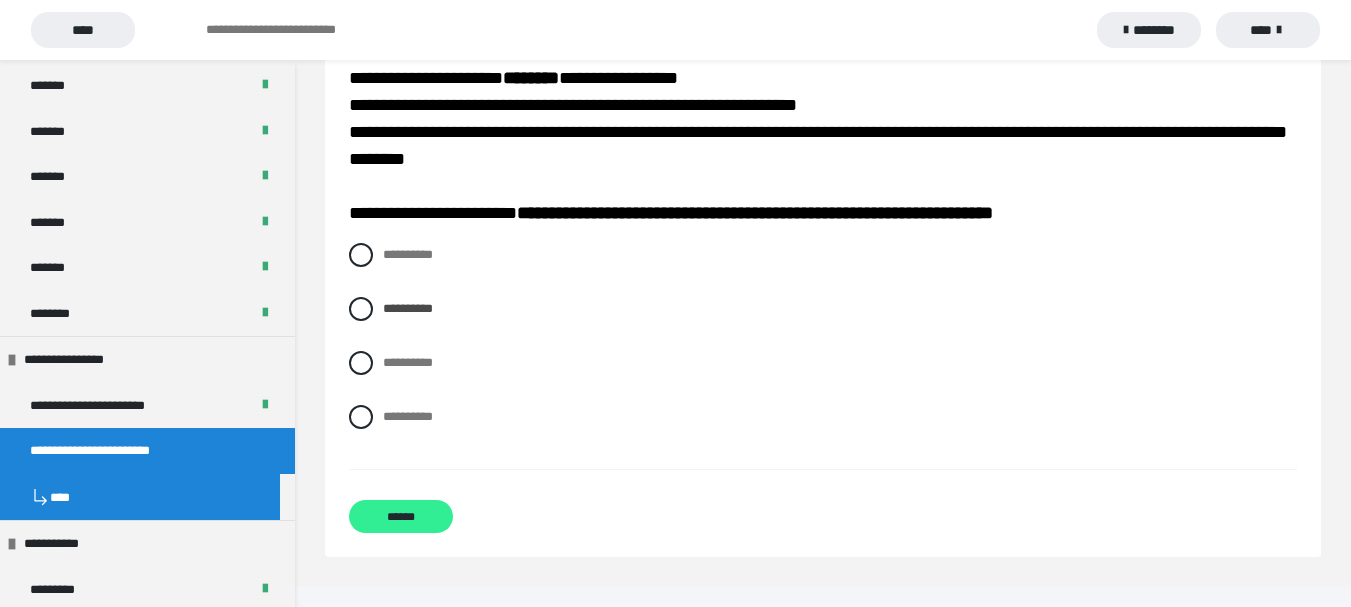 click on "******" at bounding box center (401, 516) 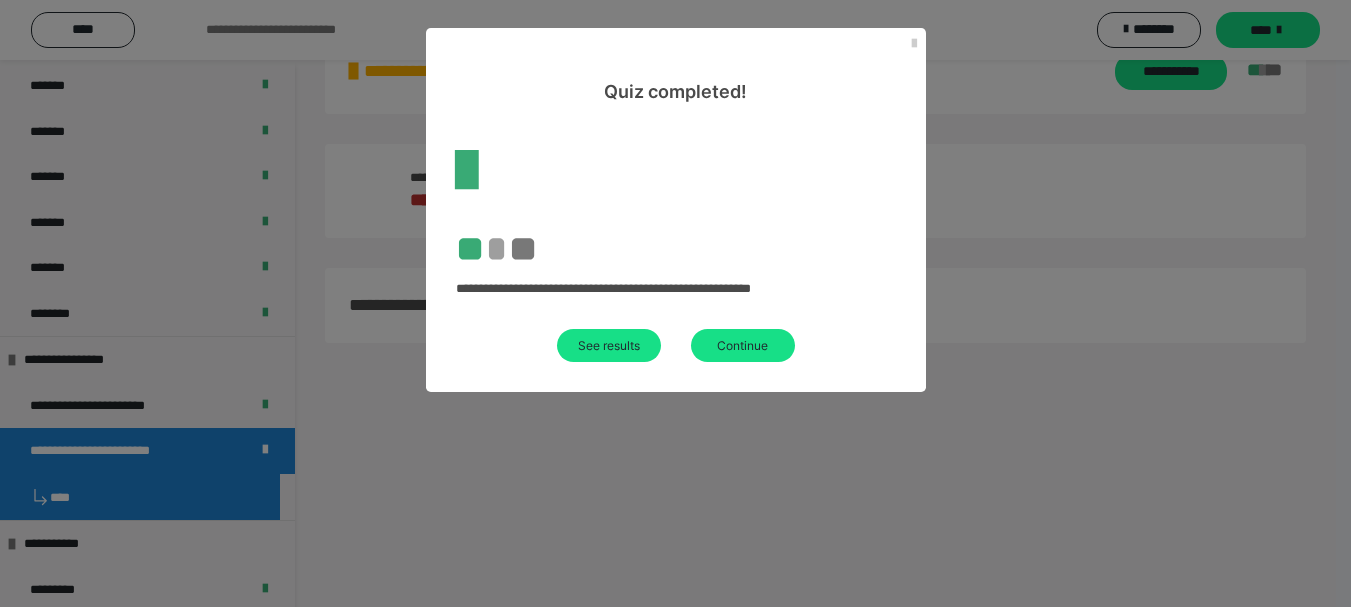 scroll, scrollTop: 749, scrollLeft: 0, axis: vertical 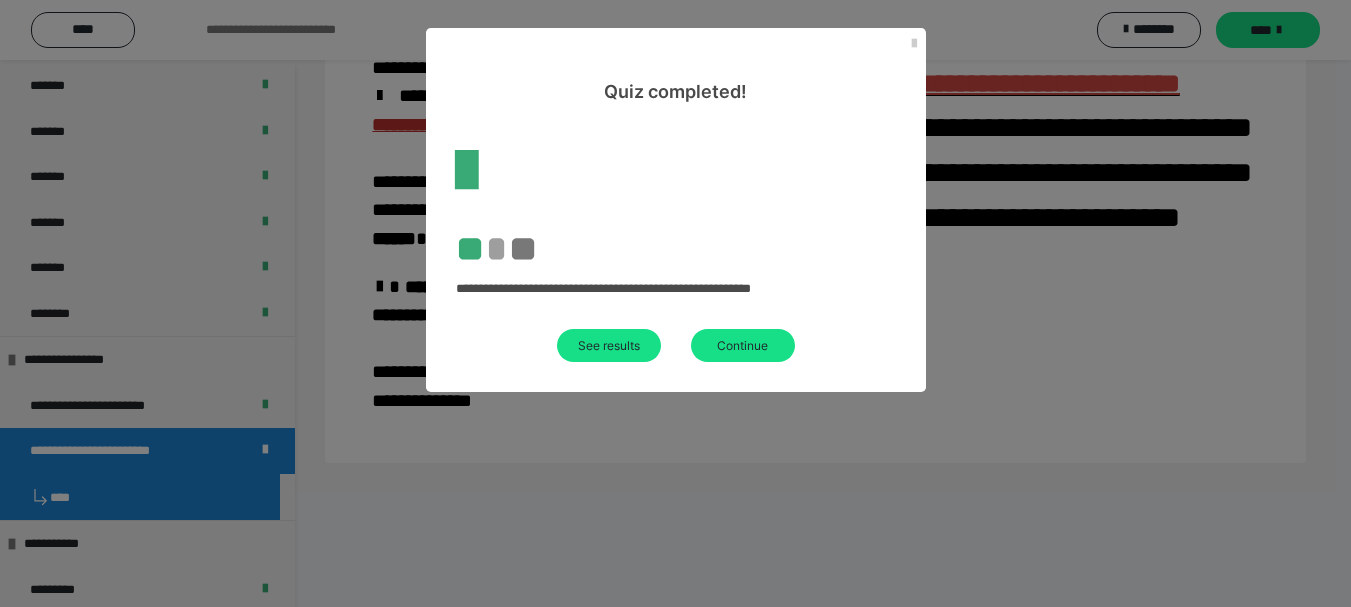 click on "**********" at bounding box center [676, 248] 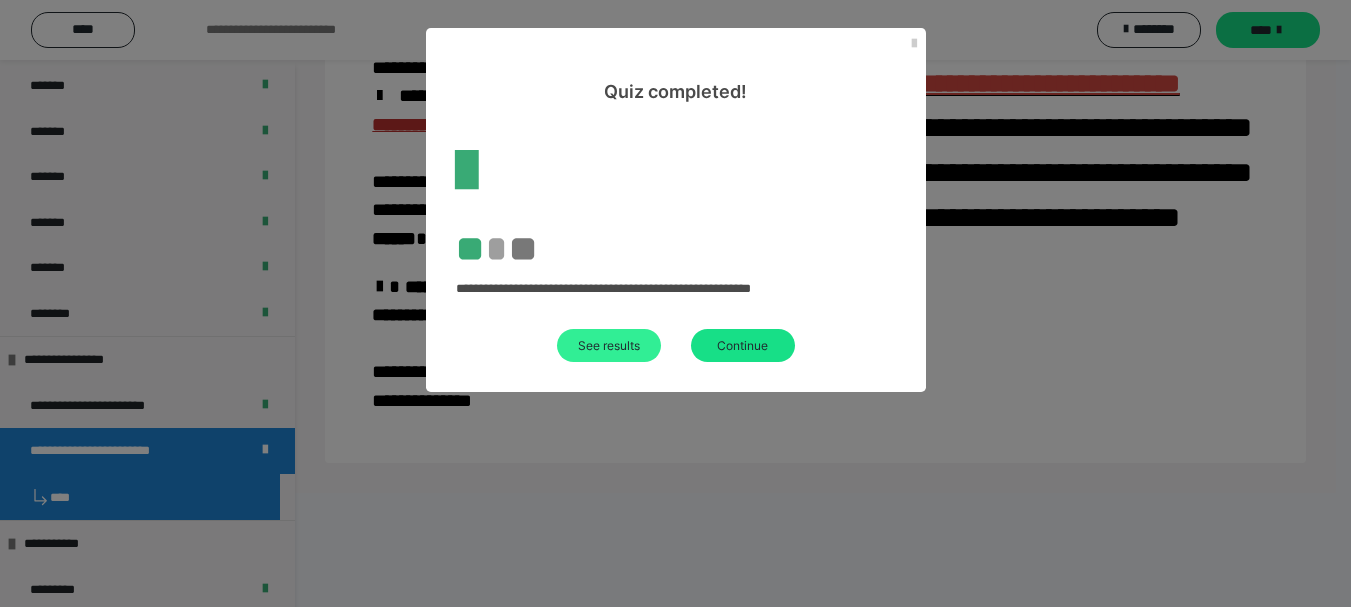 click on "See results" at bounding box center (609, 345) 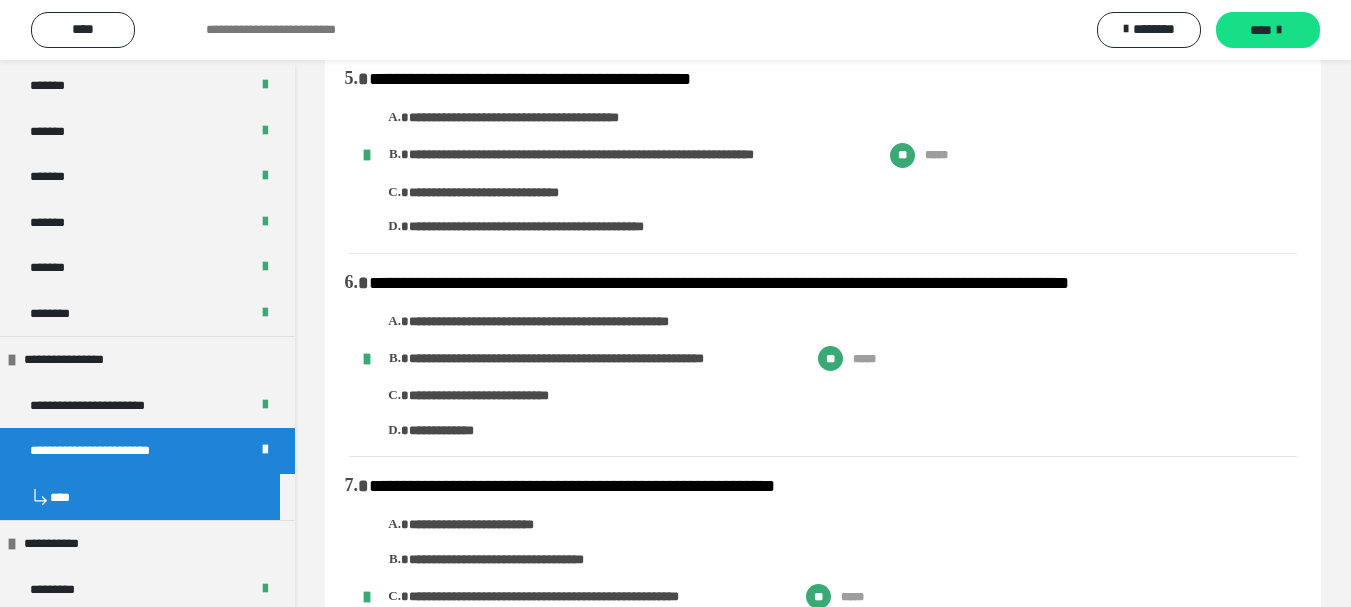 scroll, scrollTop: 400, scrollLeft: 0, axis: vertical 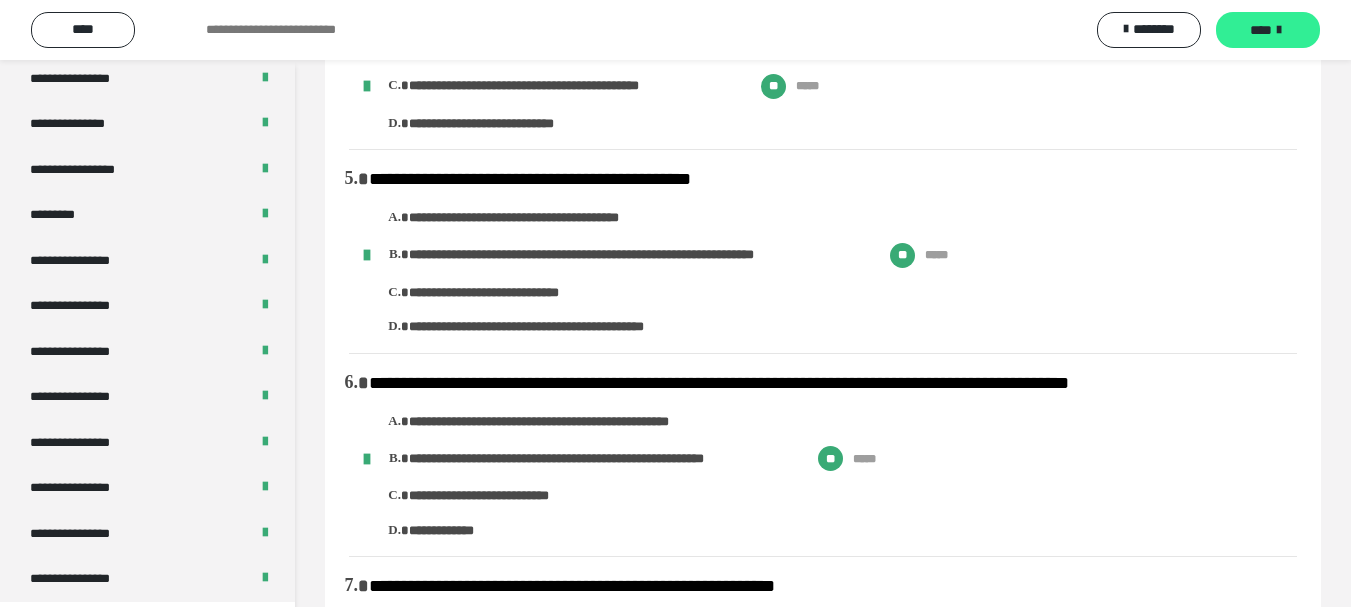 click on "****" at bounding box center (1268, 30) 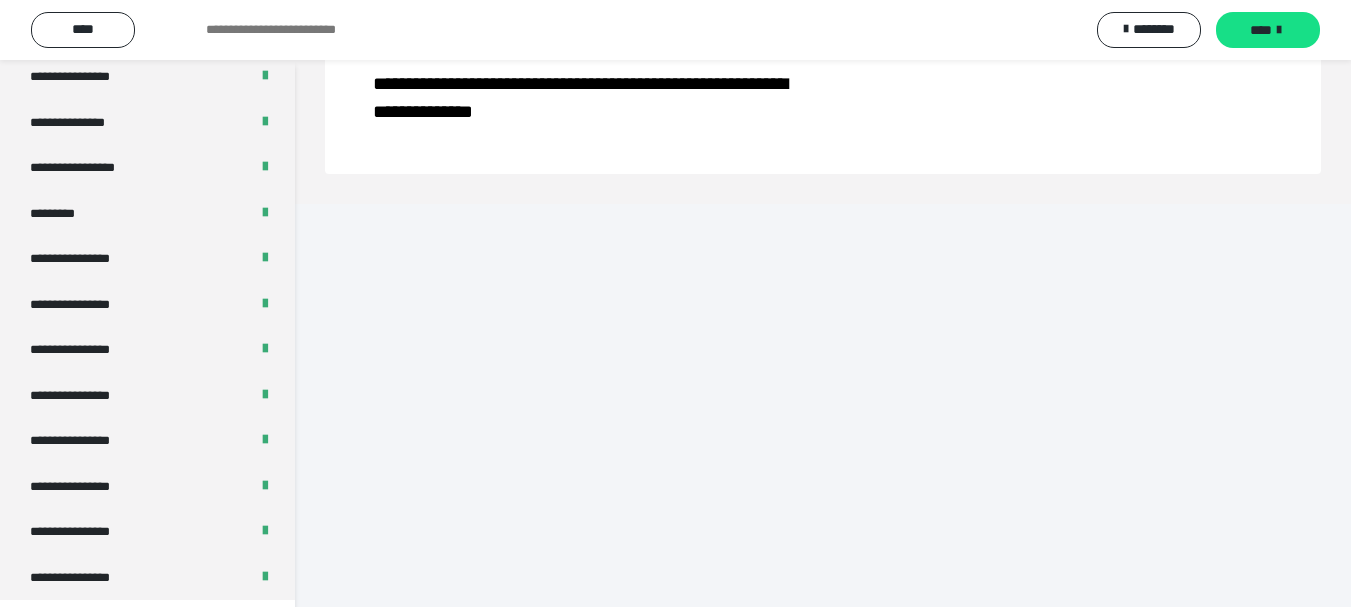 scroll, scrollTop: 483, scrollLeft: 0, axis: vertical 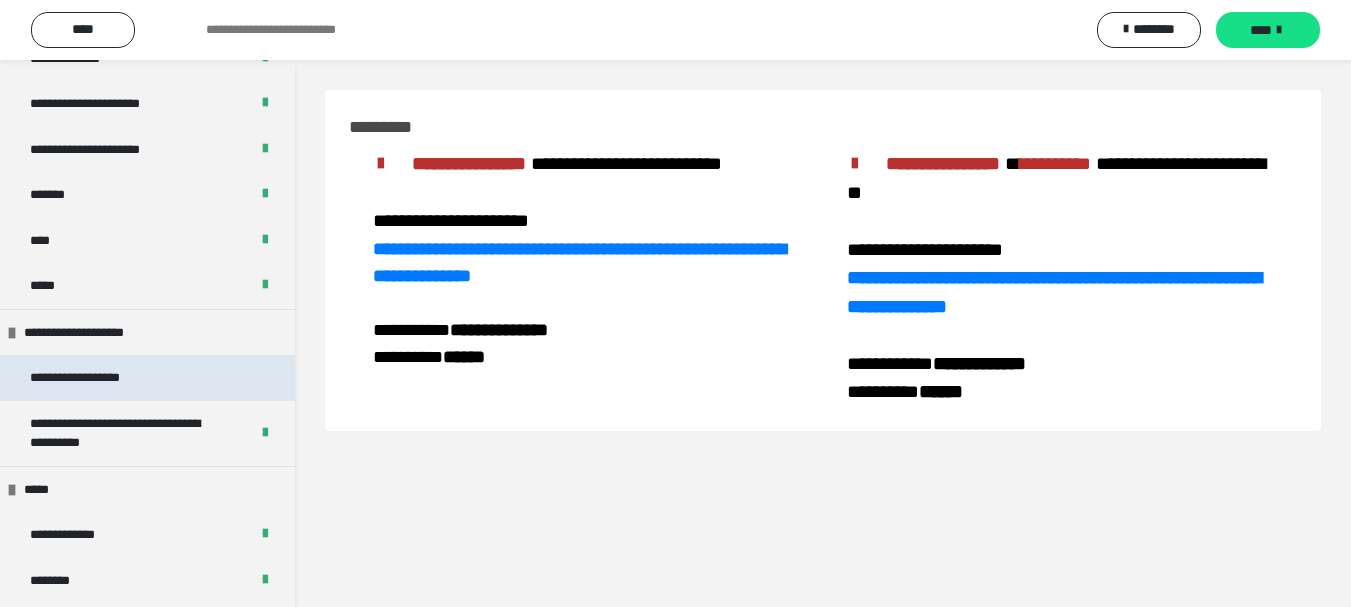 click on "**********" at bounding box center (98, 378) 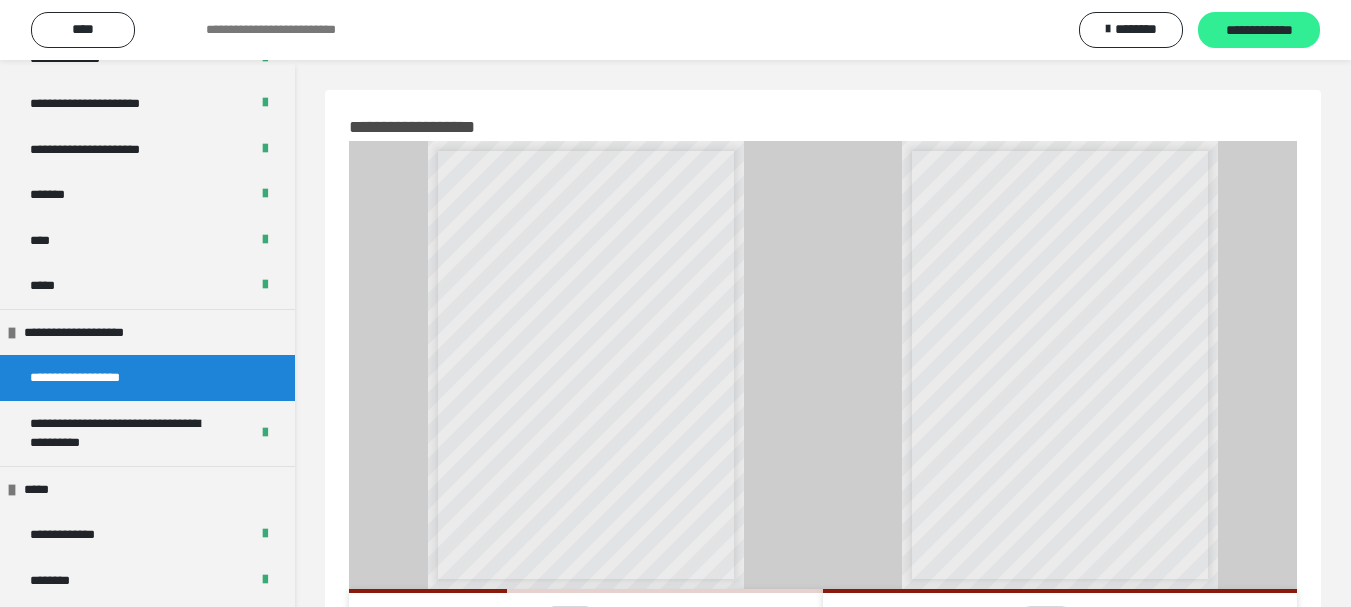 click on "**********" at bounding box center [1259, 31] 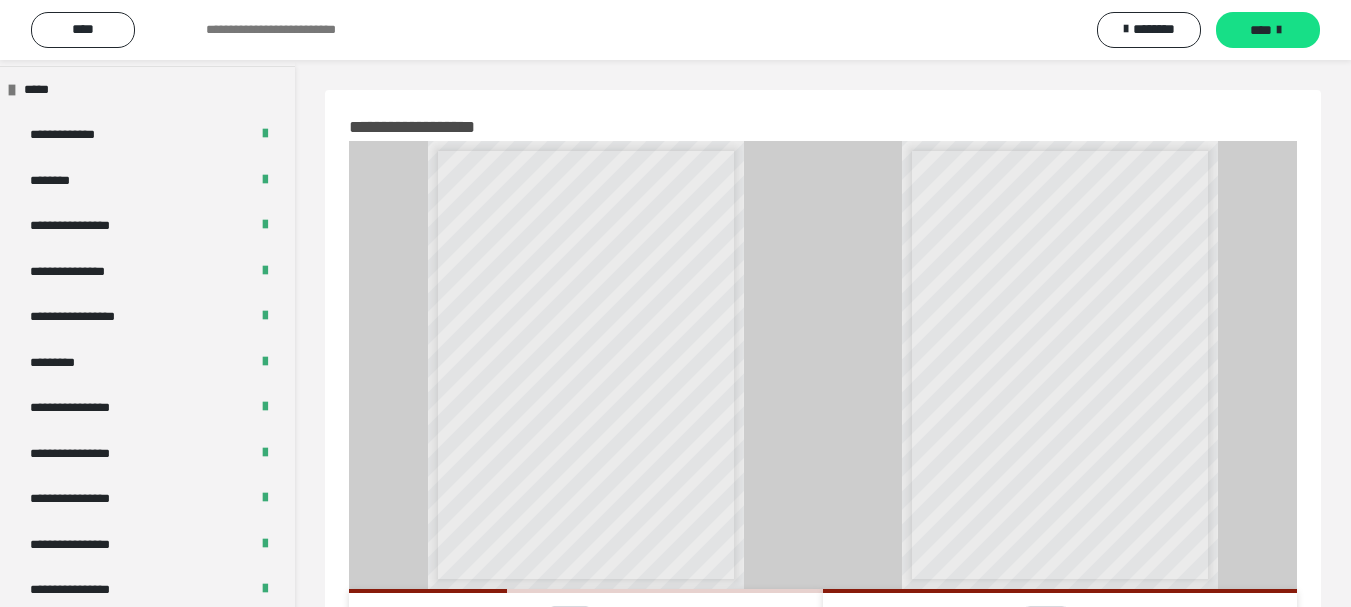 scroll, scrollTop: 2648, scrollLeft: 0, axis: vertical 